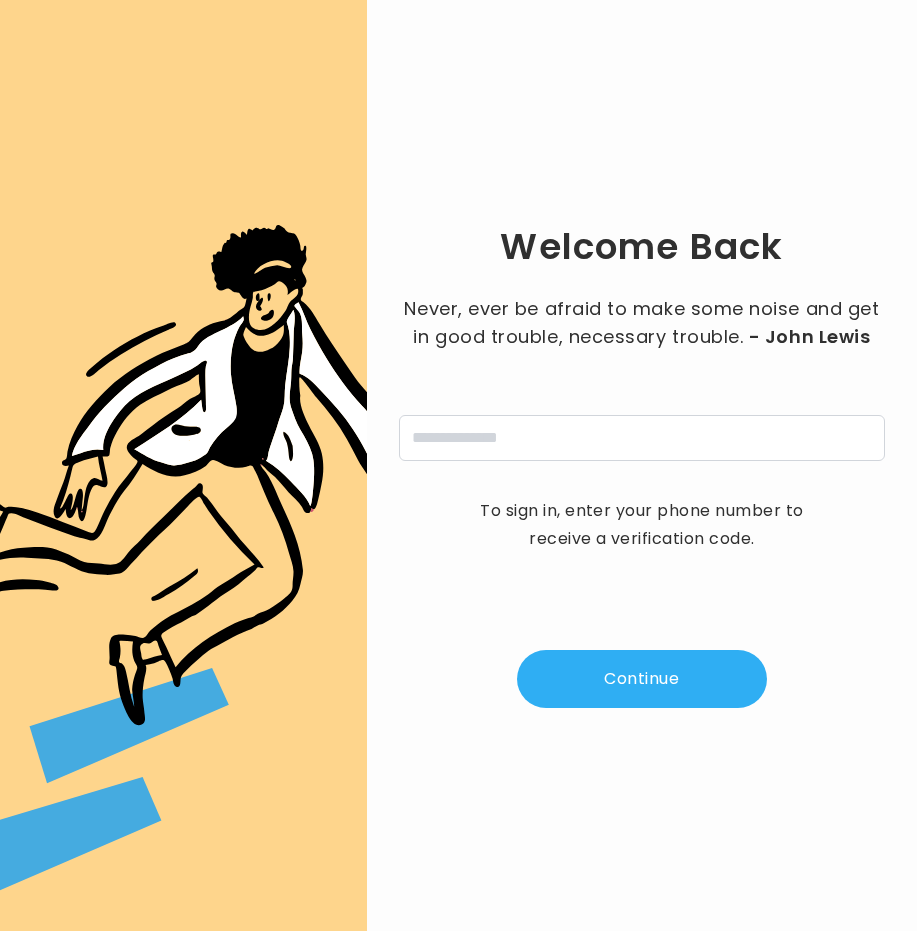 scroll, scrollTop: 0, scrollLeft: 0, axis: both 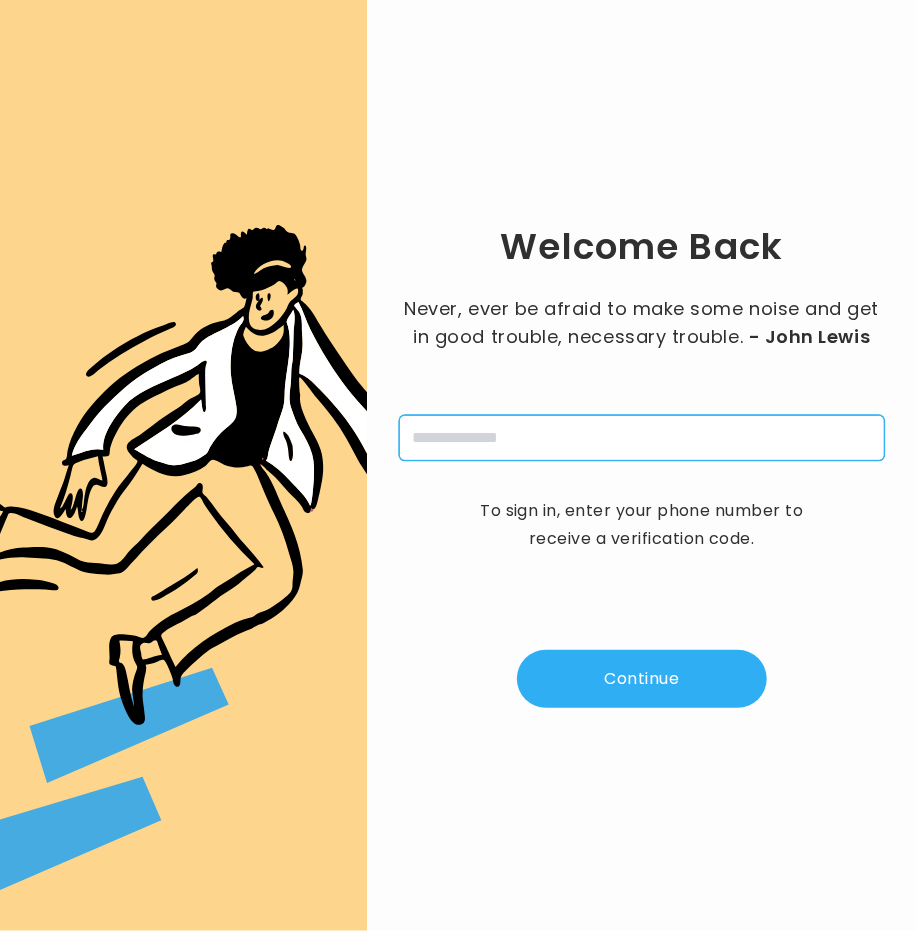 click at bounding box center [642, 438] 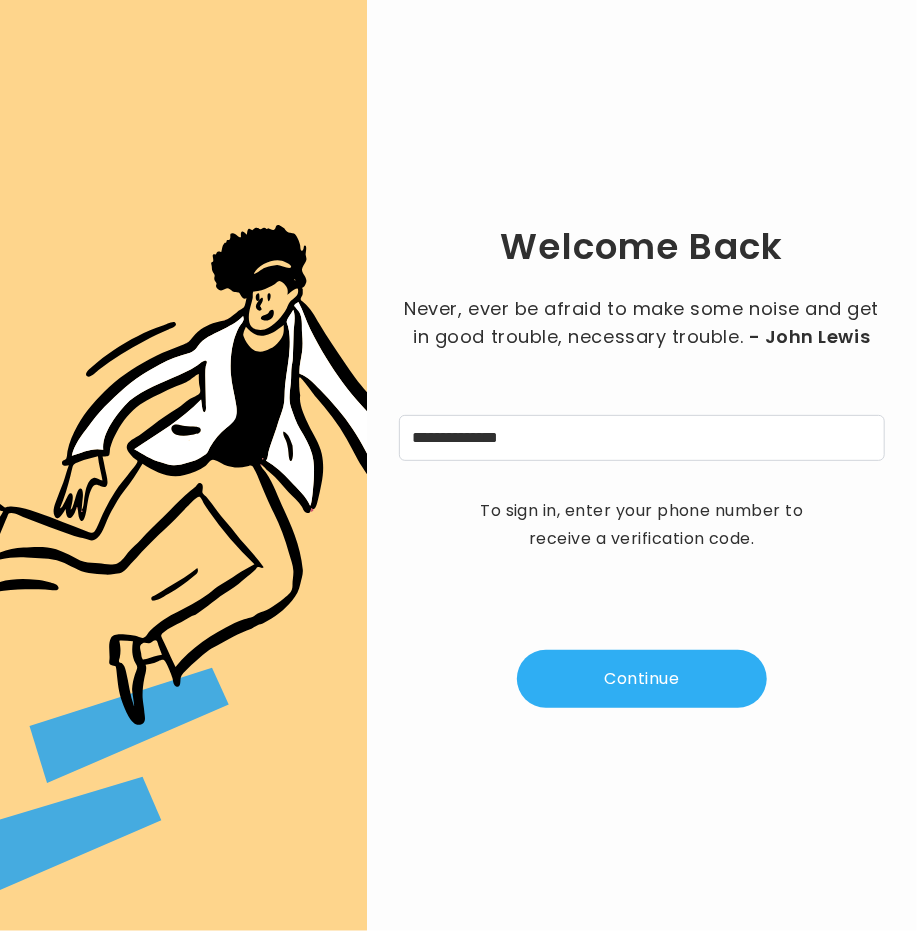 click on "Continue" at bounding box center (642, 679) 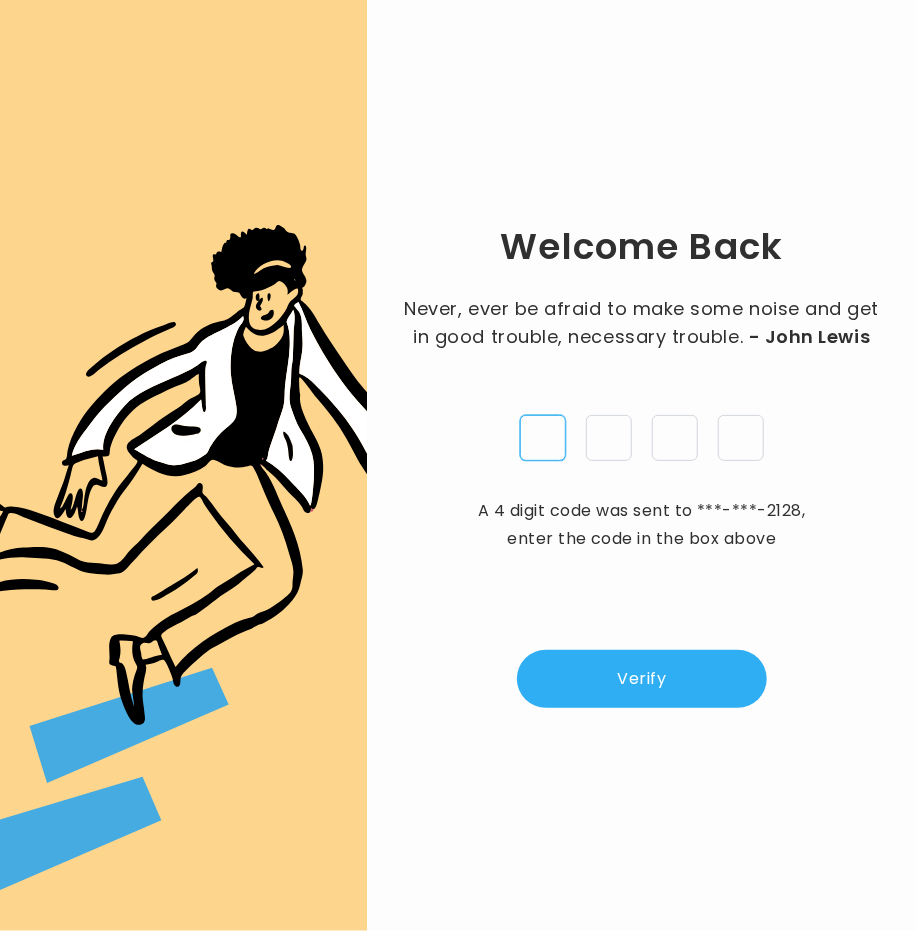 drag, startPoint x: 532, startPoint y: 433, endPoint x: 575, endPoint y: 449, distance: 45.88028 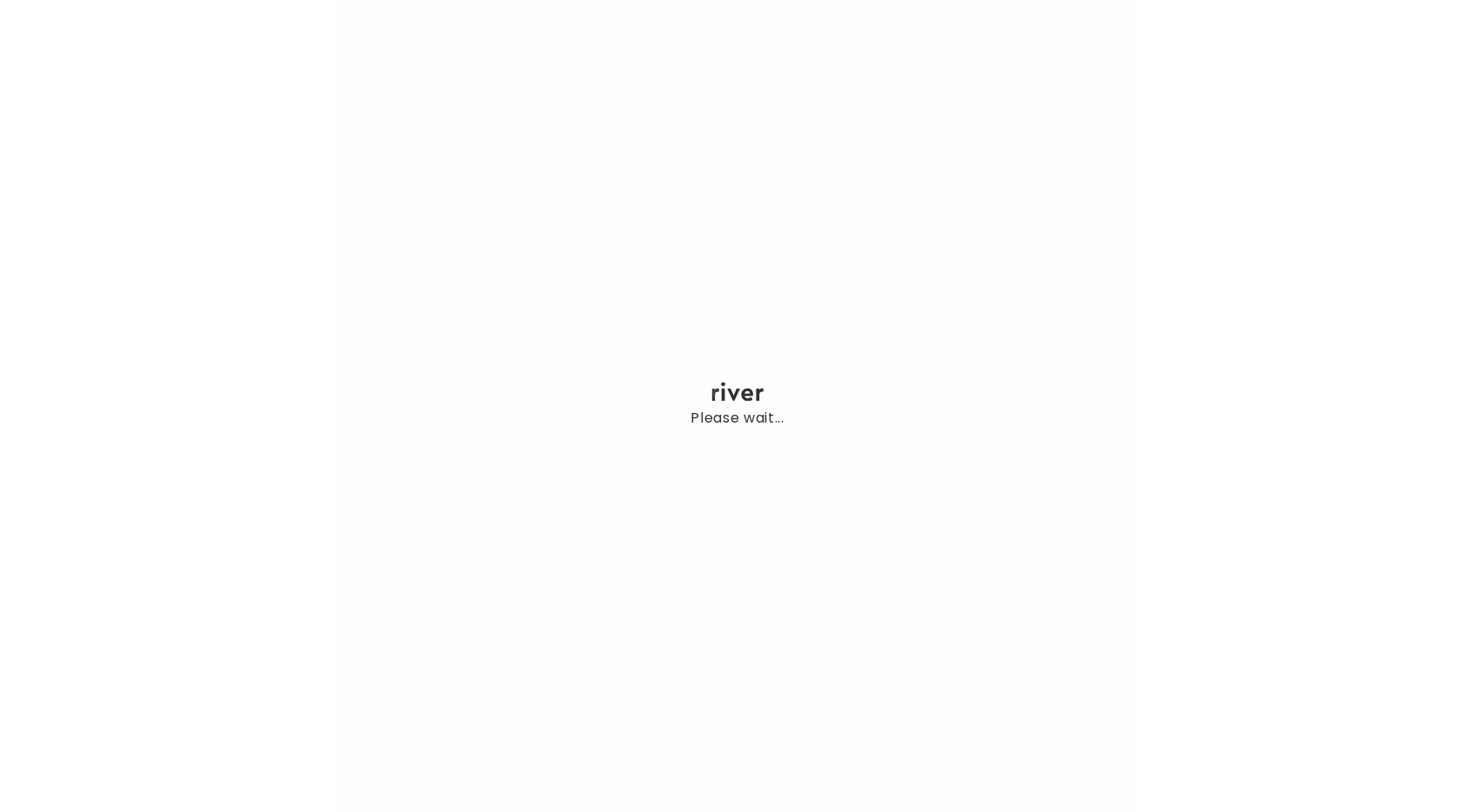 scroll, scrollTop: 0, scrollLeft: 0, axis: both 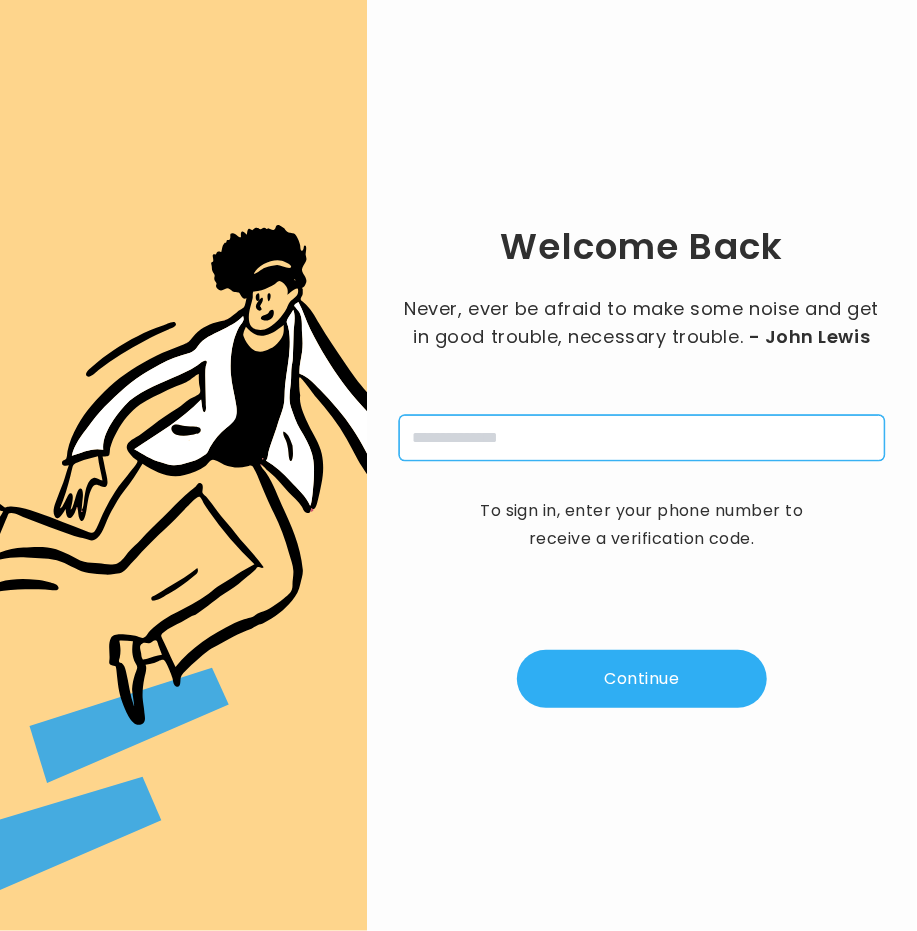 click at bounding box center [642, 438] 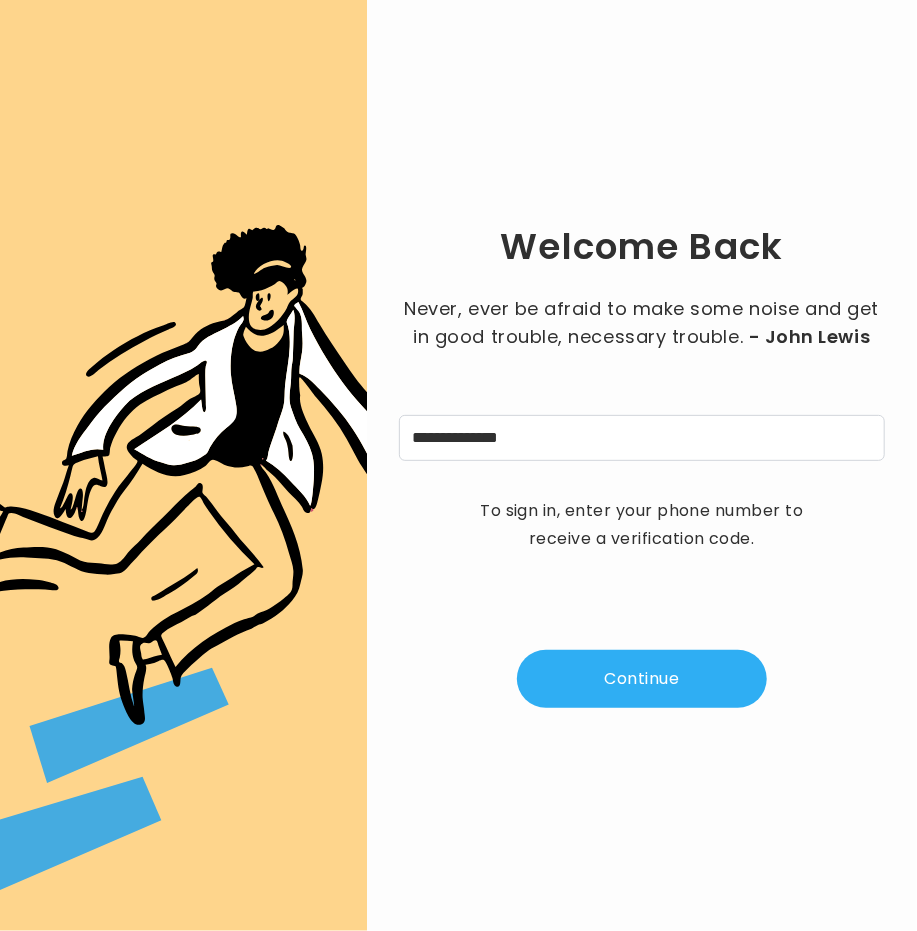 drag, startPoint x: 657, startPoint y: 669, endPoint x: 430, endPoint y: 613, distance: 233.80548 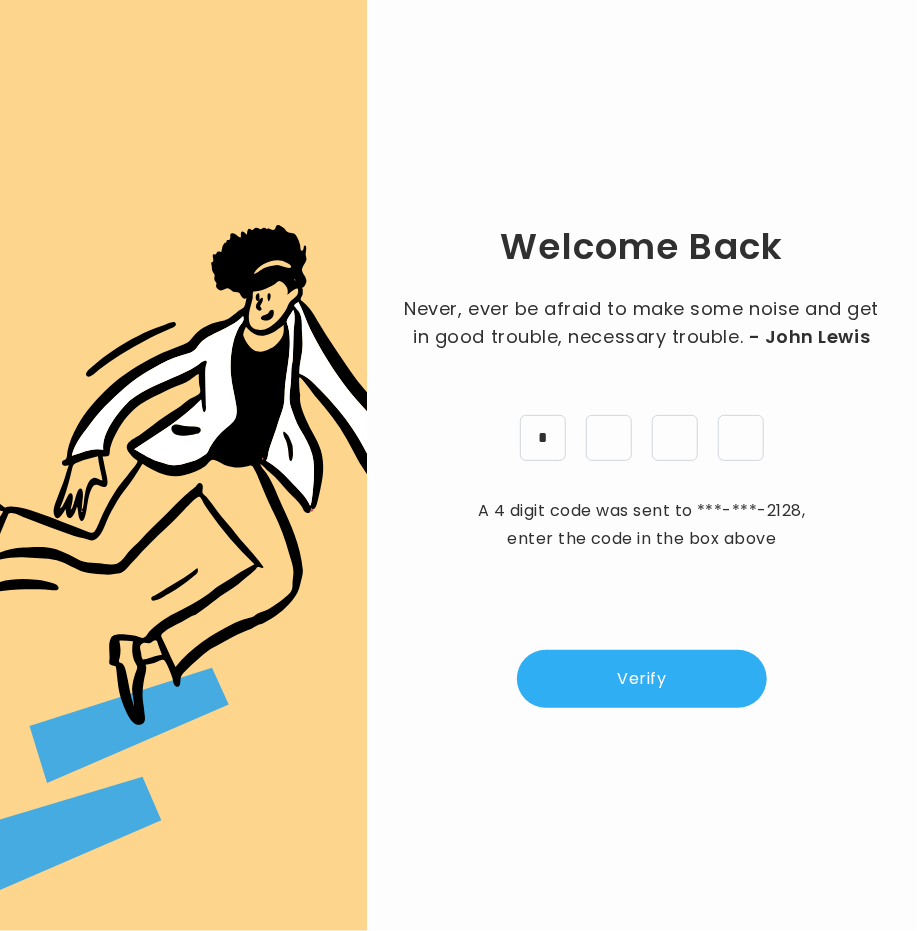 type on "*" 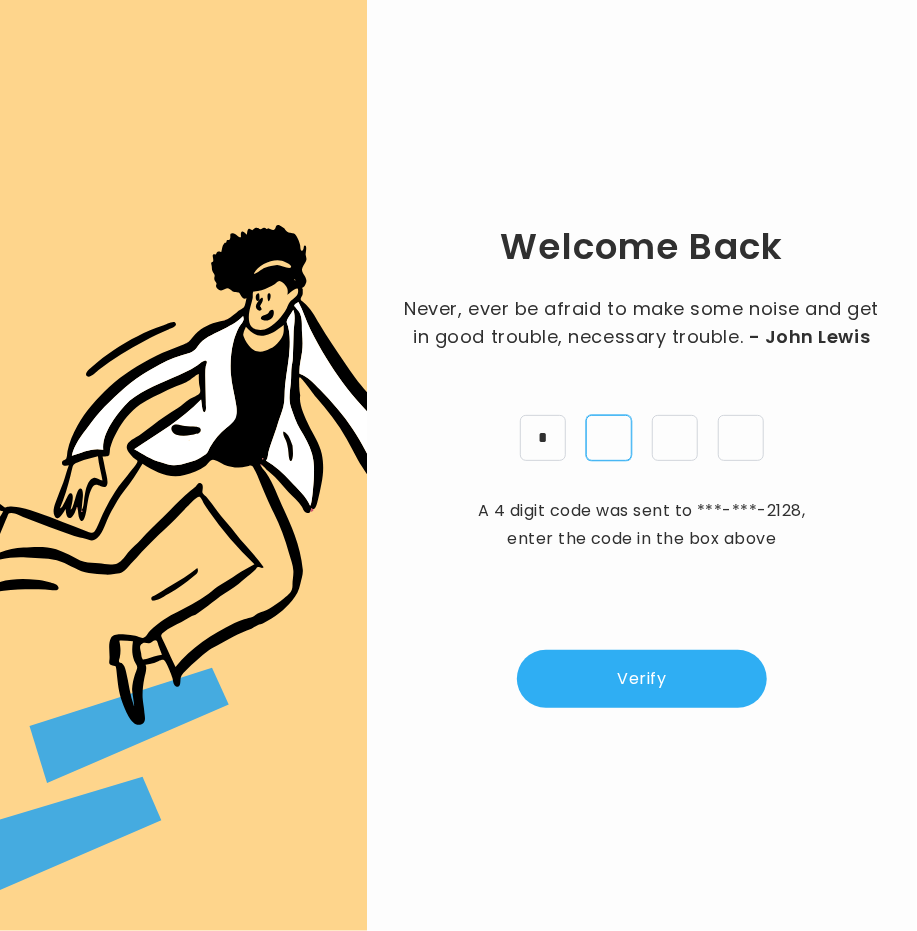 type on "*" 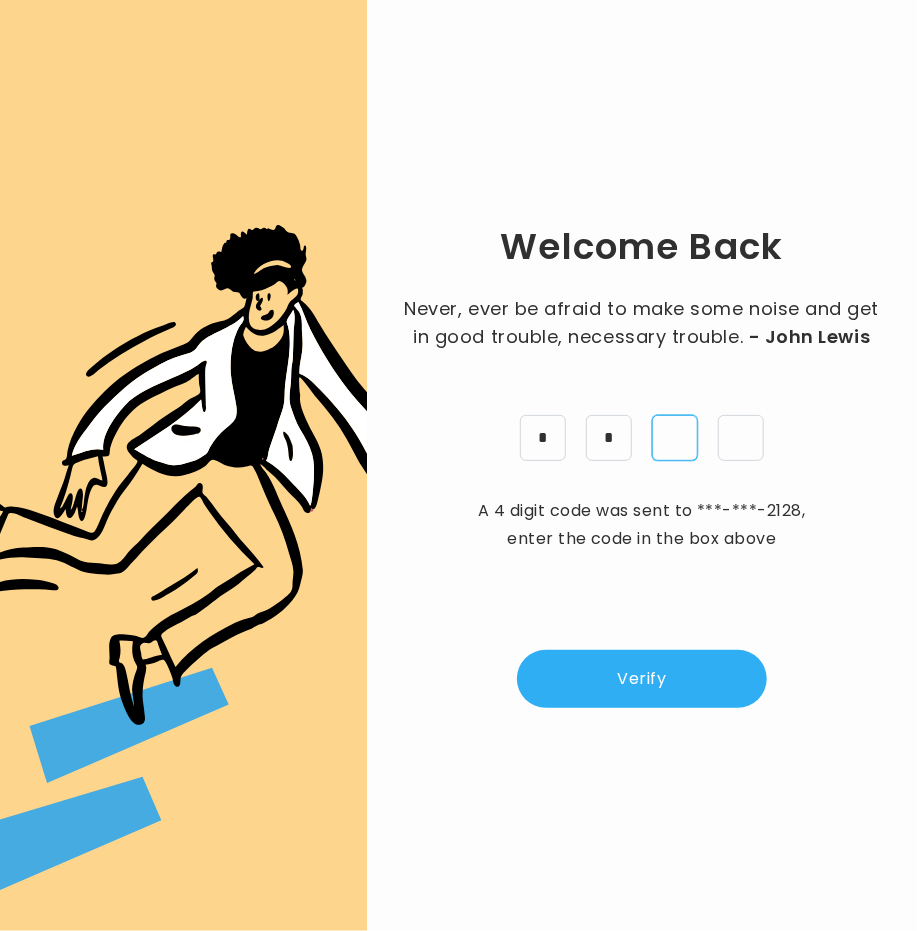 type on "*" 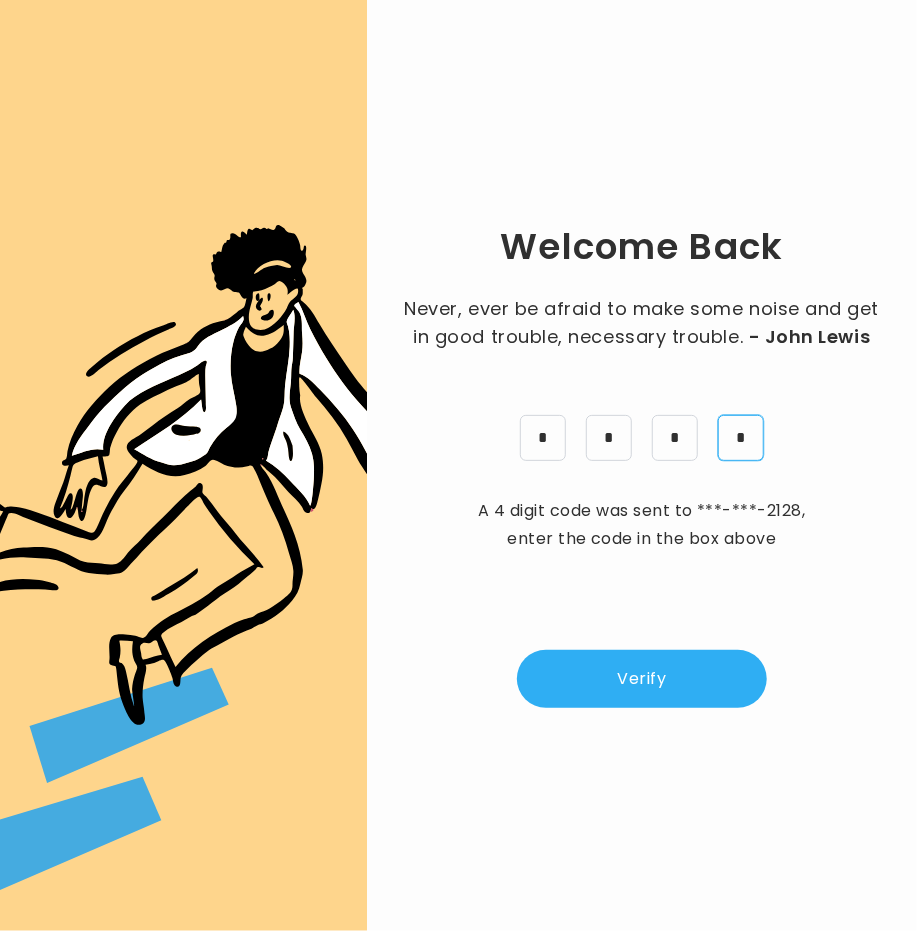 type on "*" 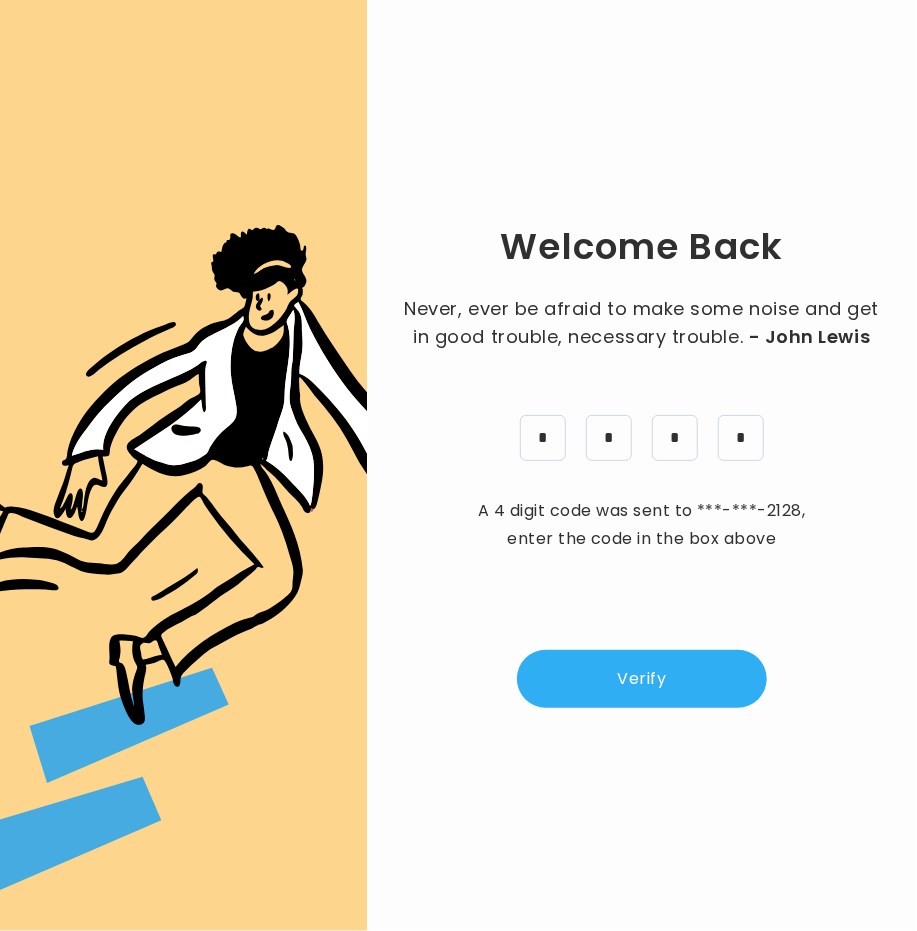 click on "Verify" at bounding box center [642, 679] 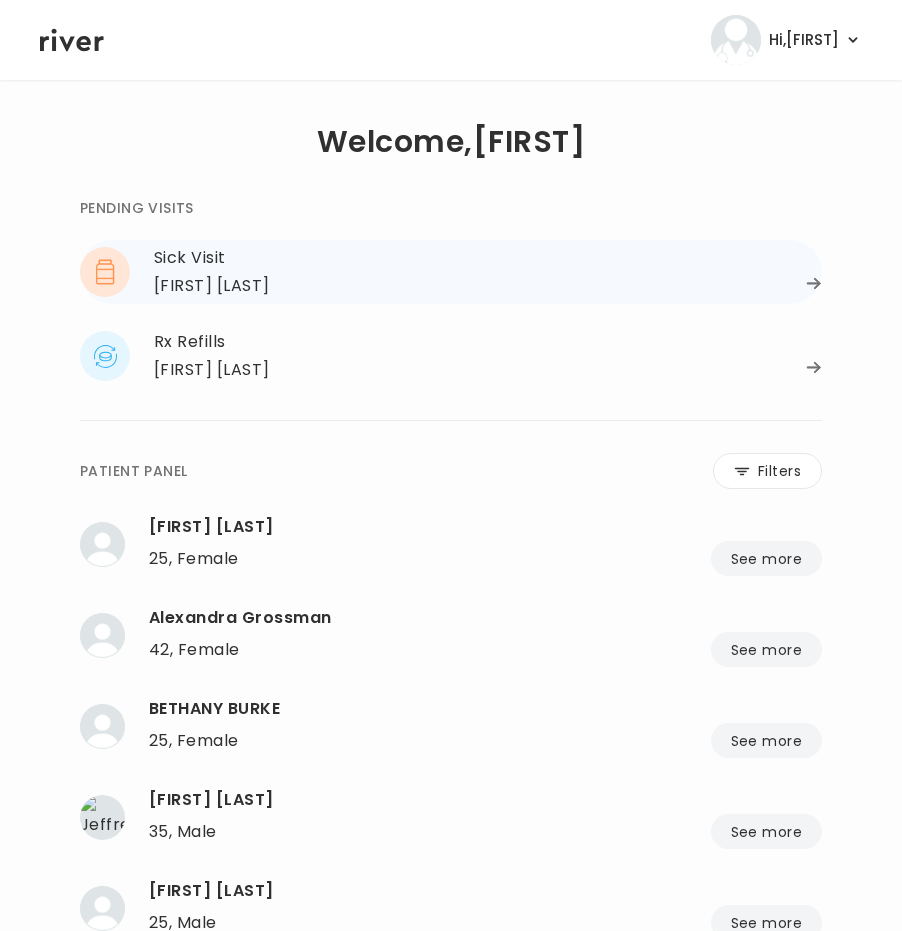 click on "kristin Bowman" at bounding box center [212, 286] 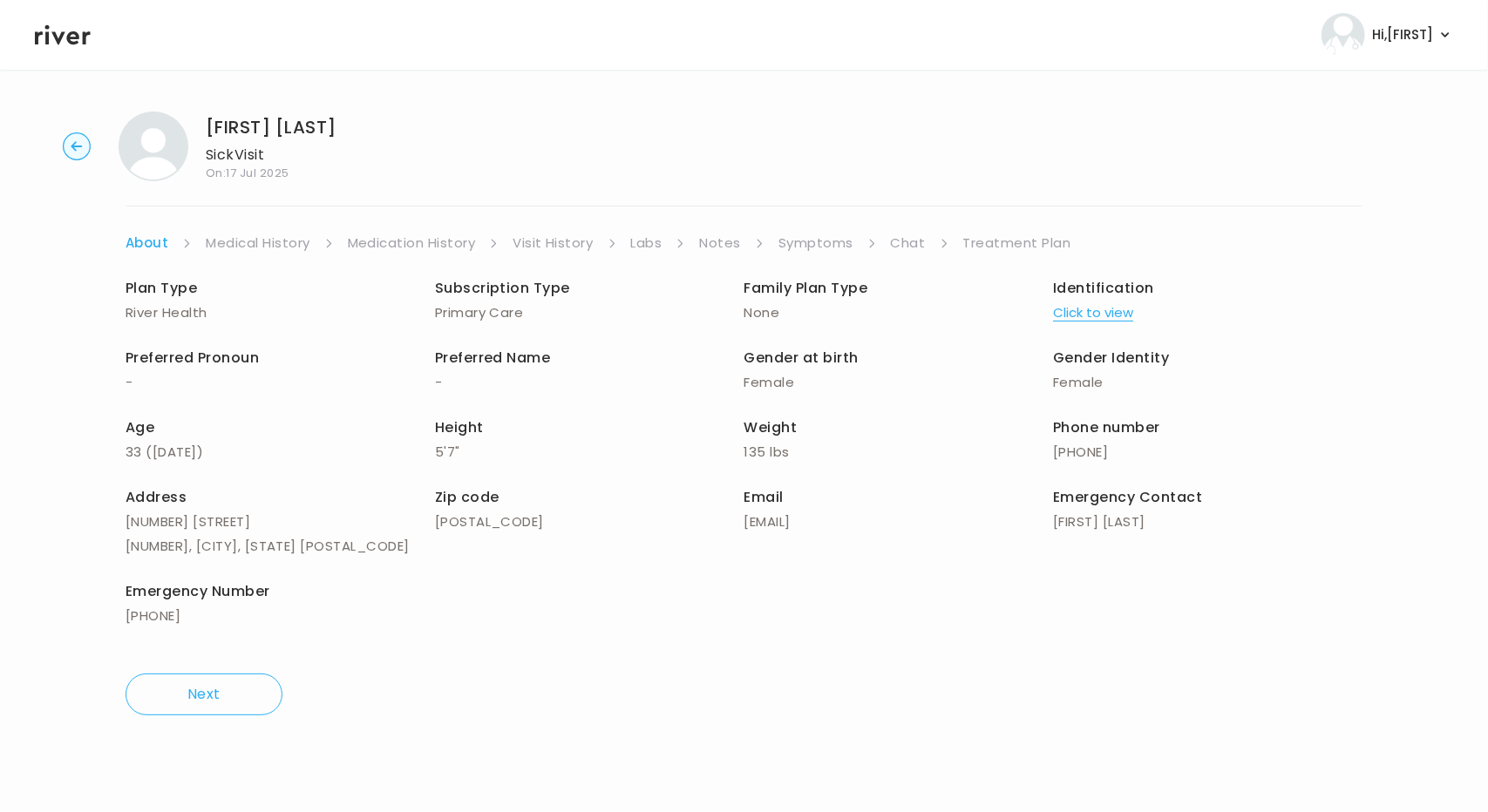 click on "About Medical History Medication History Visit History Labs Notes Symptoms Chat Treatment Plan" at bounding box center (744, 243) 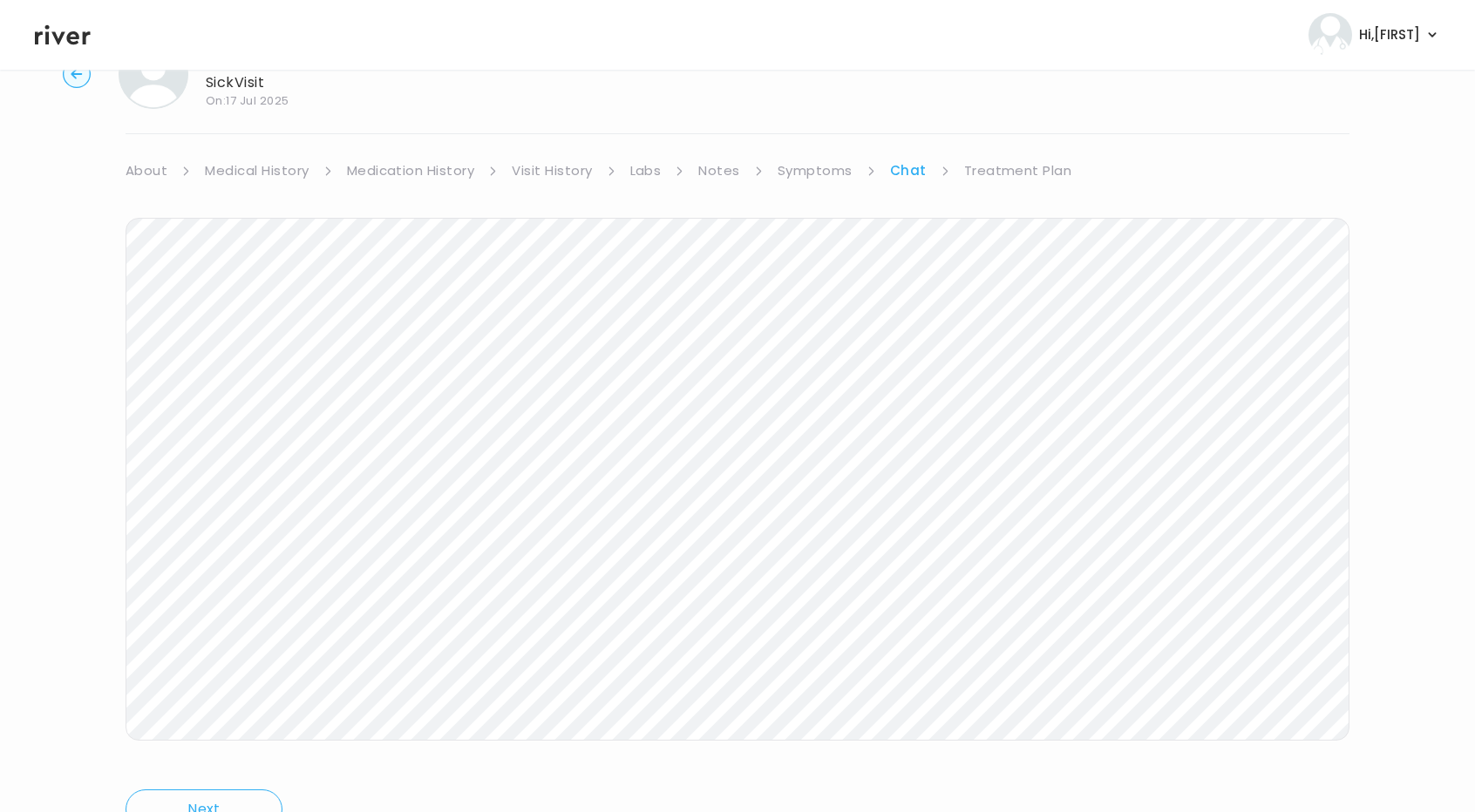 scroll, scrollTop: 114, scrollLeft: 0, axis: vertical 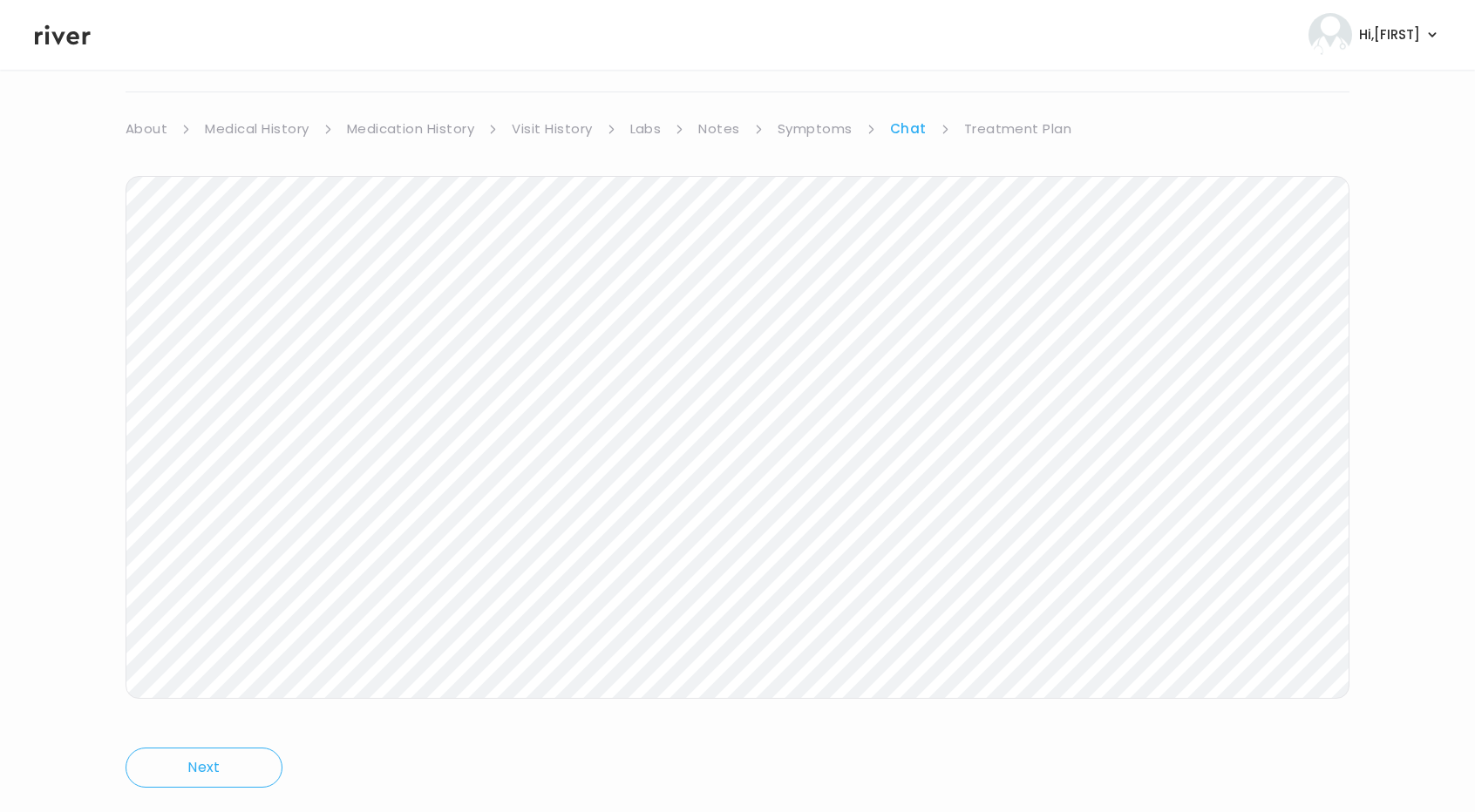 click on "Treatment Plan" at bounding box center [1018, 129] 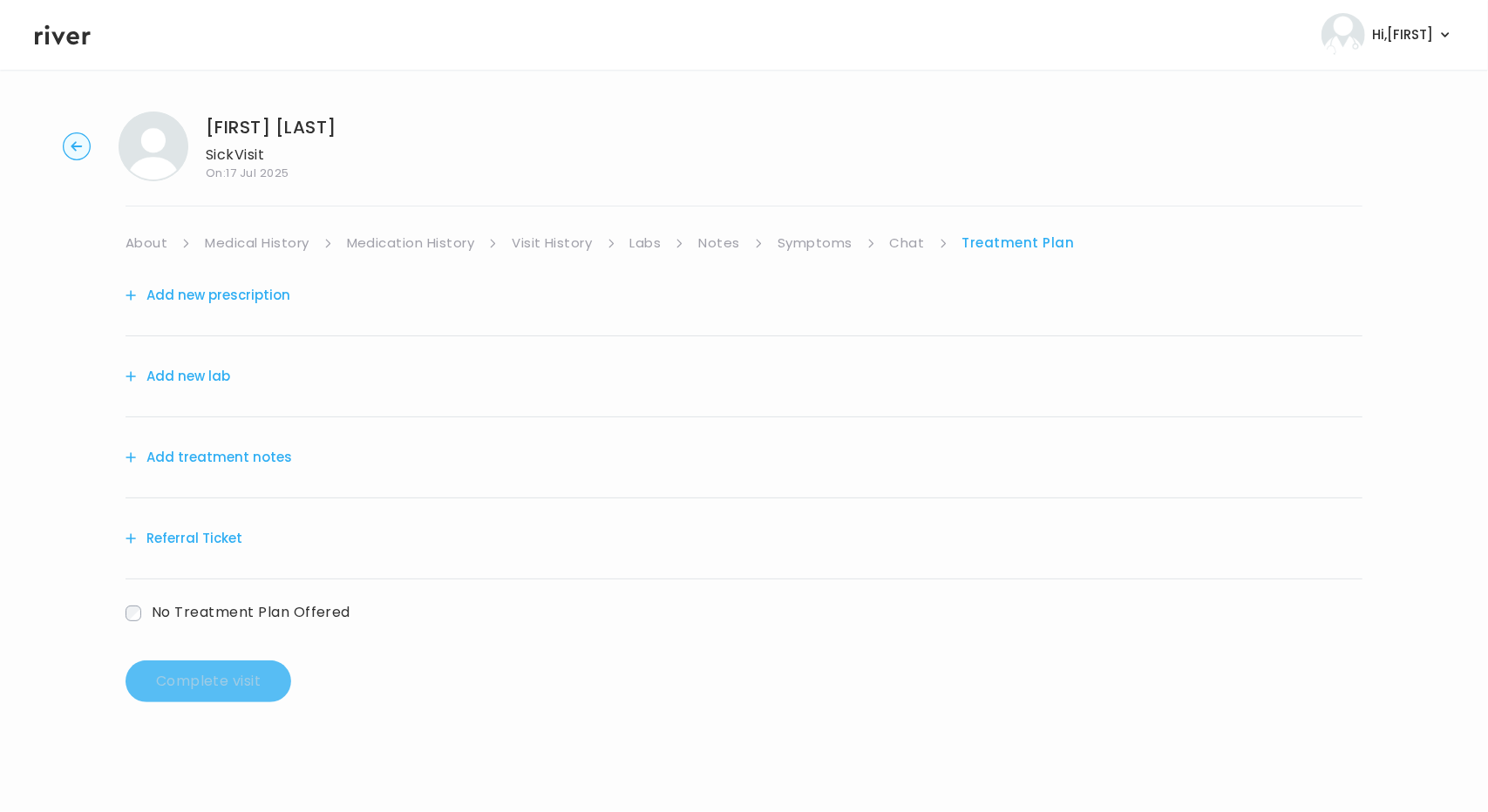 click on "Add new lab" at bounding box center (178, 376) 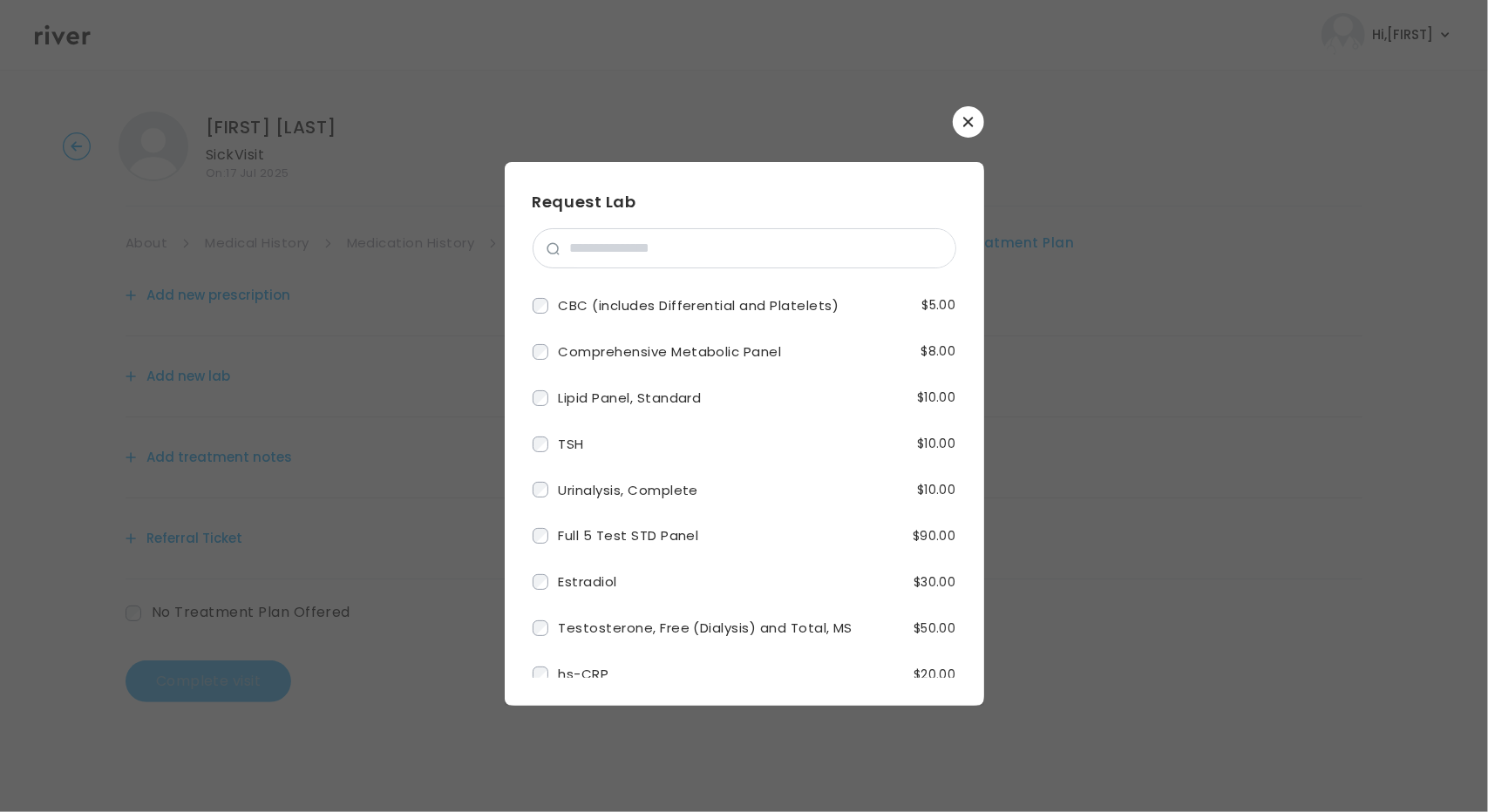 click at bounding box center (968, 122) 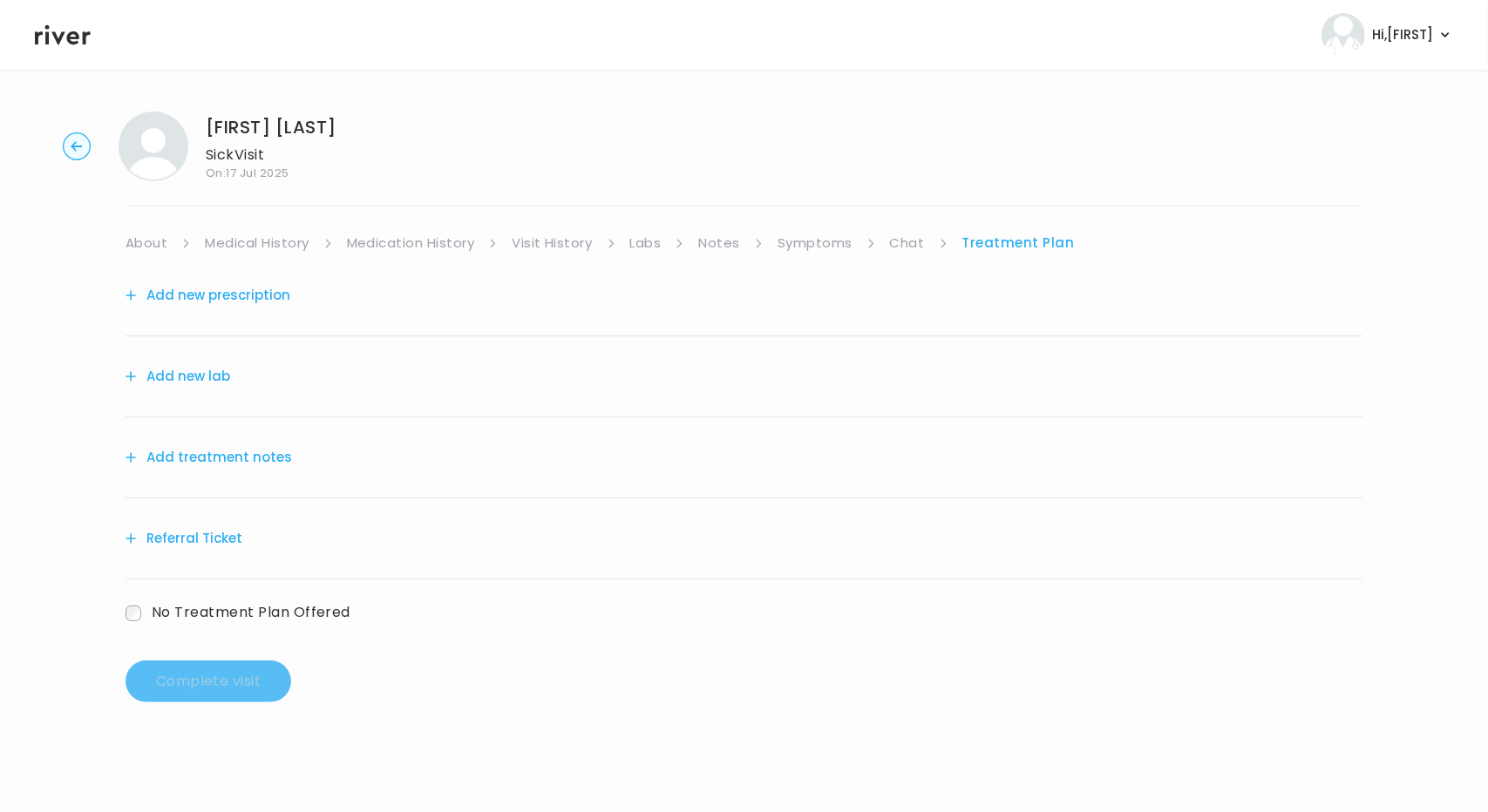click on "Add treatment notes" at bounding box center [208, 457] 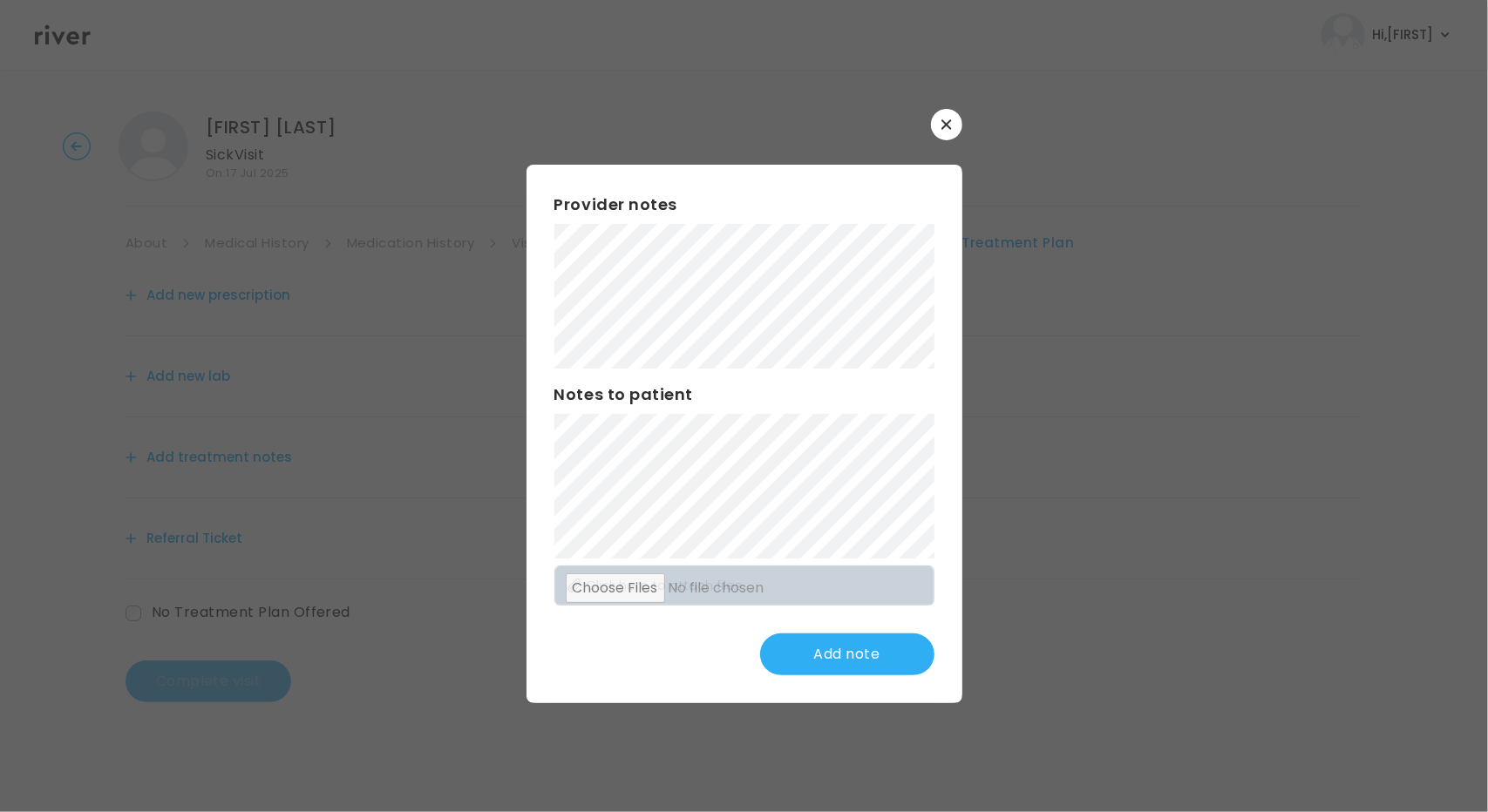 click at bounding box center [947, 125] 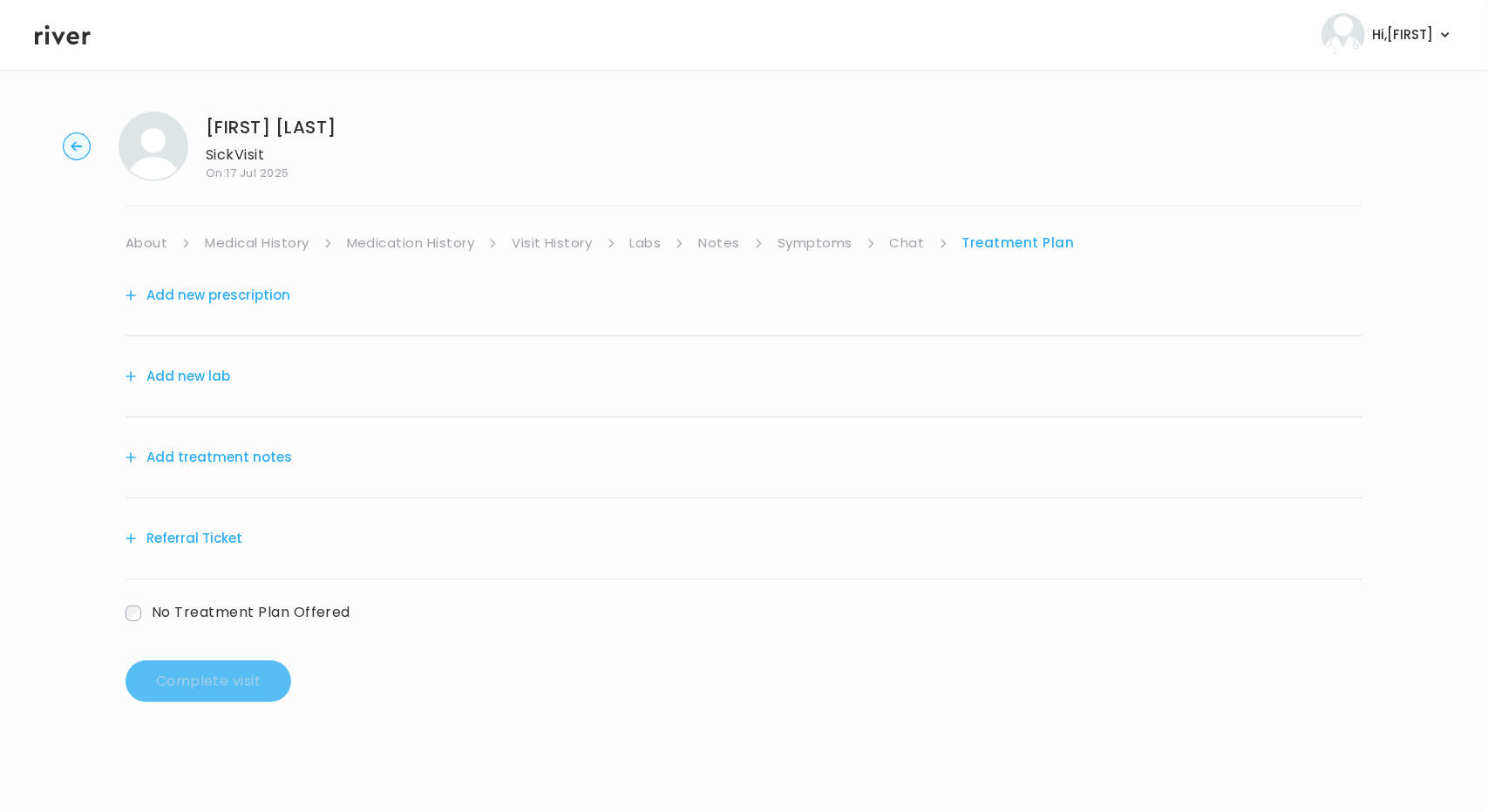 click on "Notes" at bounding box center (718, 243) 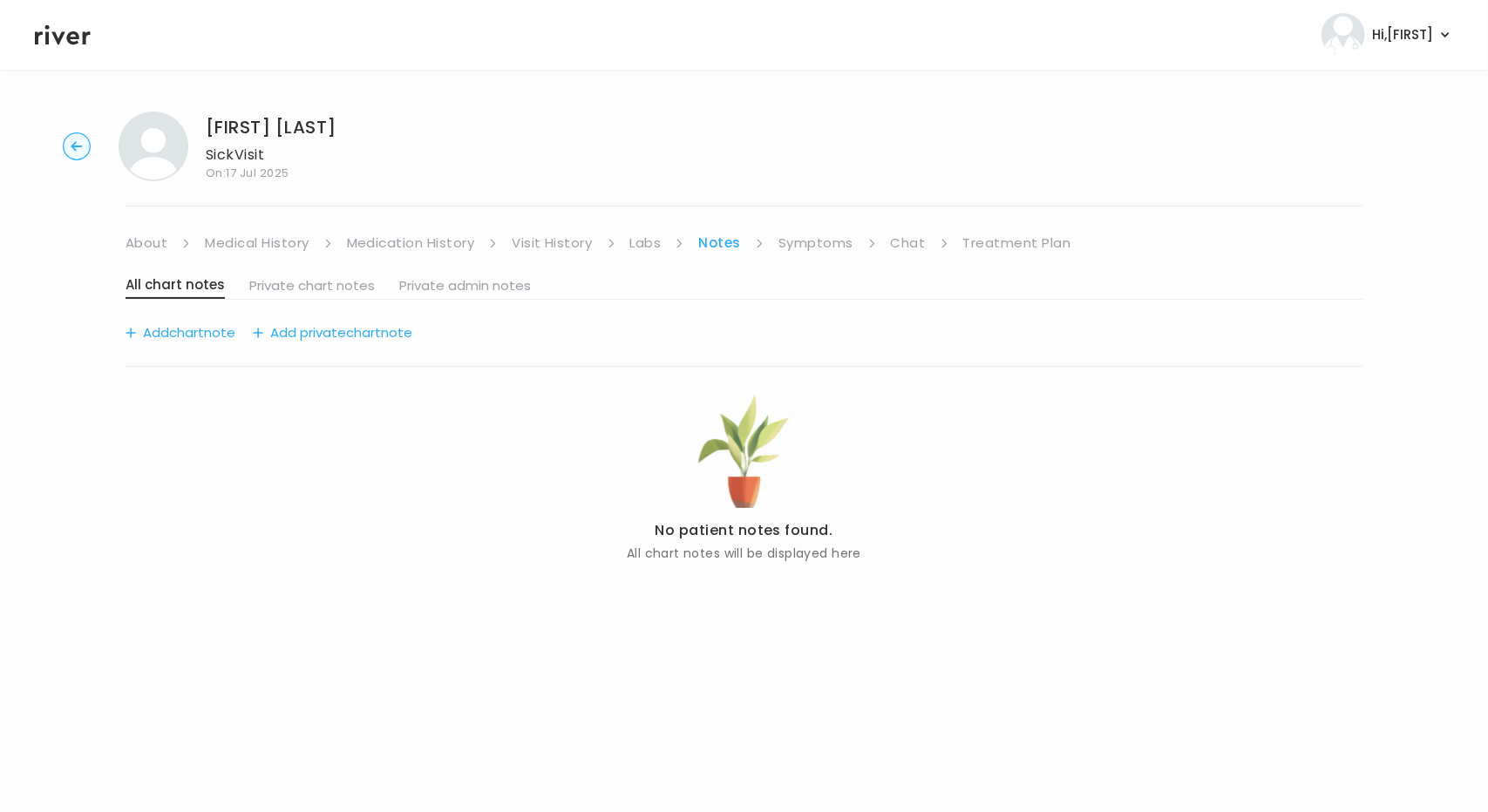 click on "Symptoms" at bounding box center (816, 243) 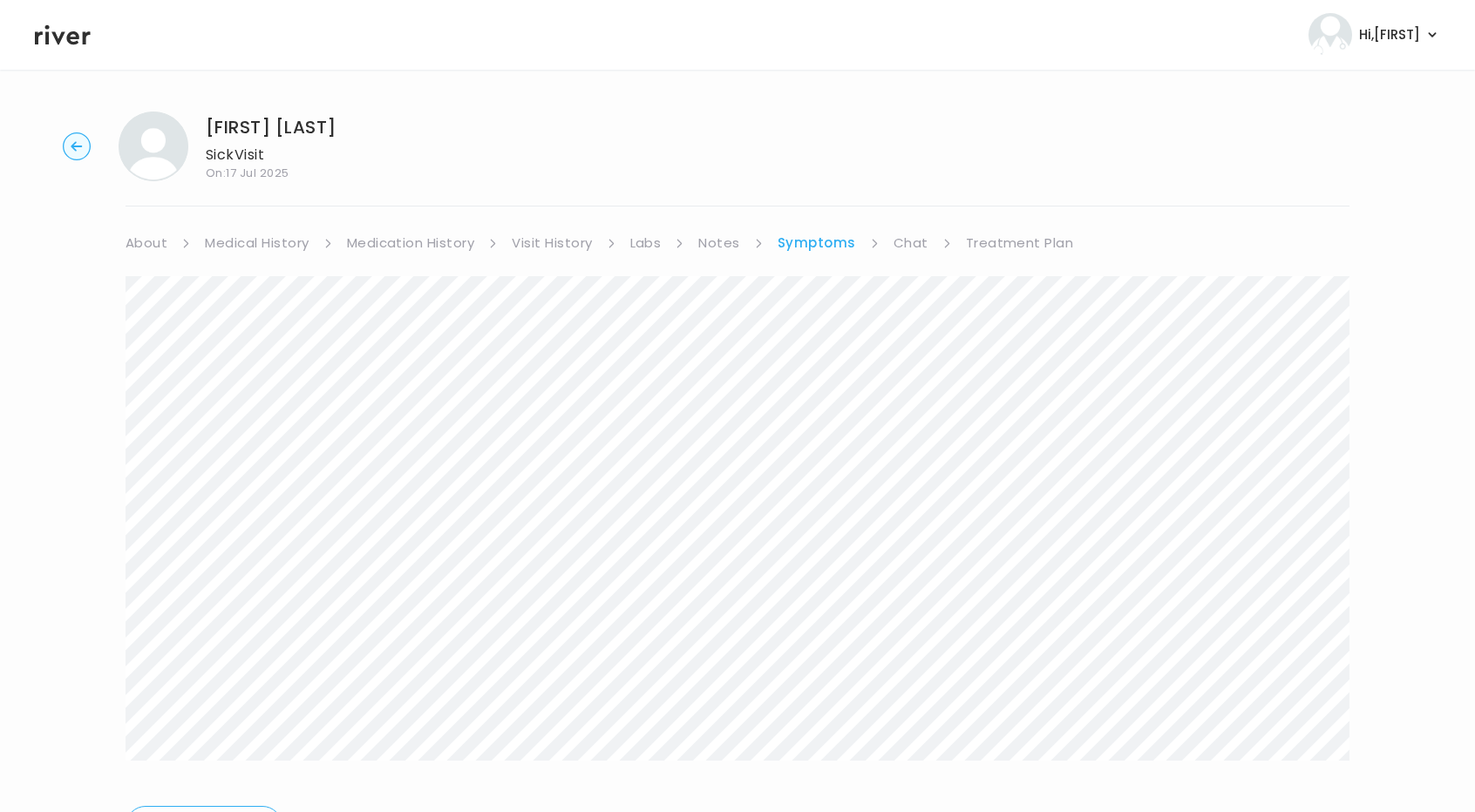 scroll, scrollTop: 99, scrollLeft: 0, axis: vertical 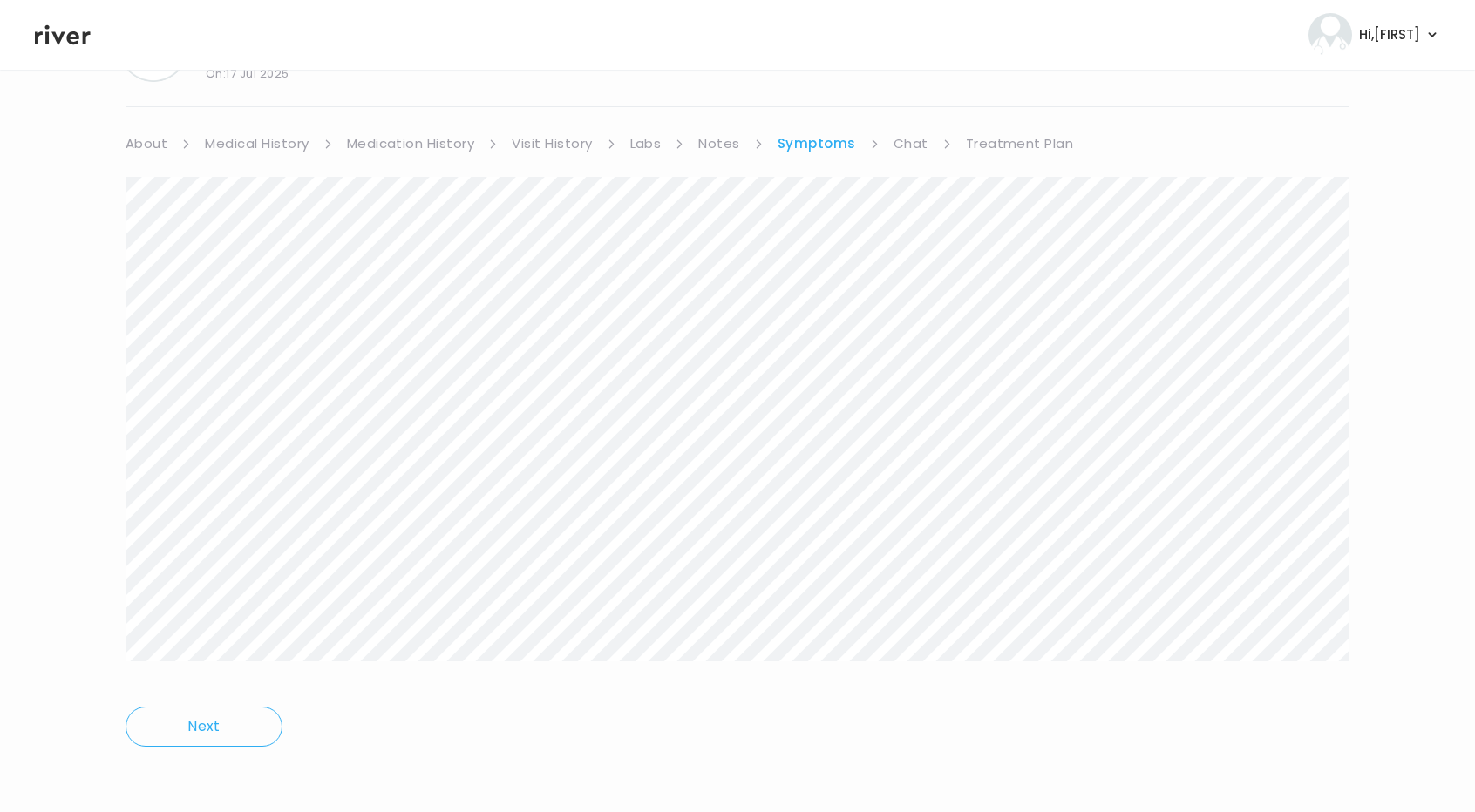 click on "Hi,  Brittney Profile Logout kristin Bowman Sick  Visit On:  17 Jul 2025 About Medical History Medication History Visit History Labs Notes Symptoms Chat Treatment Plan Next" at bounding box center (738, 307) 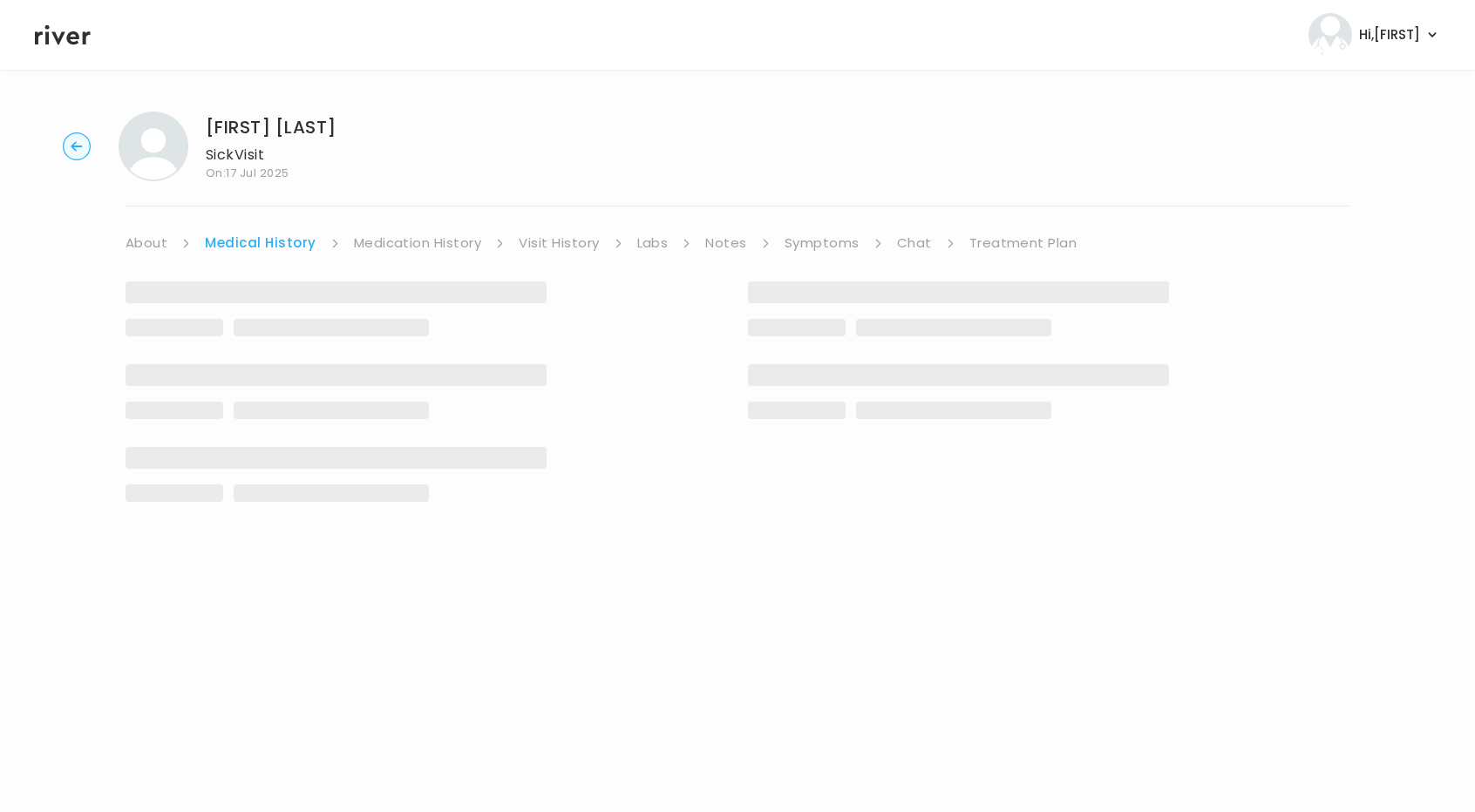 scroll, scrollTop: 0, scrollLeft: 0, axis: both 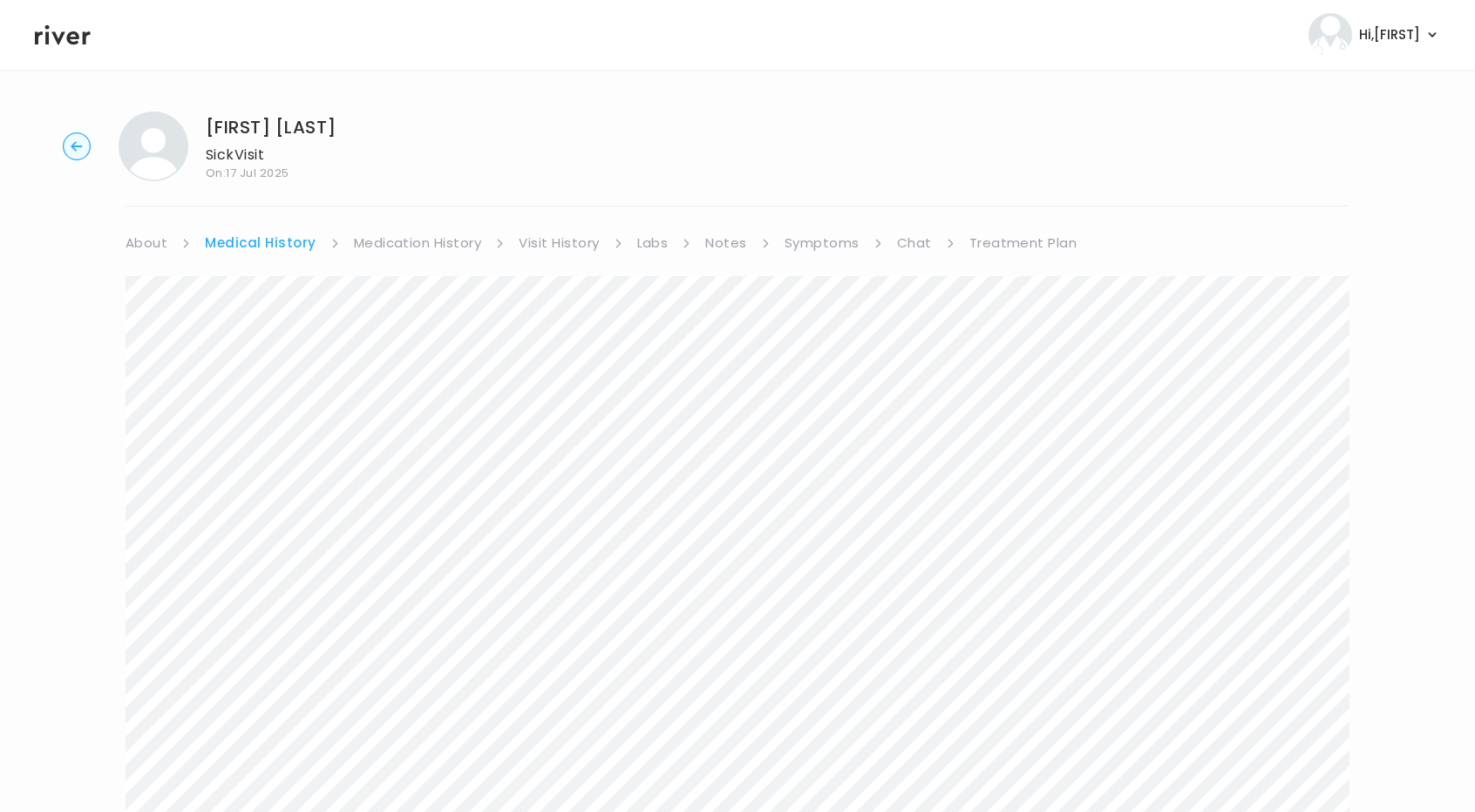 click on "About" at bounding box center [146, 243] 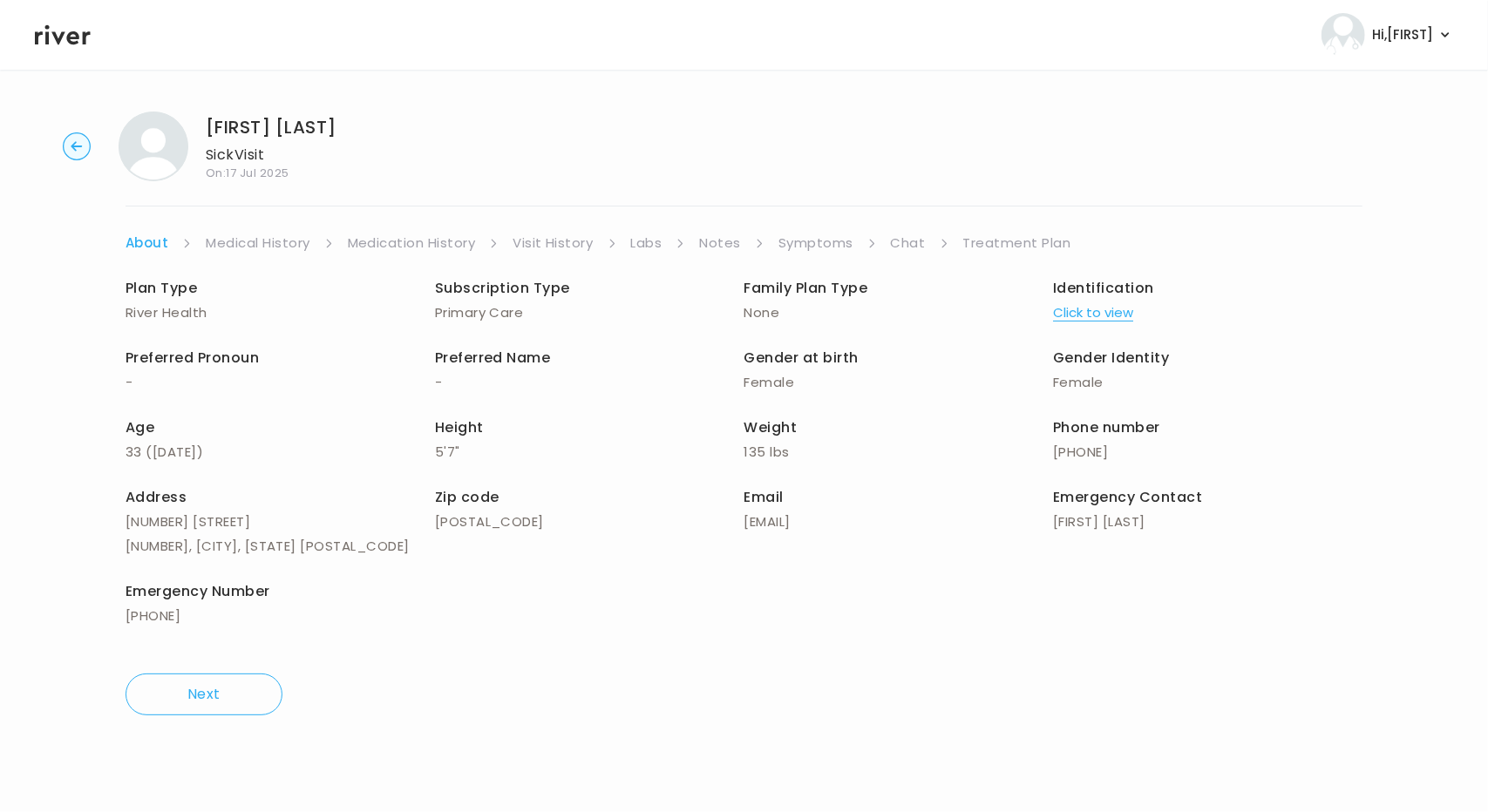 click on "Treatment Plan" at bounding box center (1017, 243) 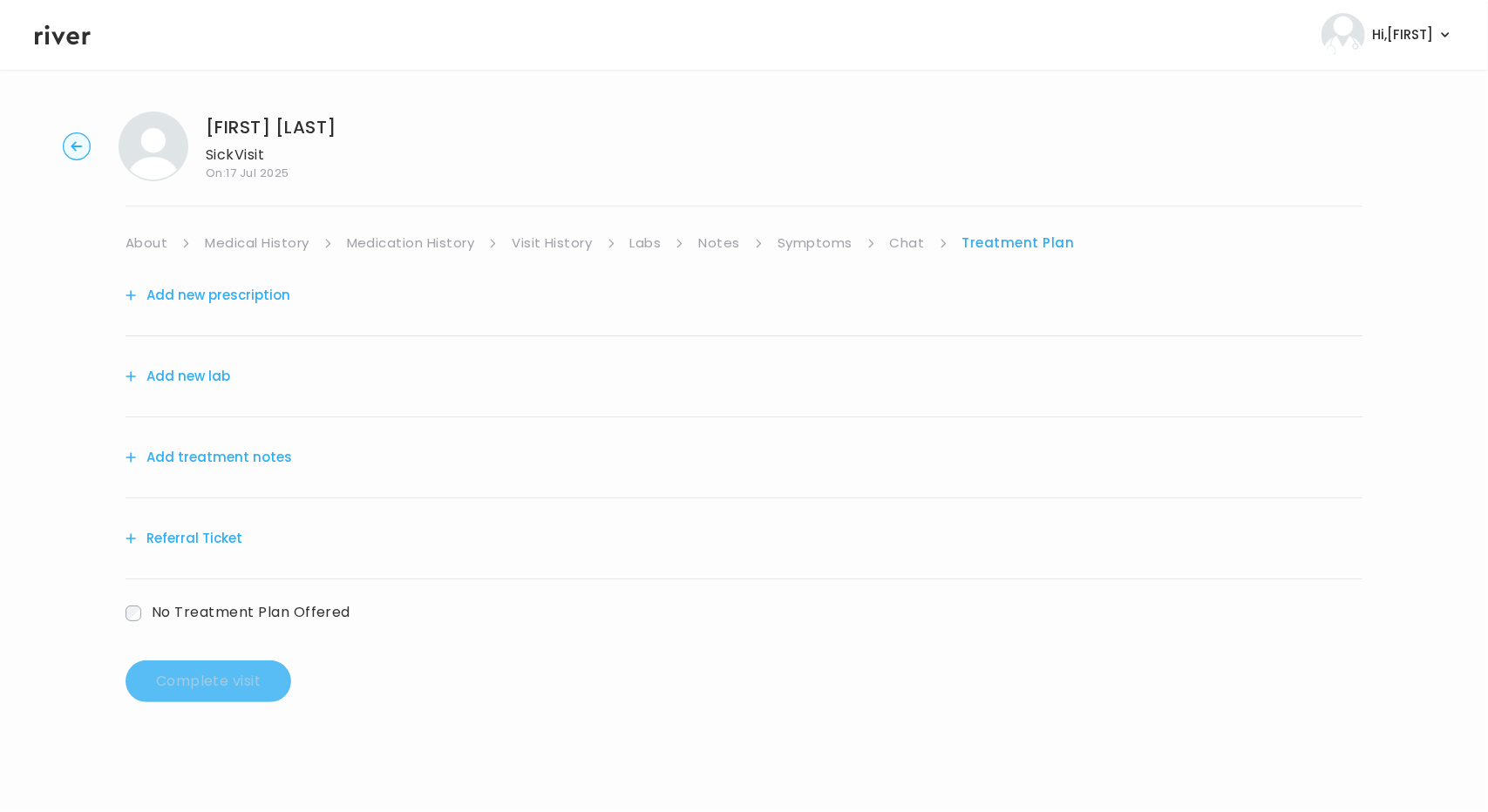 click on "Add treatment notes" at bounding box center [208, 457] 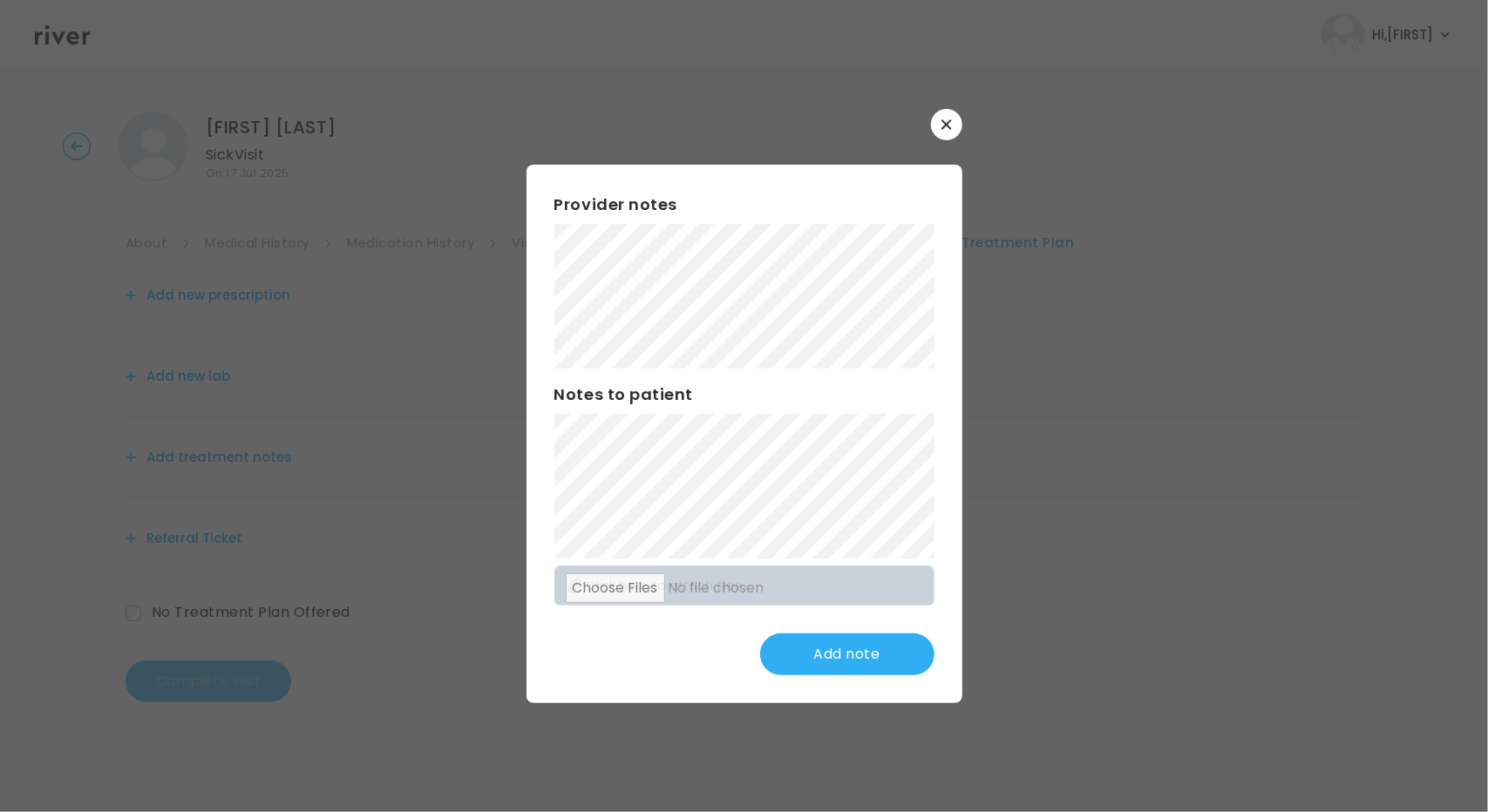 click on "Provider notes Notes to patient Click here to attach files Add note" at bounding box center (744, 434) 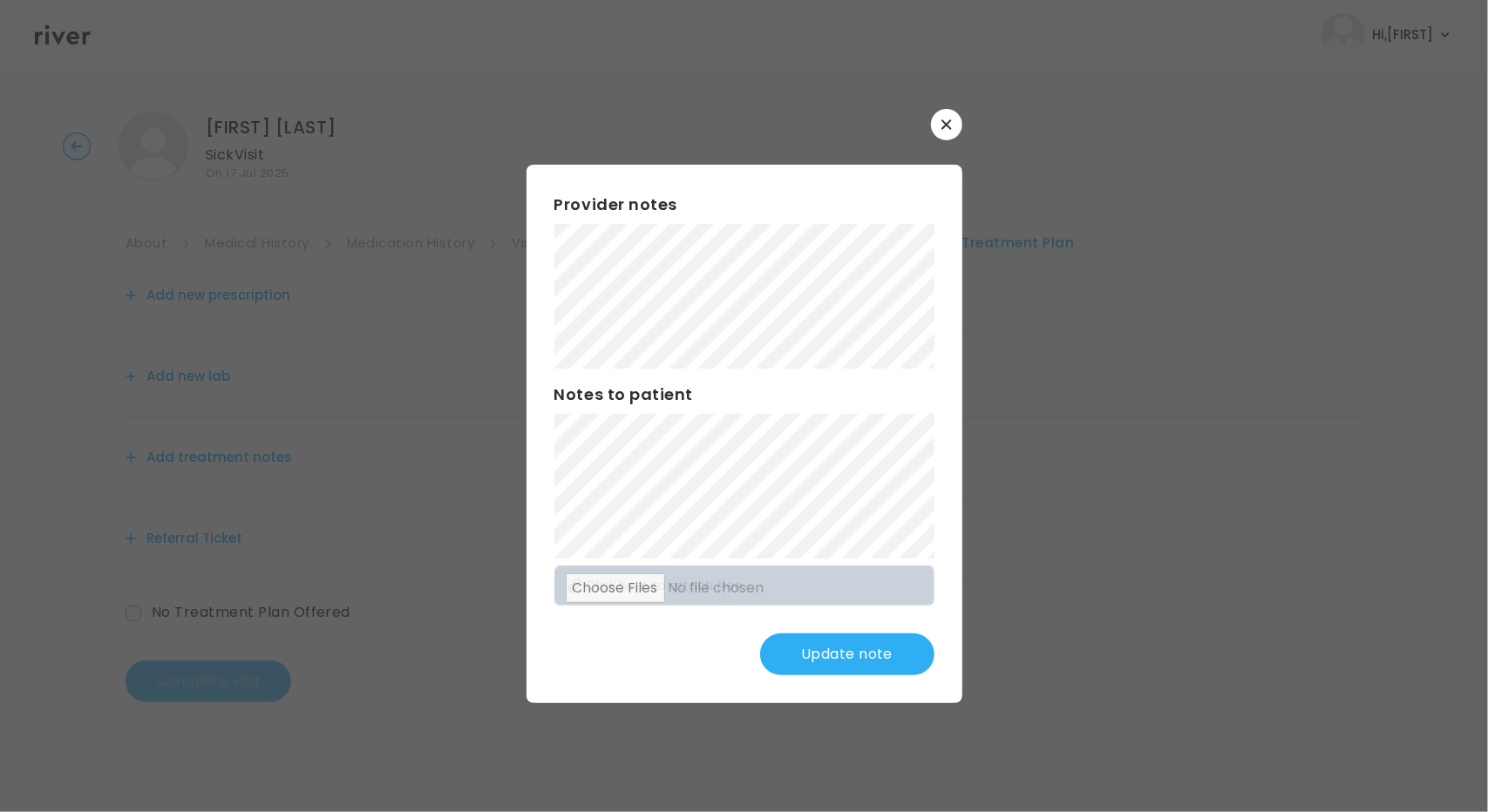 click on "Update note" at bounding box center [847, 654] 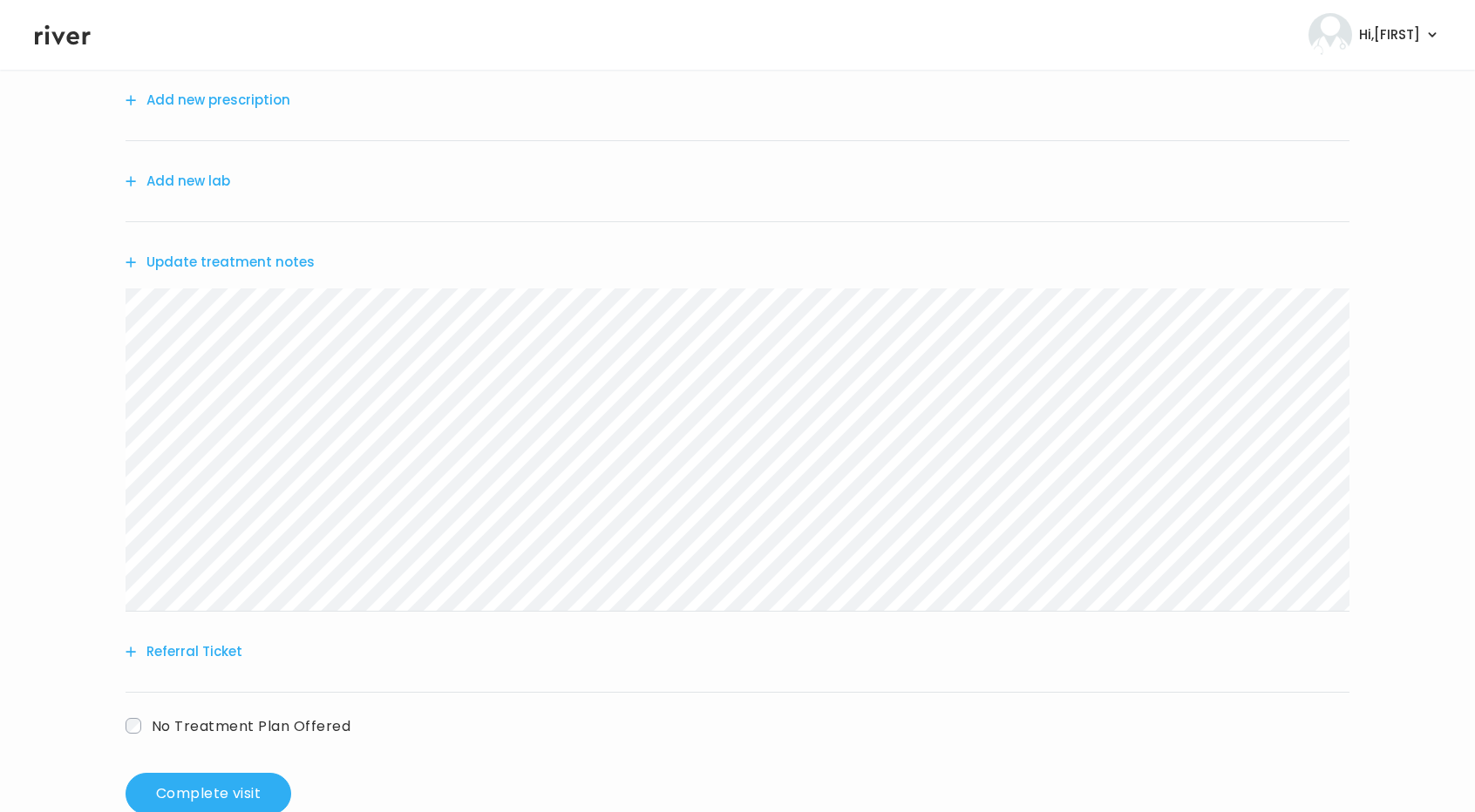 scroll, scrollTop: 238, scrollLeft: 0, axis: vertical 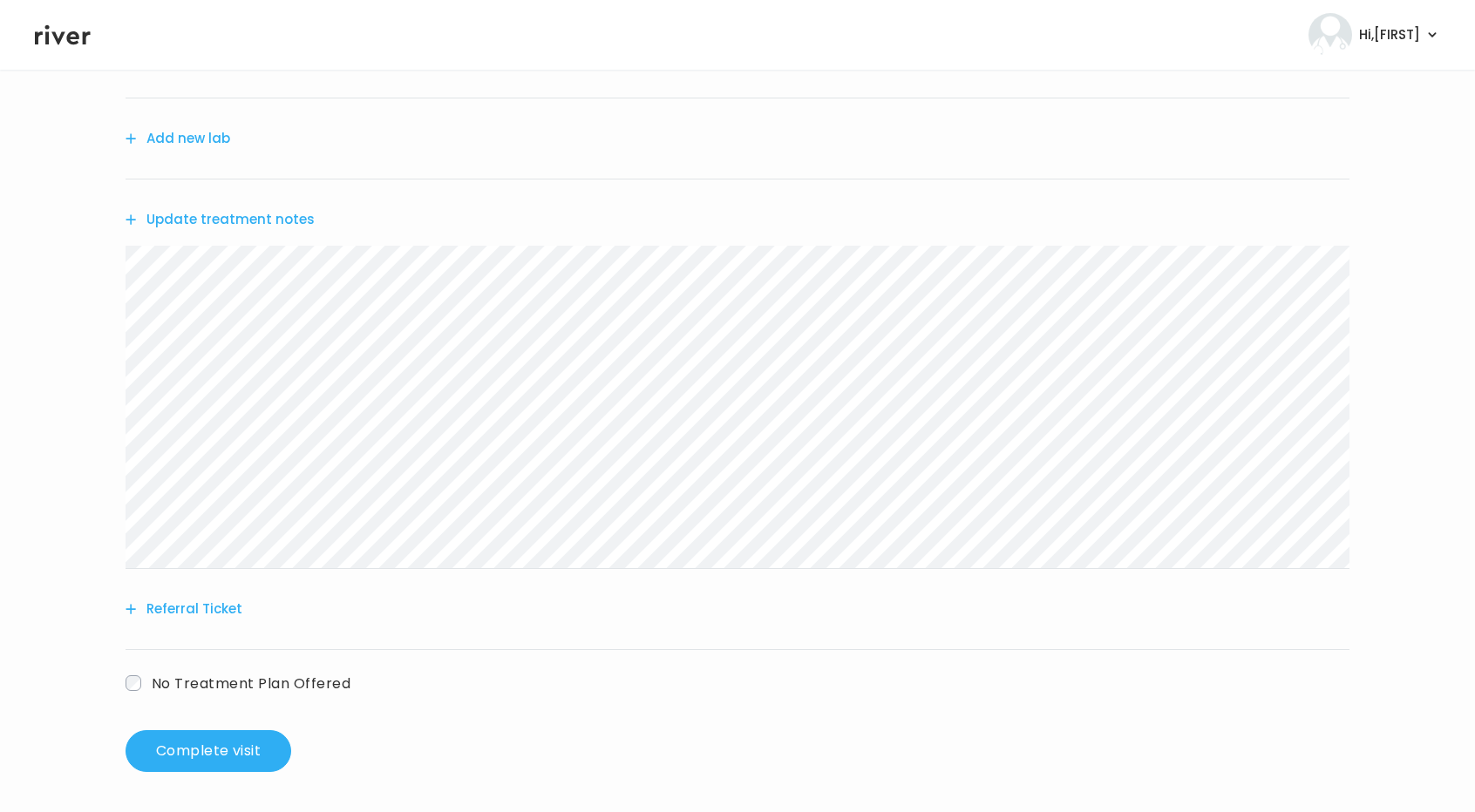 click on "Referral Ticket" at bounding box center [184, 609] 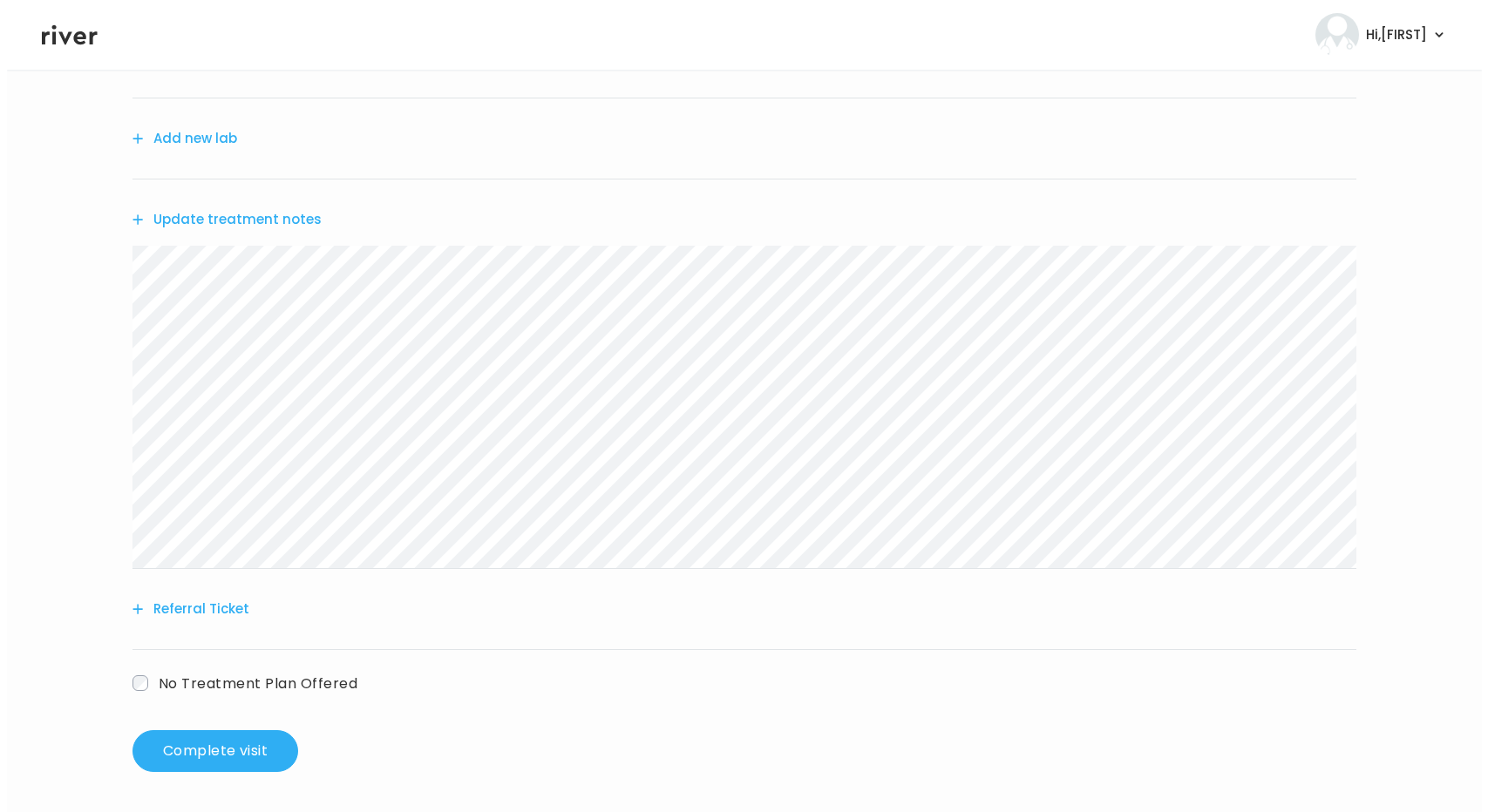 scroll, scrollTop: 0, scrollLeft: 0, axis: both 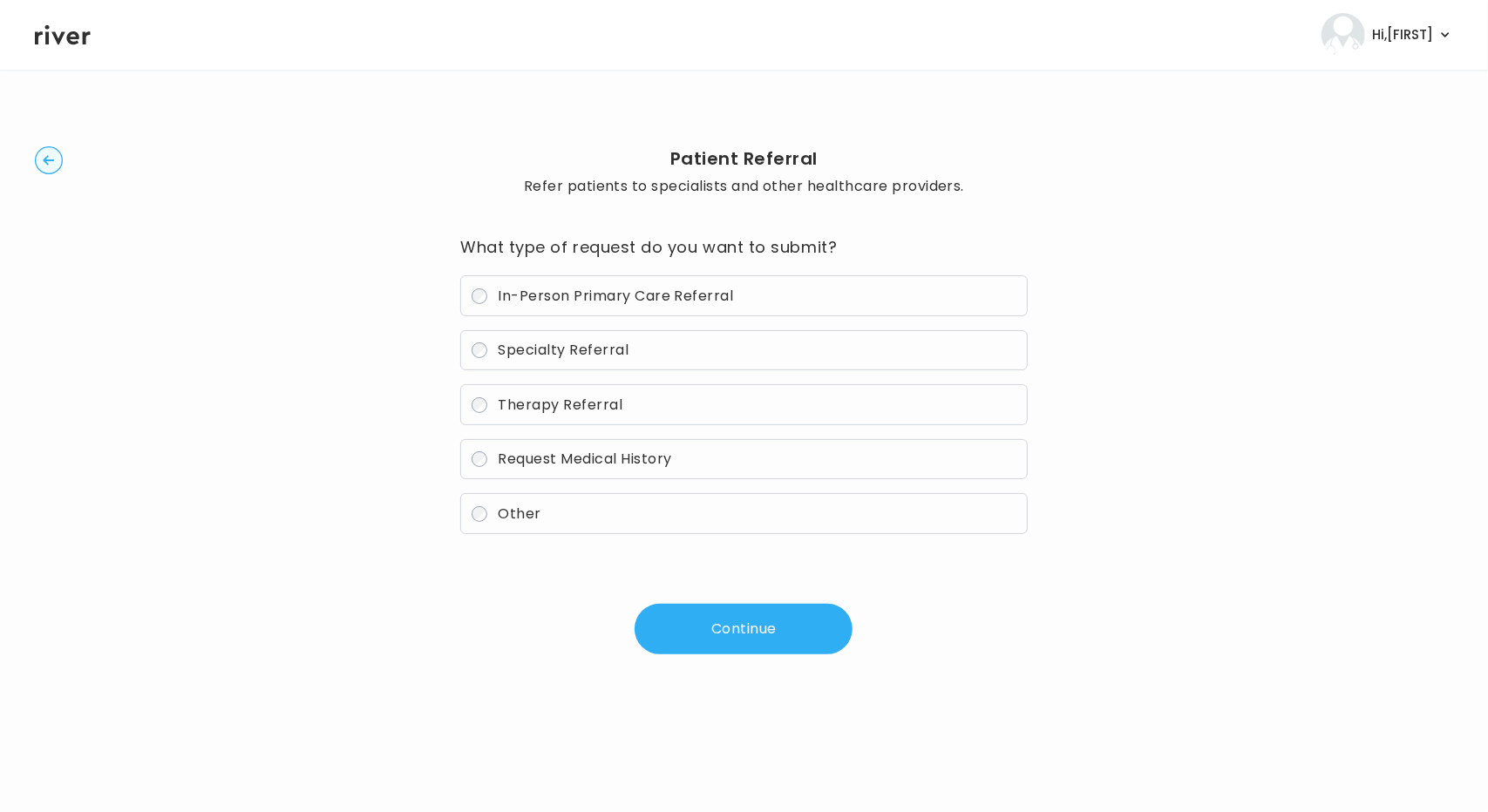 drag, startPoint x: 521, startPoint y: 513, endPoint x: 556, endPoint y: 513, distance: 35 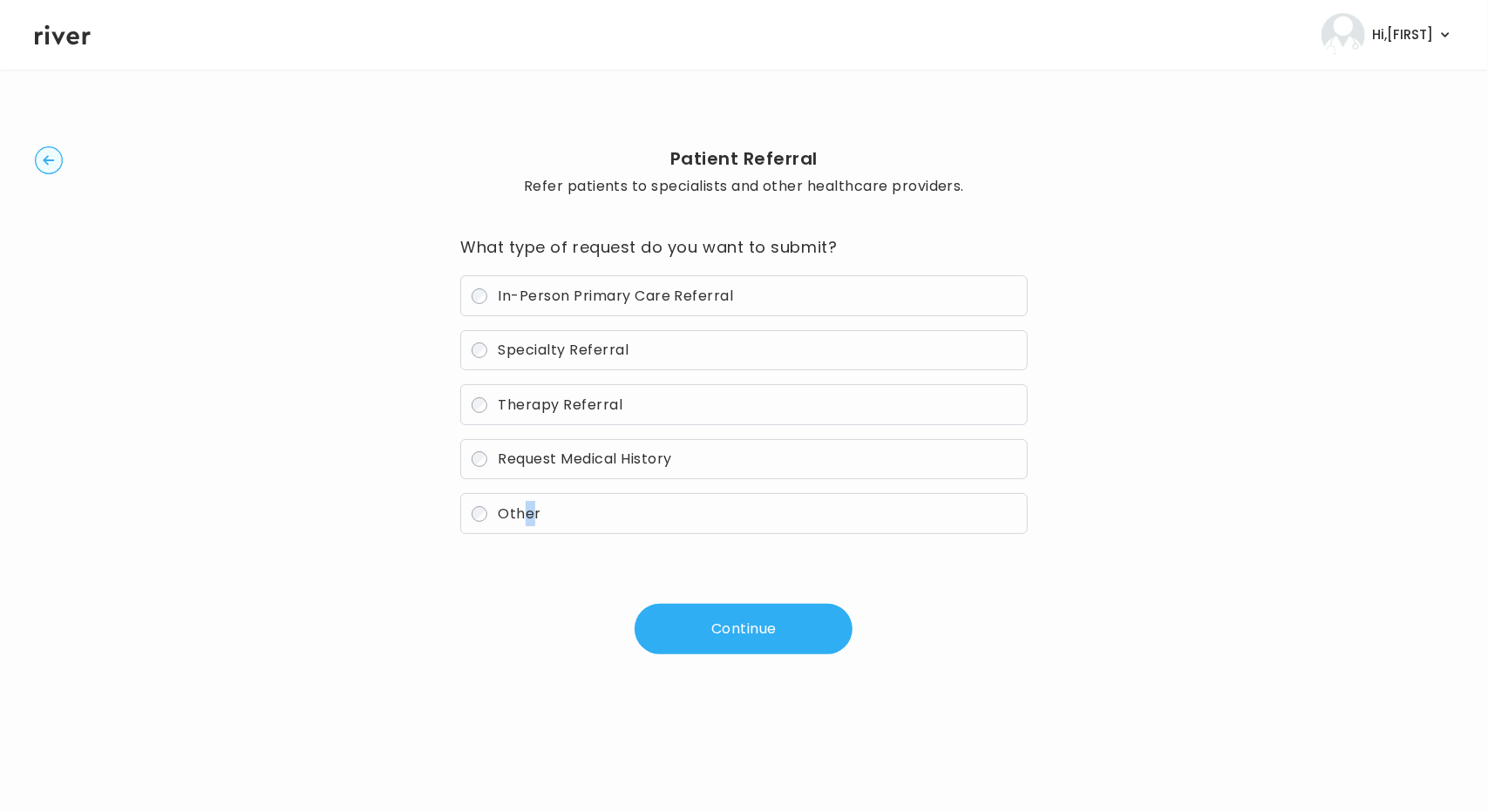 drag, startPoint x: 724, startPoint y: 630, endPoint x: 714, endPoint y: 625, distance: 11.18034 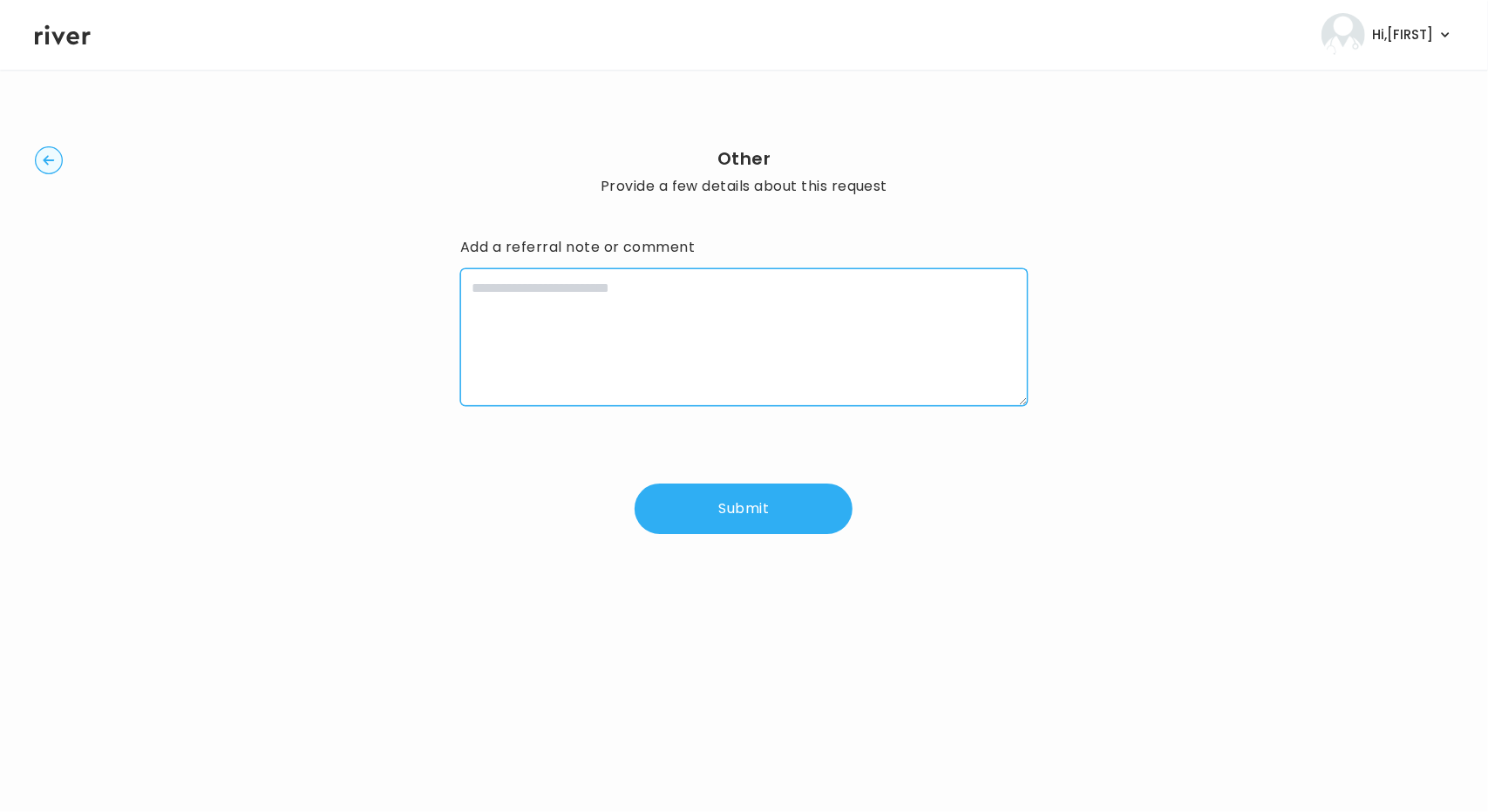 drag, startPoint x: 615, startPoint y: 309, endPoint x: 580, endPoint y: 312, distance: 35.128336 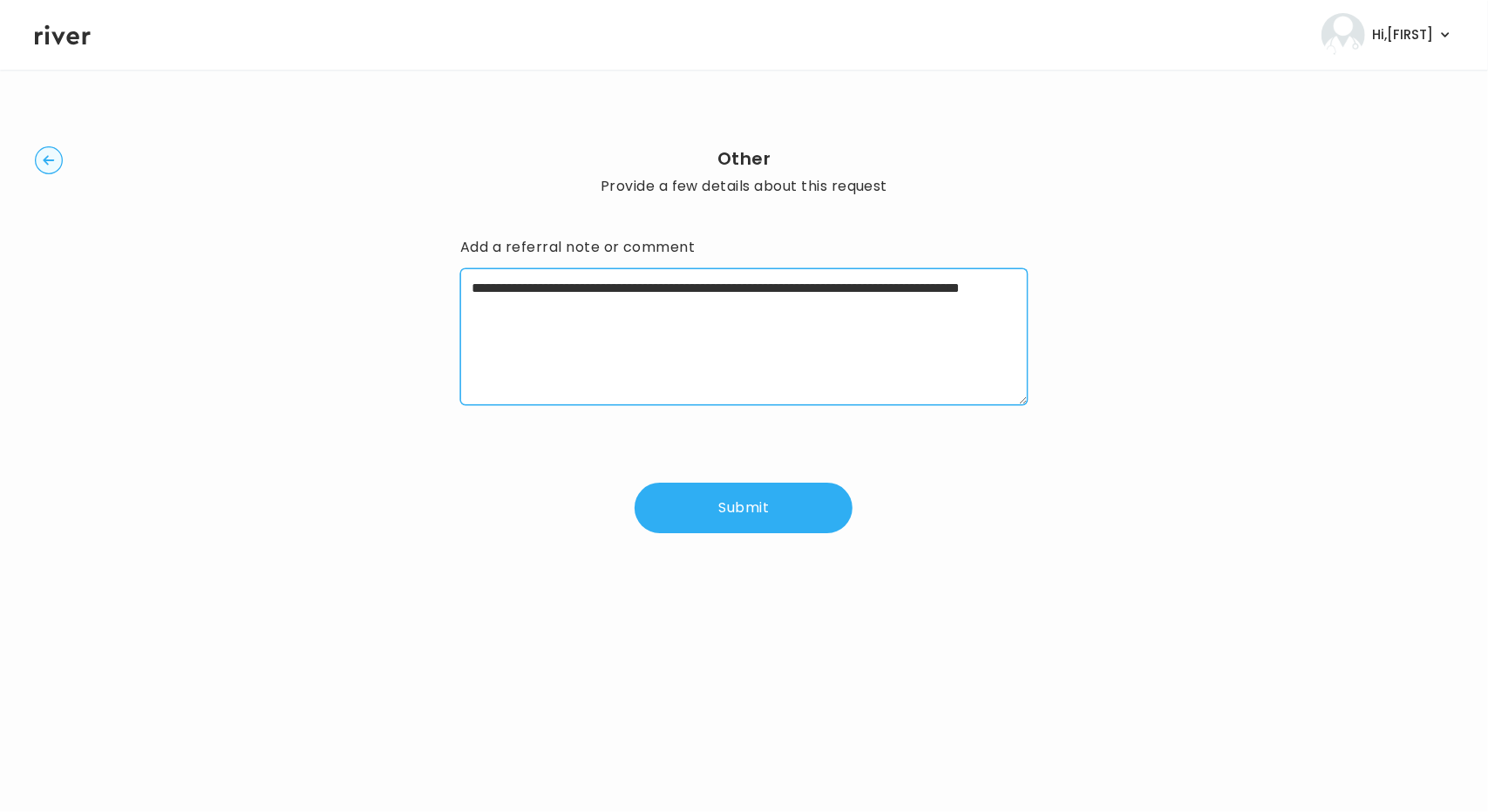 type on "**********" 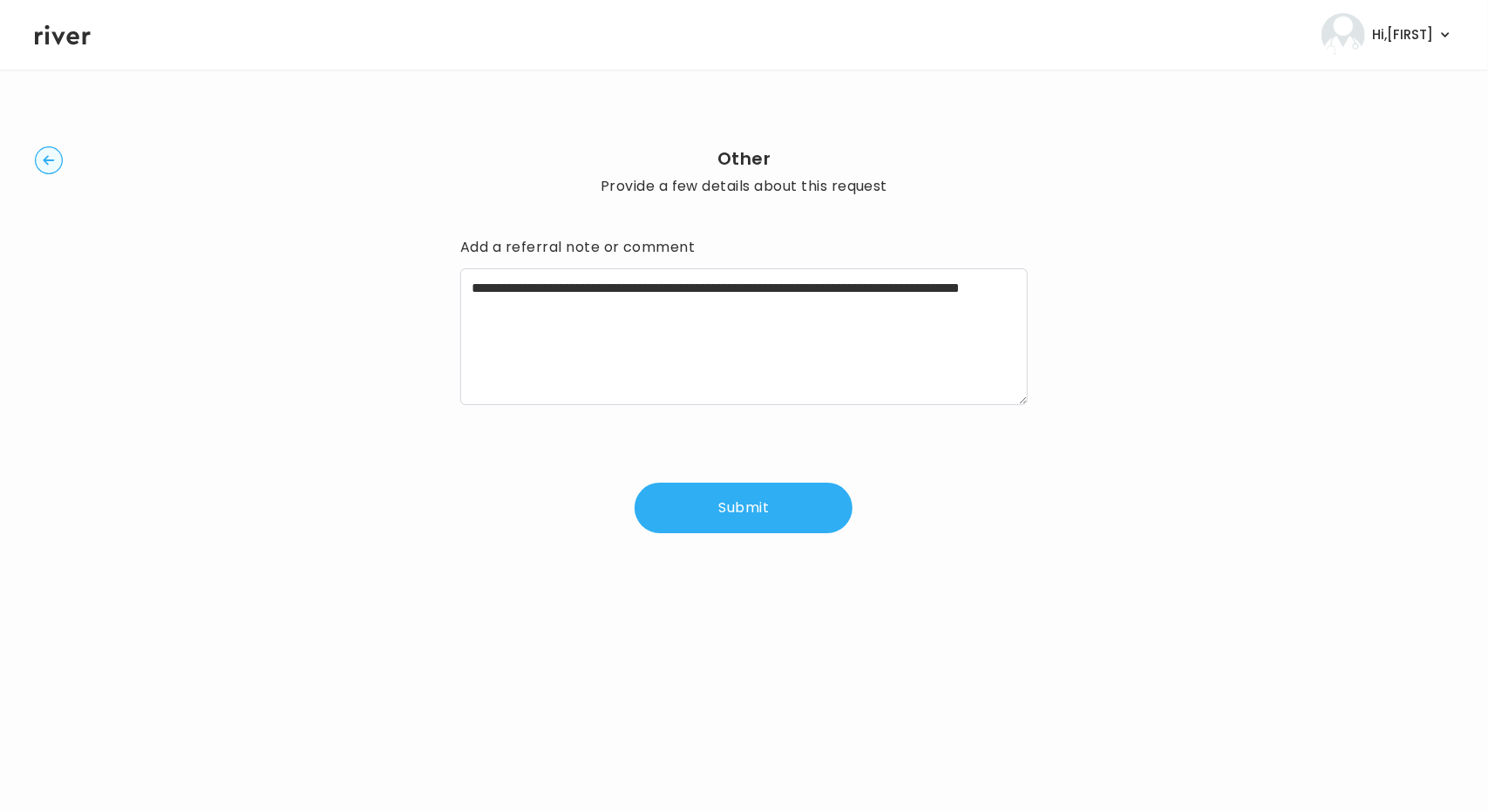 click on "Submit" at bounding box center (744, 508) 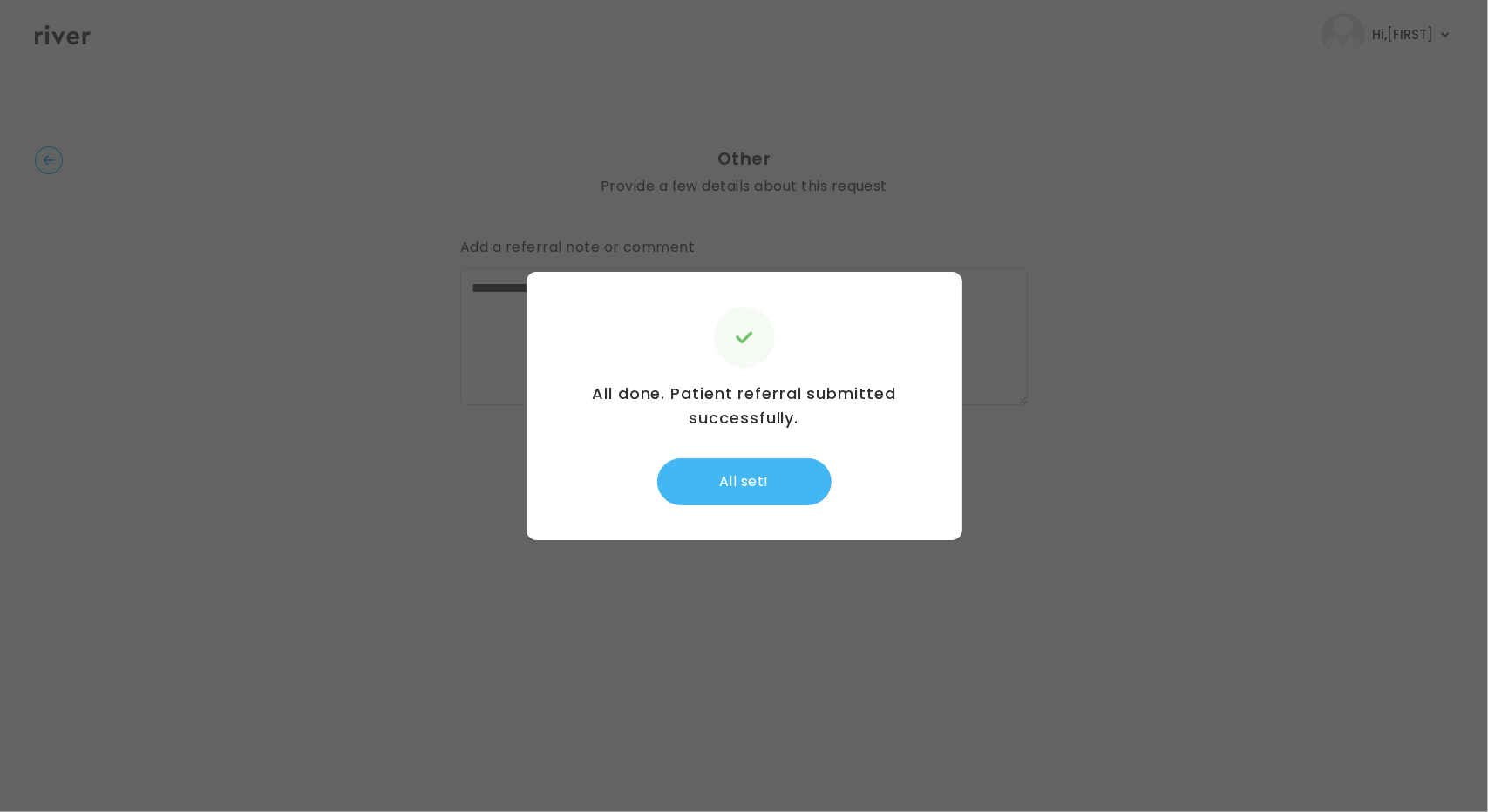 click on "All set!" at bounding box center [744, 482] 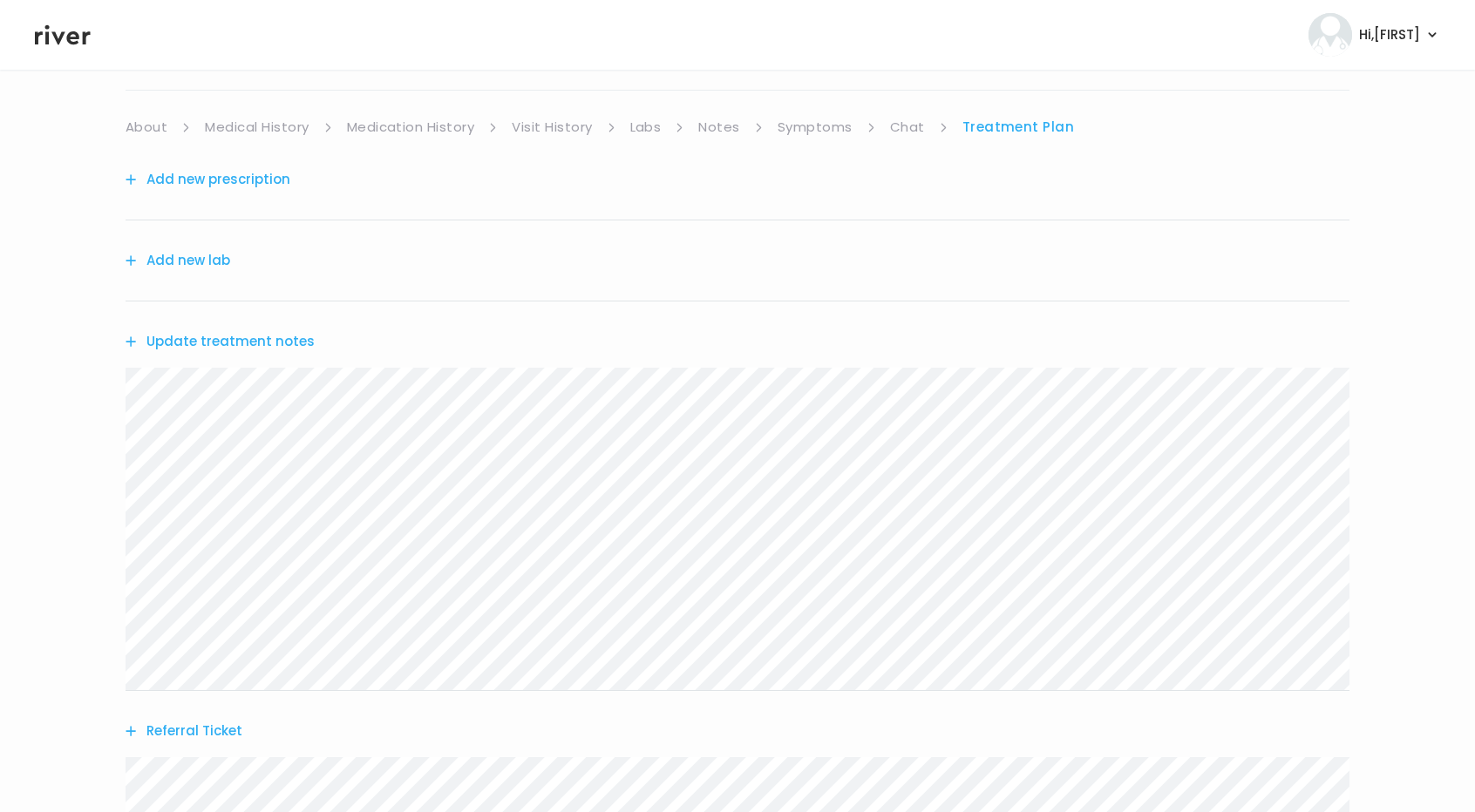 scroll, scrollTop: 0, scrollLeft: 0, axis: both 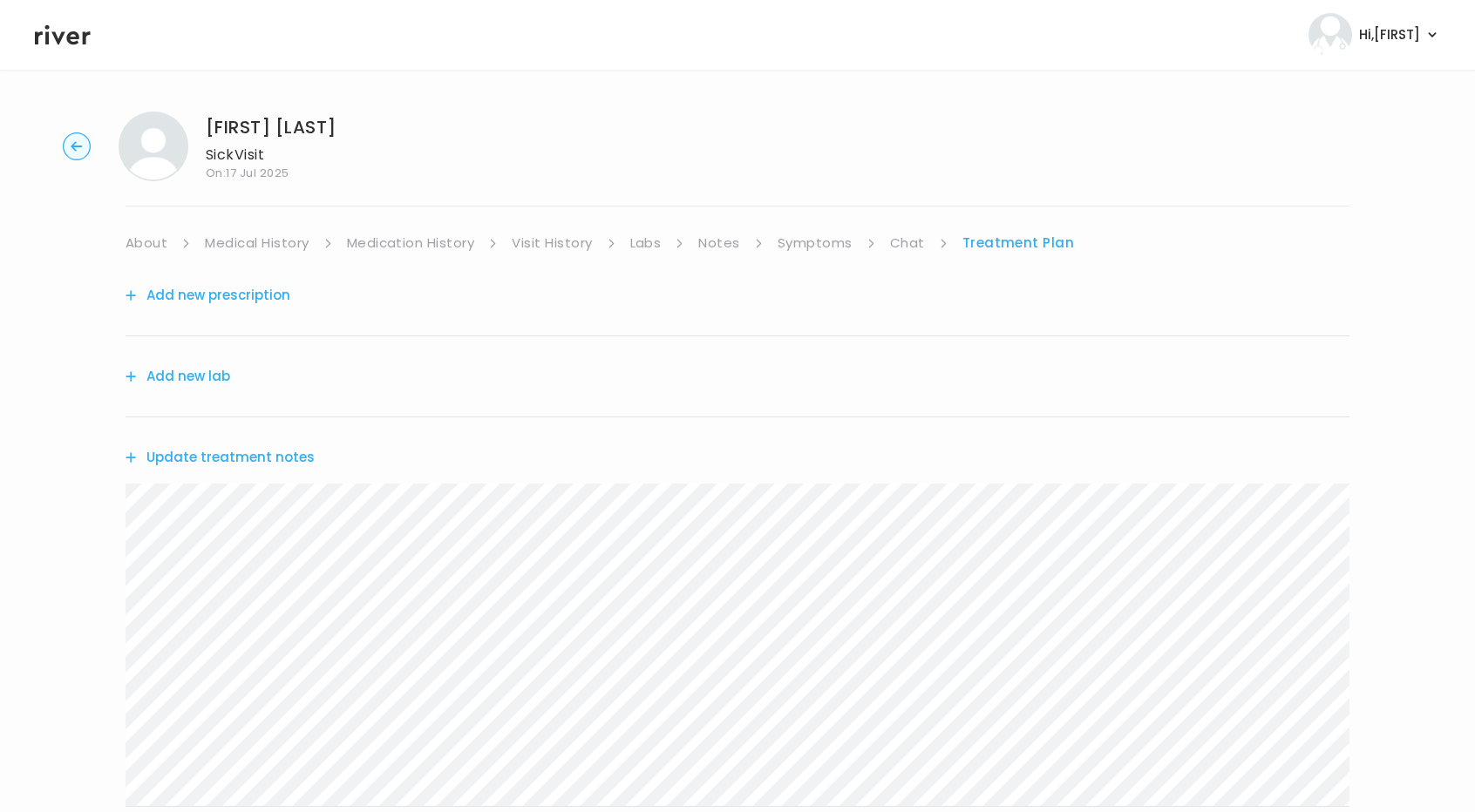 click on "Symptoms" at bounding box center (815, 243) 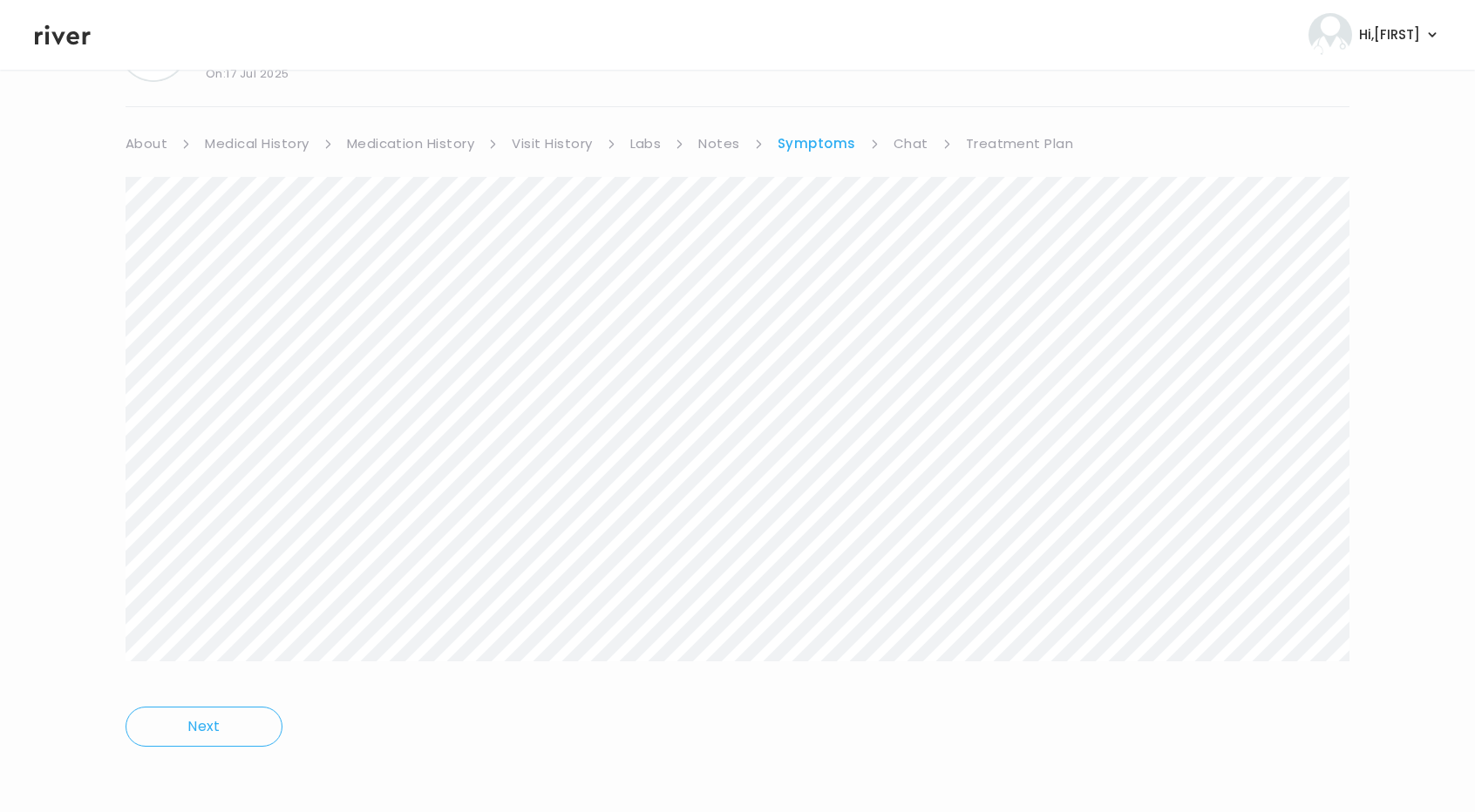 scroll, scrollTop: 0, scrollLeft: 0, axis: both 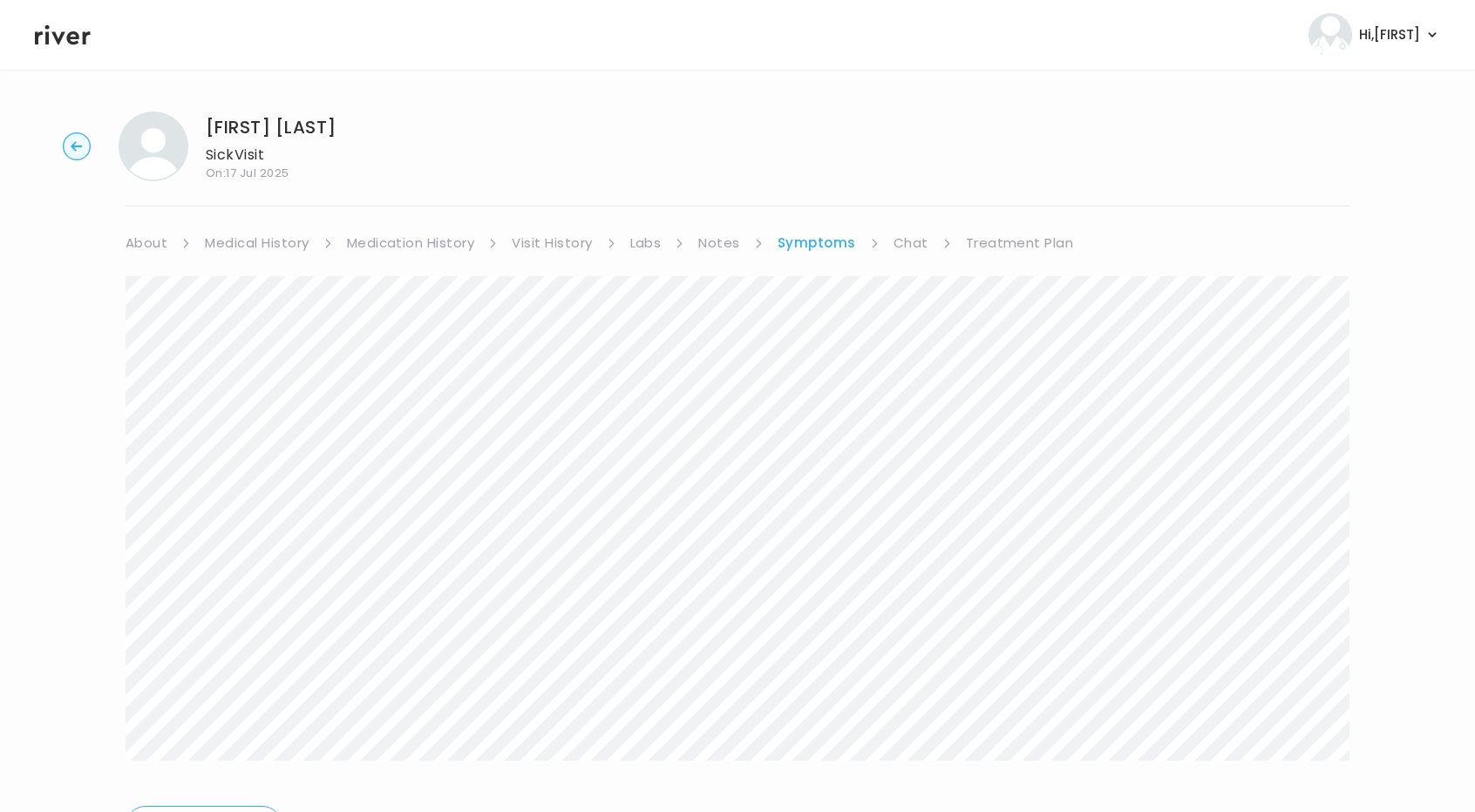 click on "Treatment Plan" at bounding box center (1020, 243) 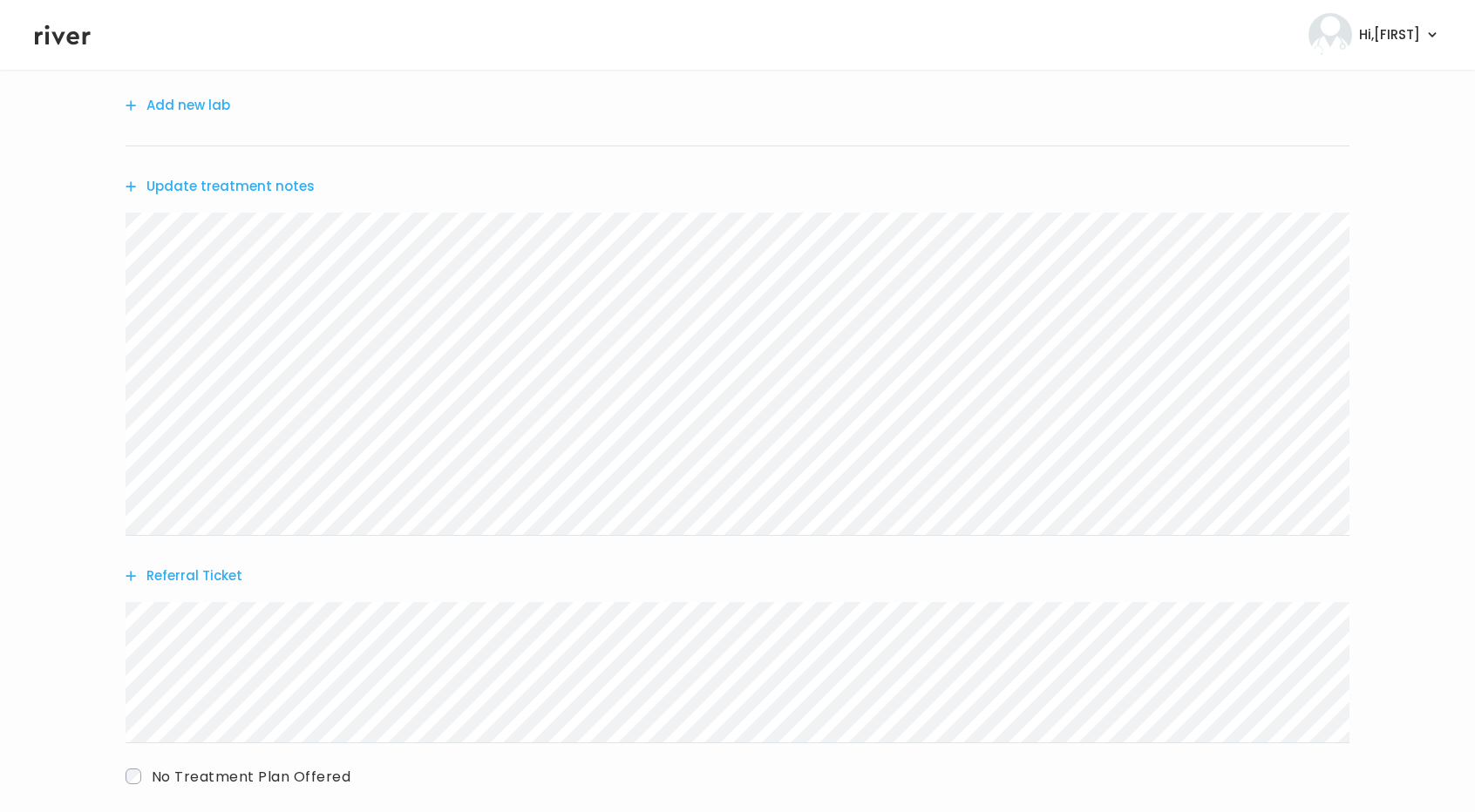 scroll, scrollTop: 364, scrollLeft: 0, axis: vertical 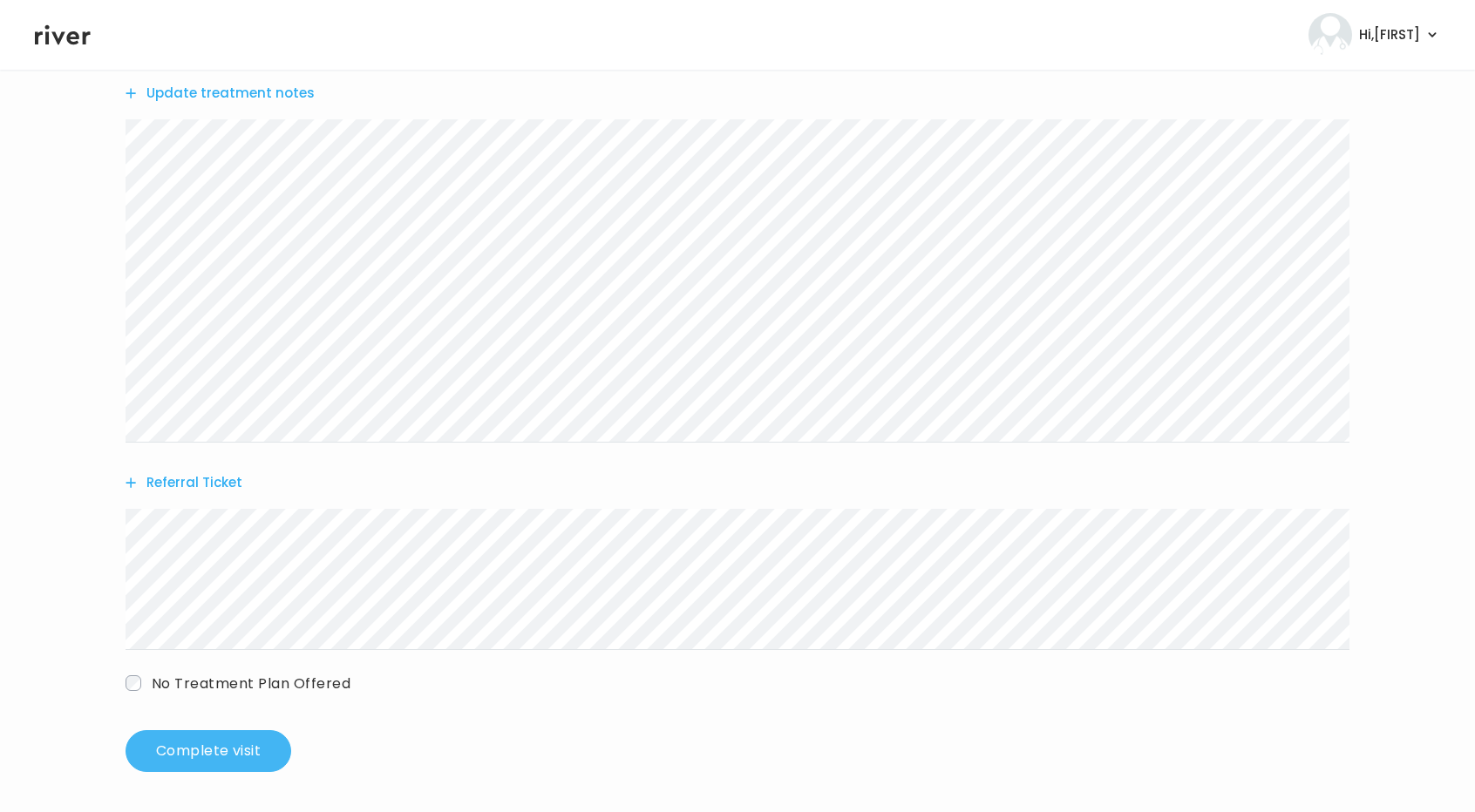click on "Complete visit" at bounding box center [208, 751] 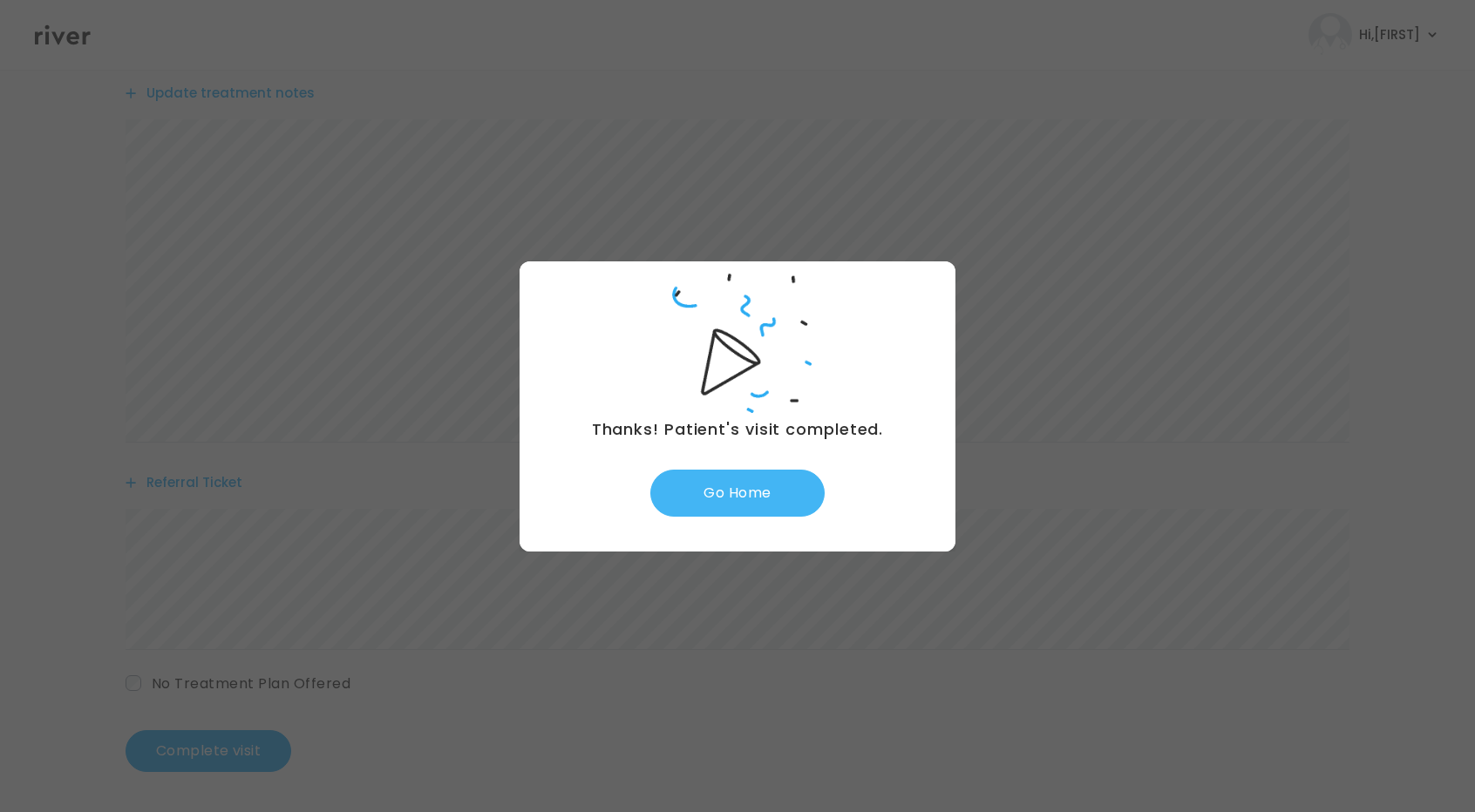click on "Go Home" at bounding box center [738, 493] 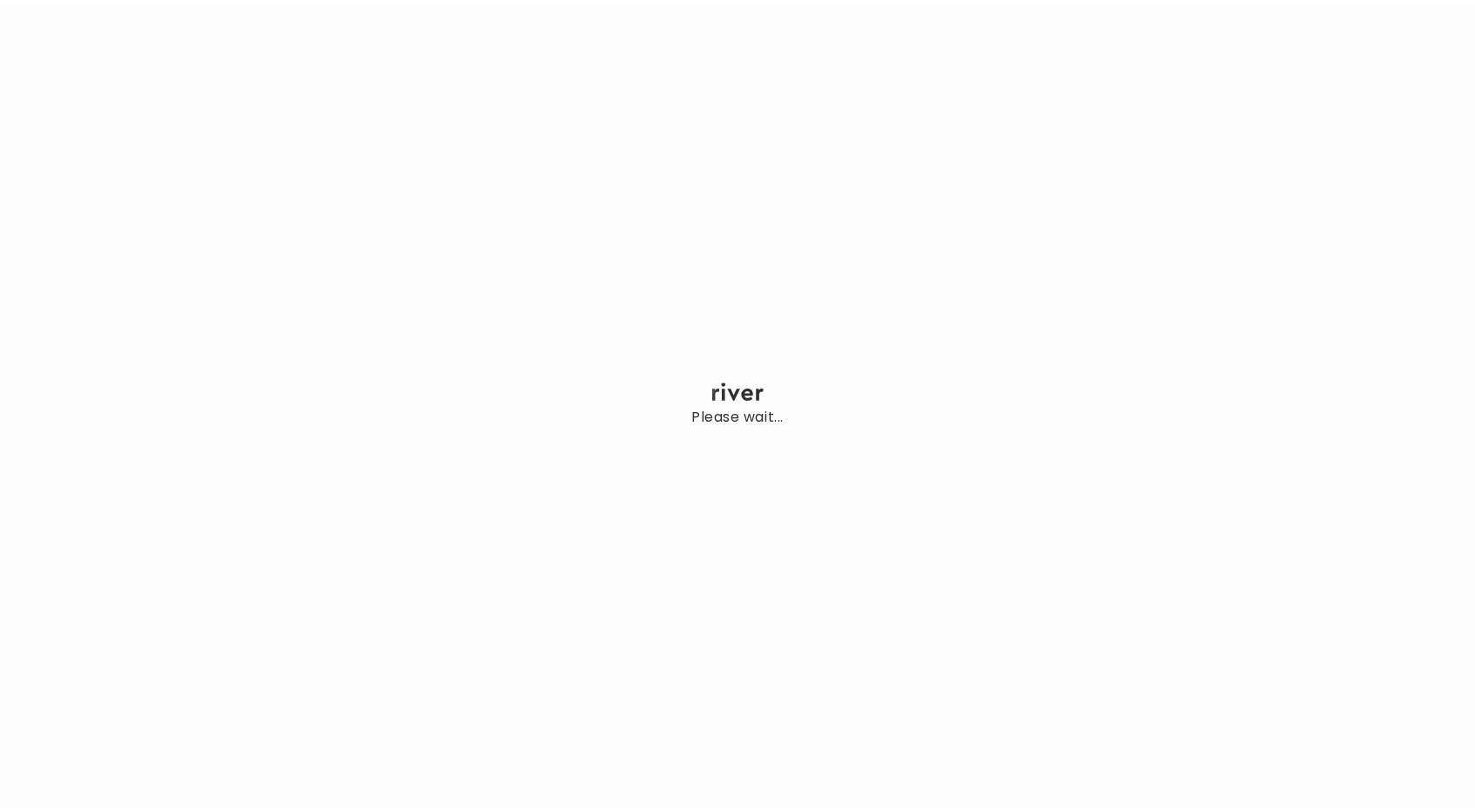 scroll, scrollTop: 0, scrollLeft: 0, axis: both 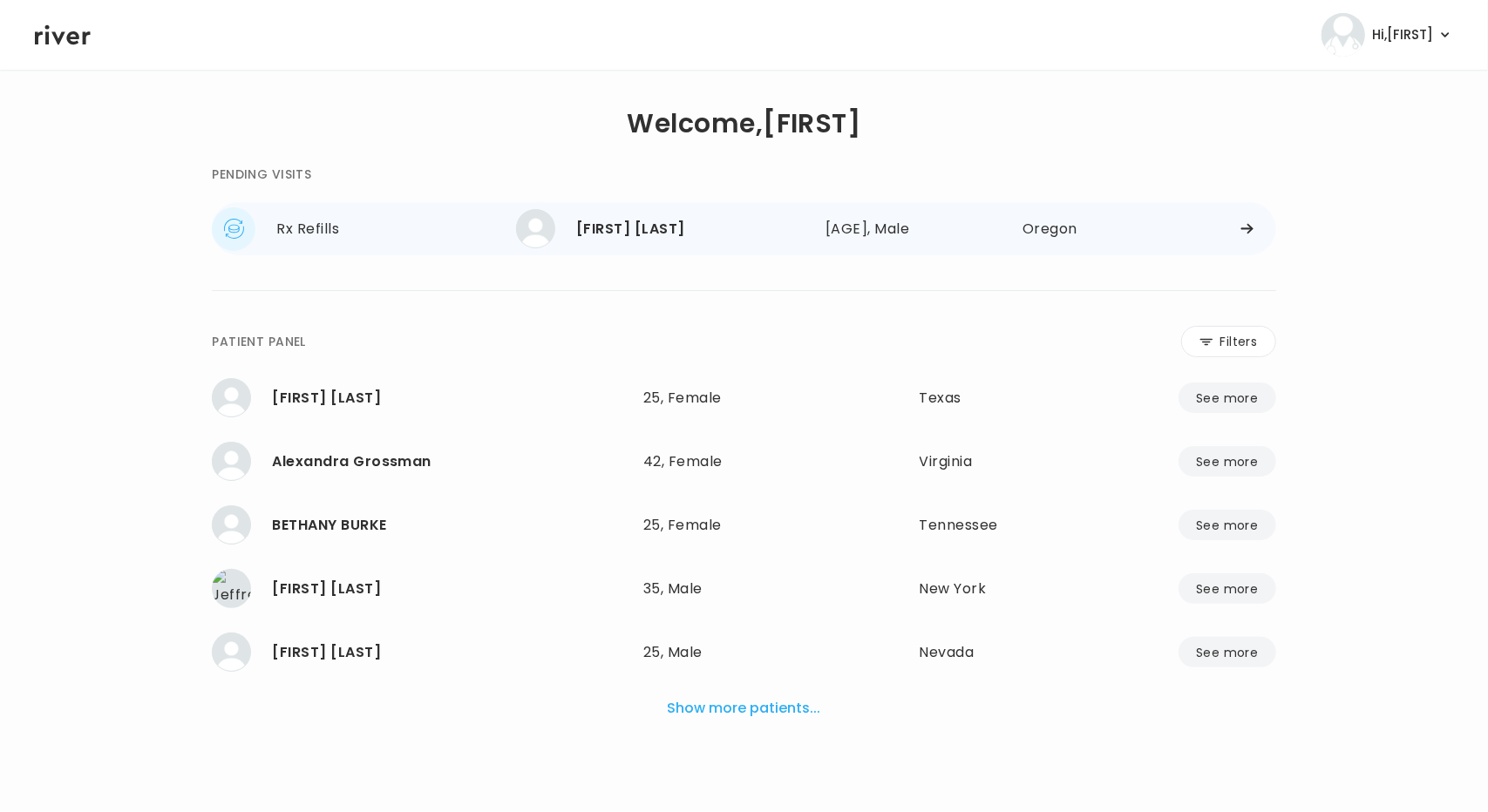 click at bounding box center (1206, 228) 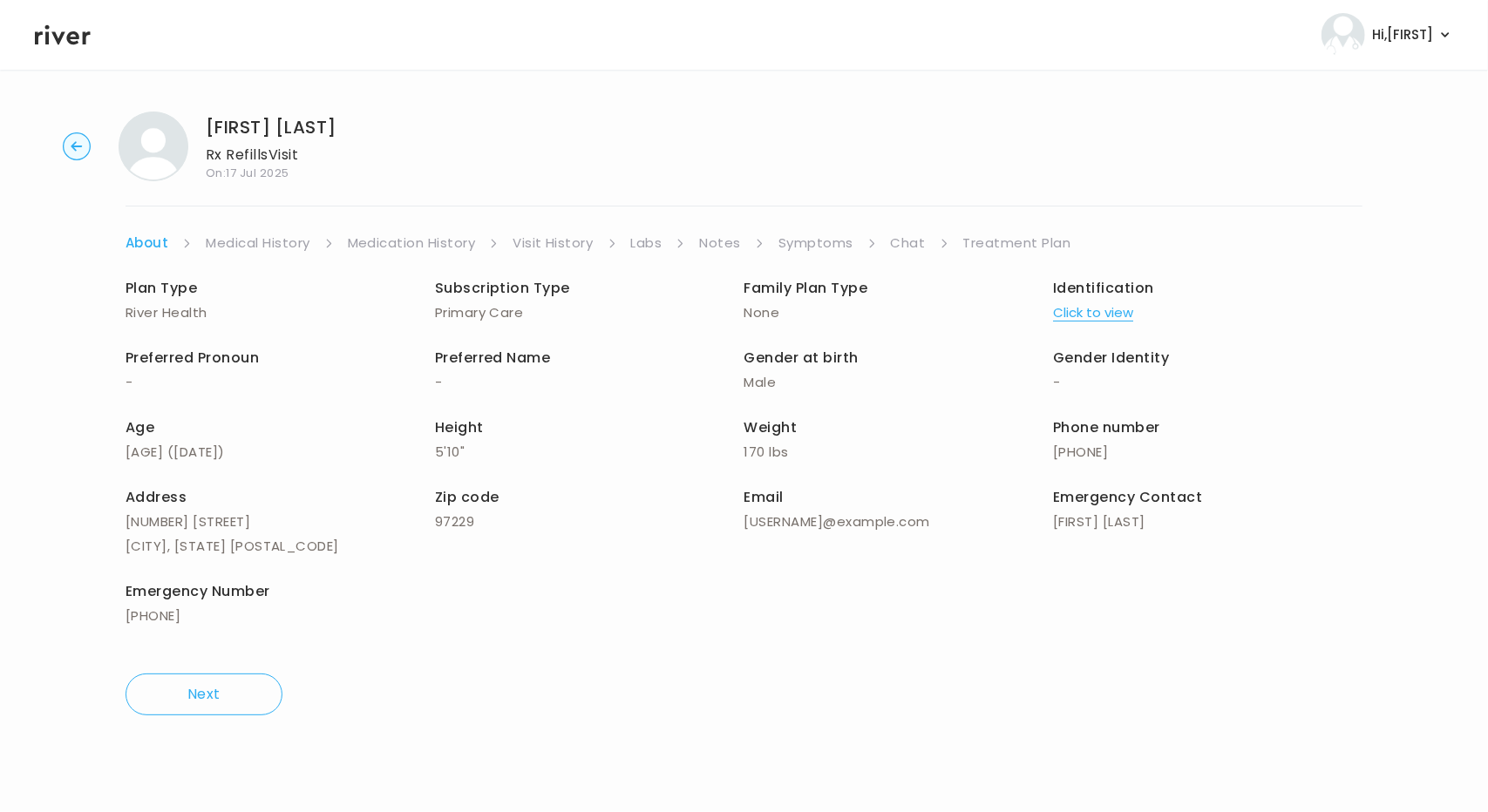 click on "Symptoms" at bounding box center (816, 243) 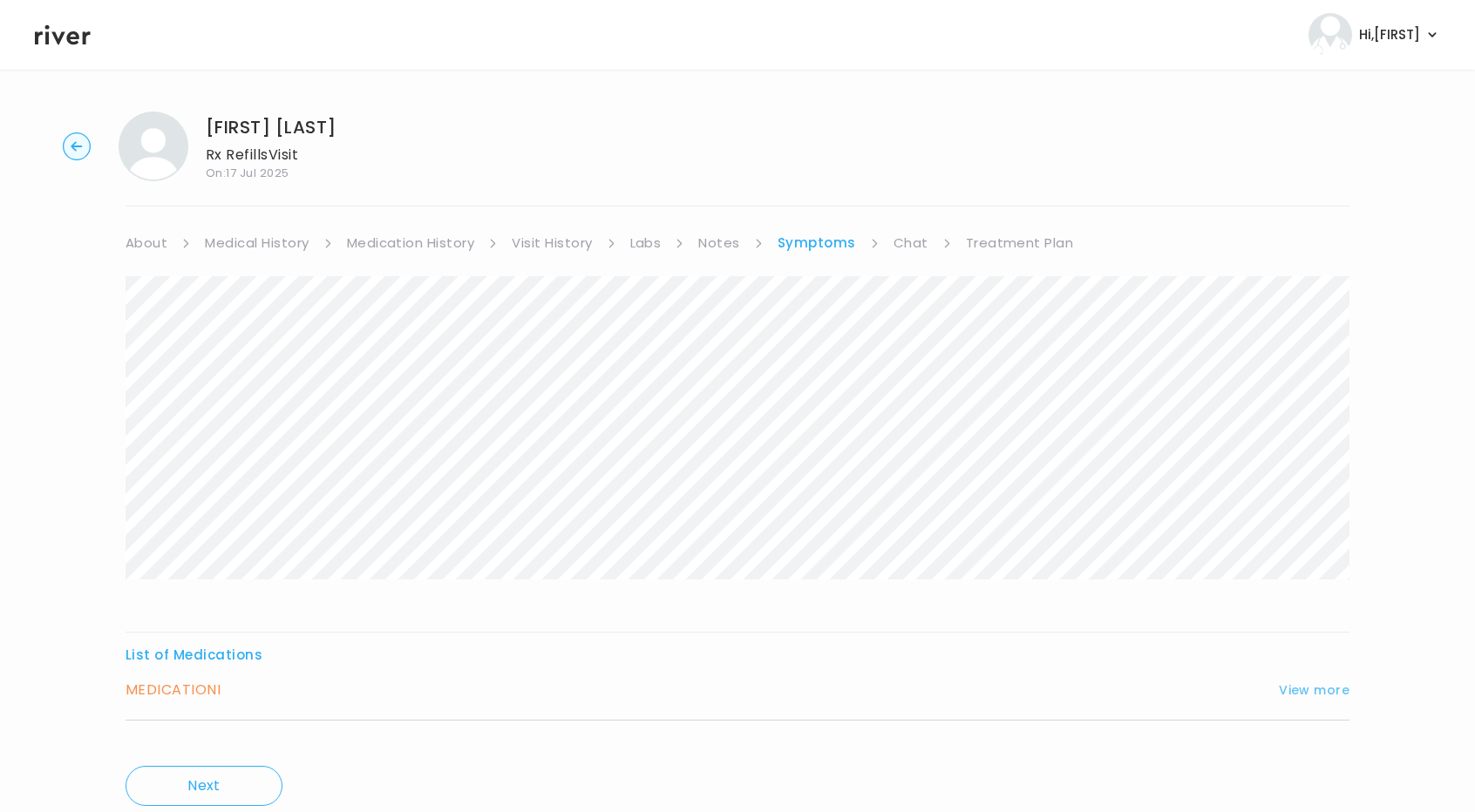 click on "View more" at bounding box center (1314, 690) 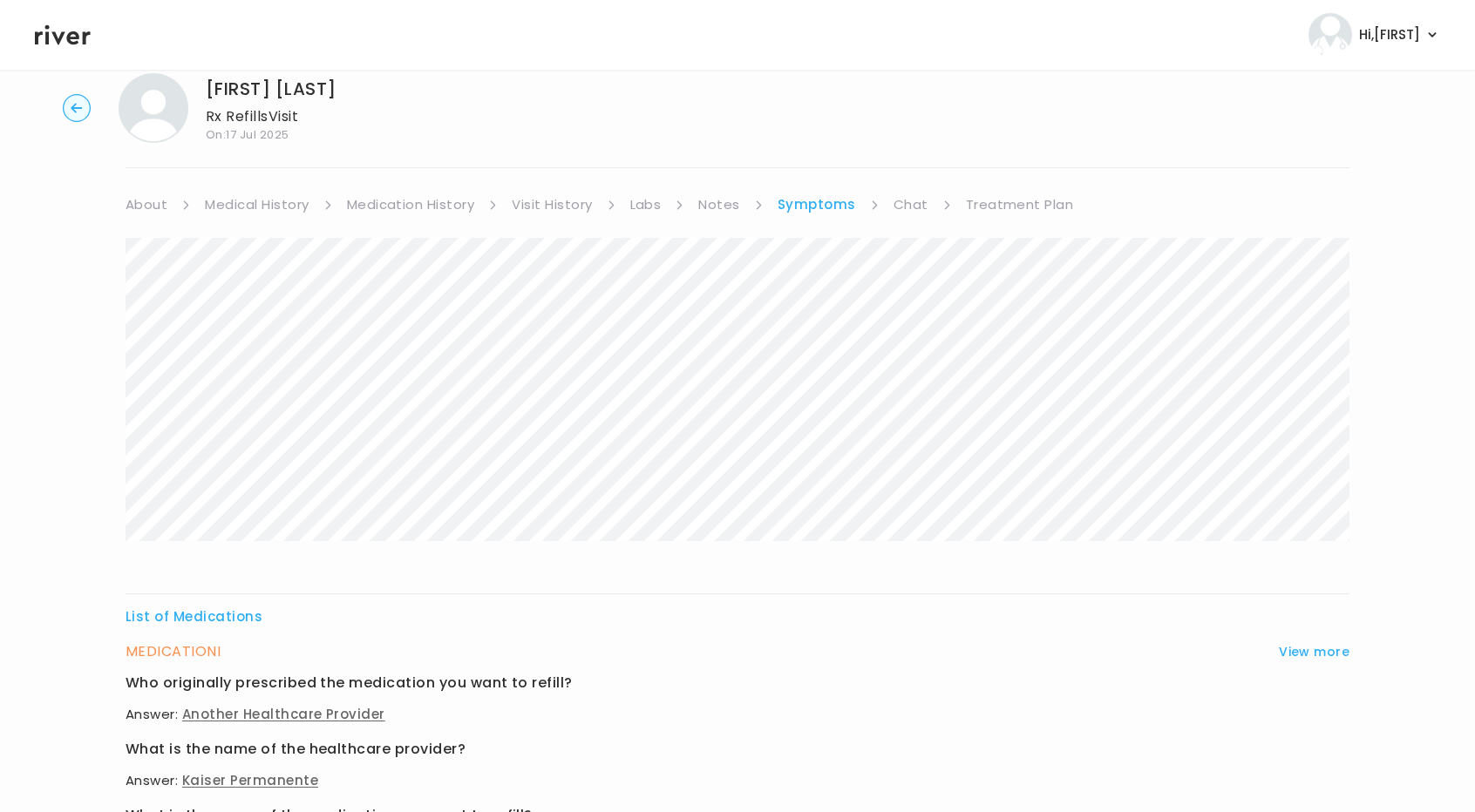 scroll, scrollTop: 0, scrollLeft: 0, axis: both 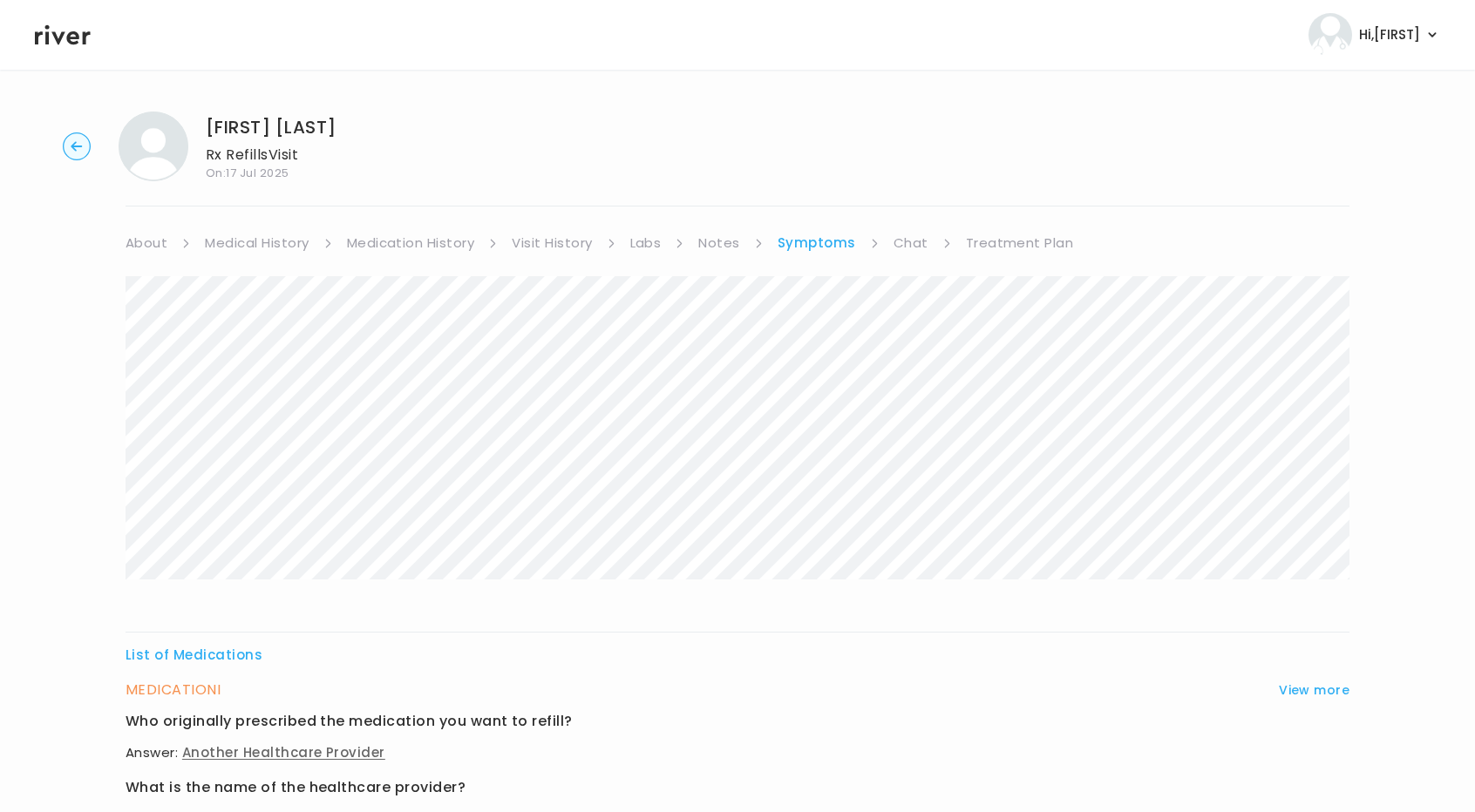 click on "Notes" at bounding box center [718, 243] 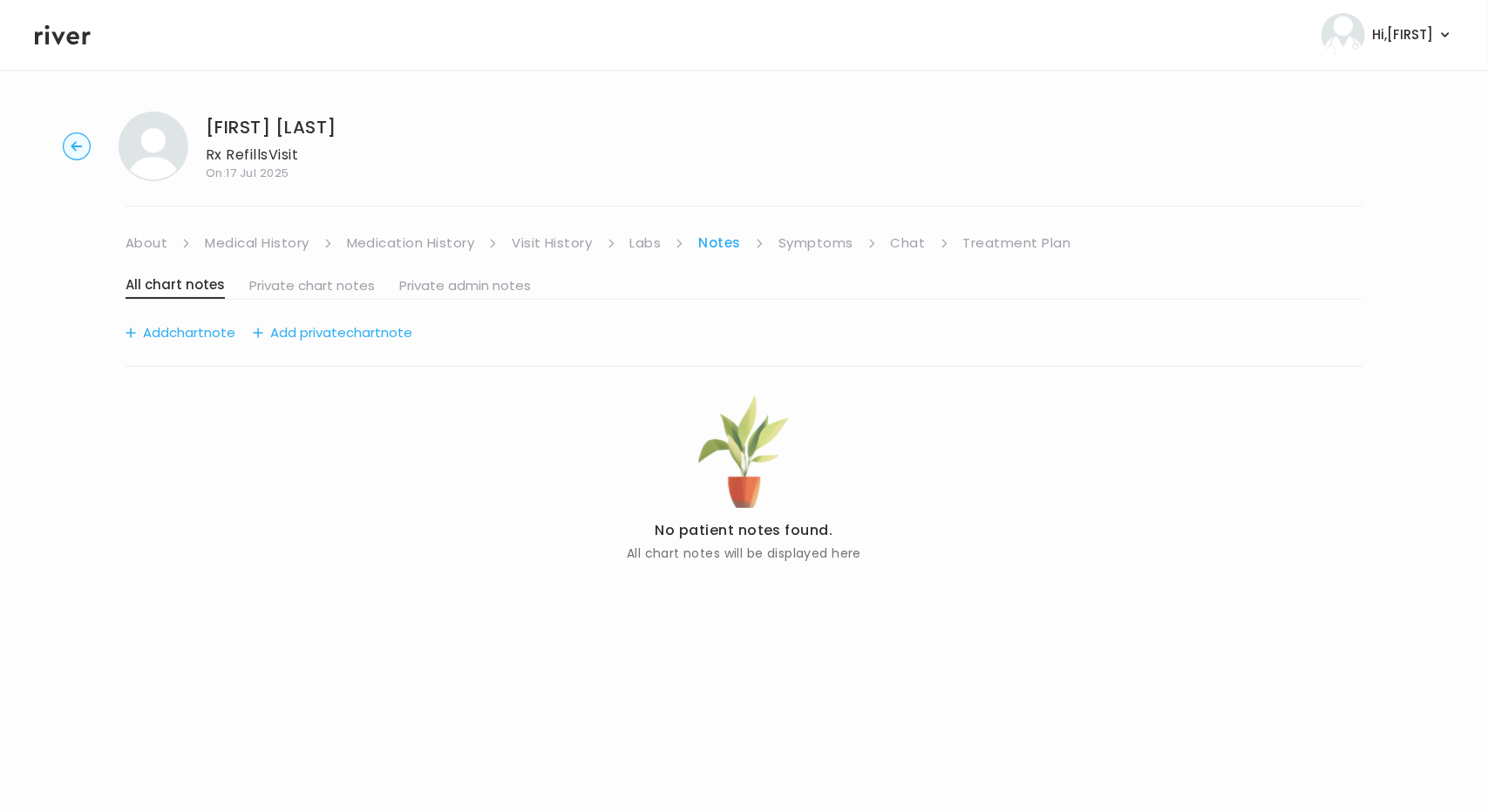 click on "About Medical History Medication History Visit History Labs Notes Symptoms Chat Treatment Plan" at bounding box center [744, 243] 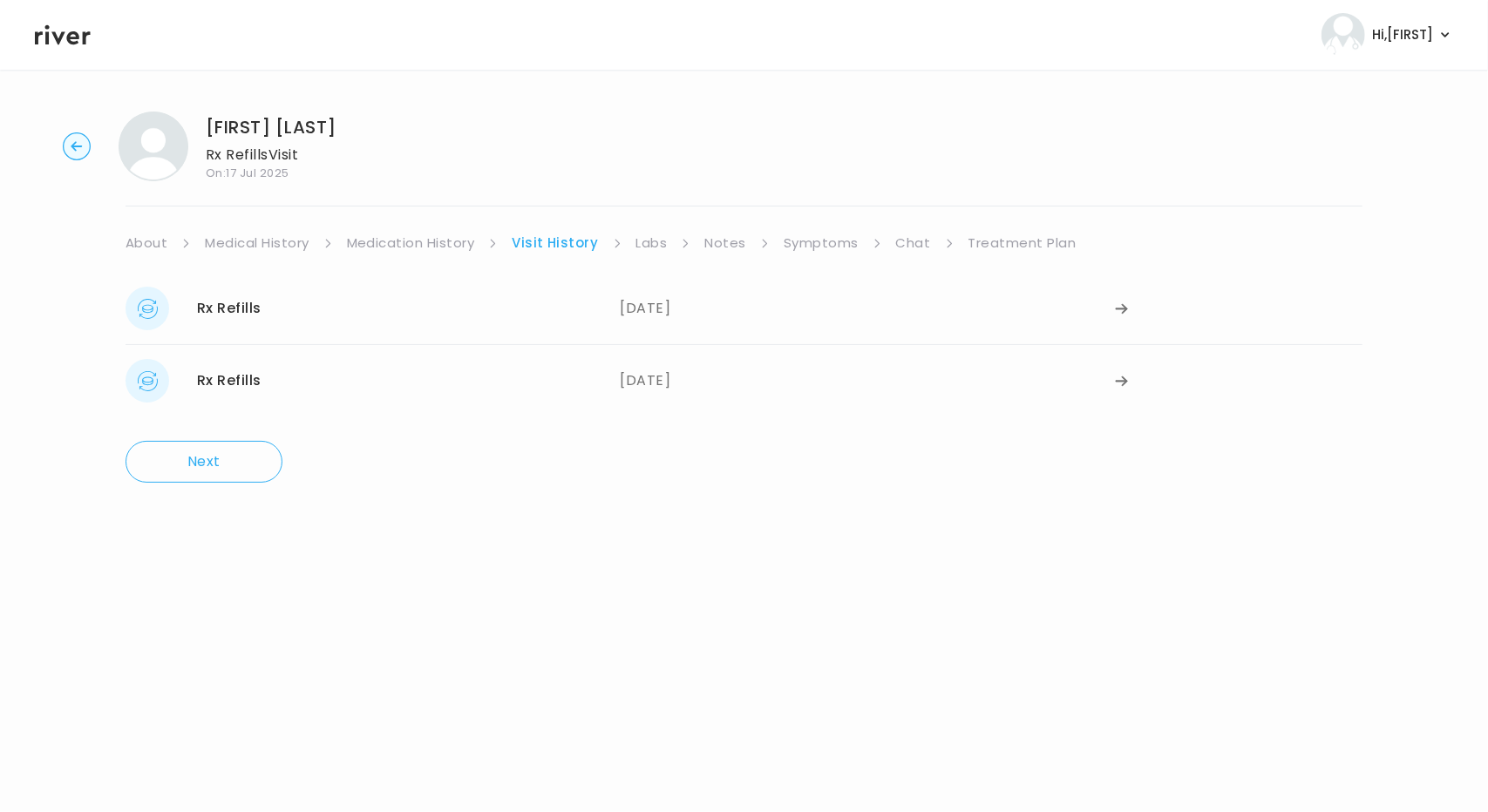 click on "Rx Refills [DATE] [DATE]" at bounding box center (744, 308) 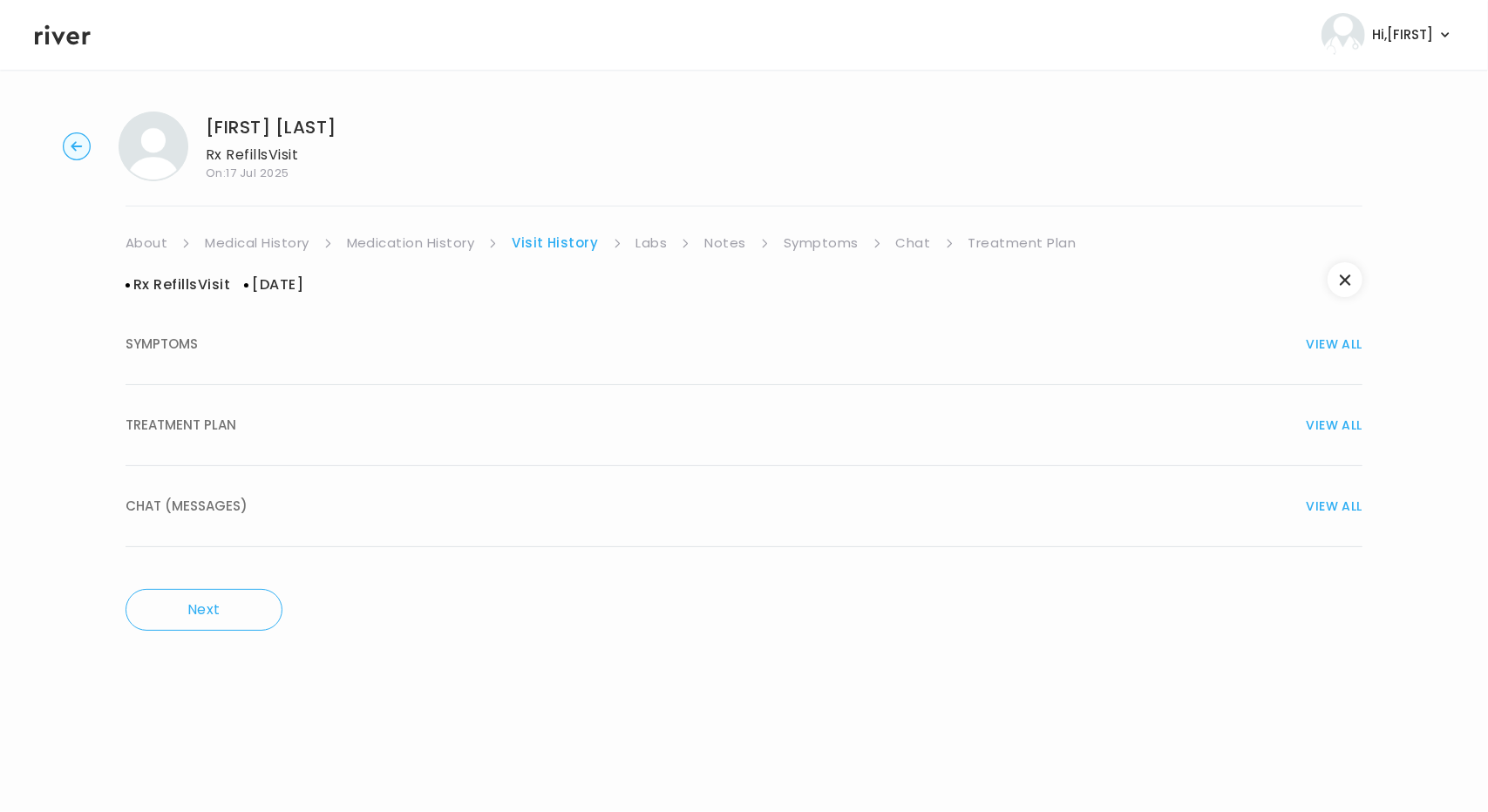 click on "TREATMENT PLAN VIEW ALL" at bounding box center [744, 425] 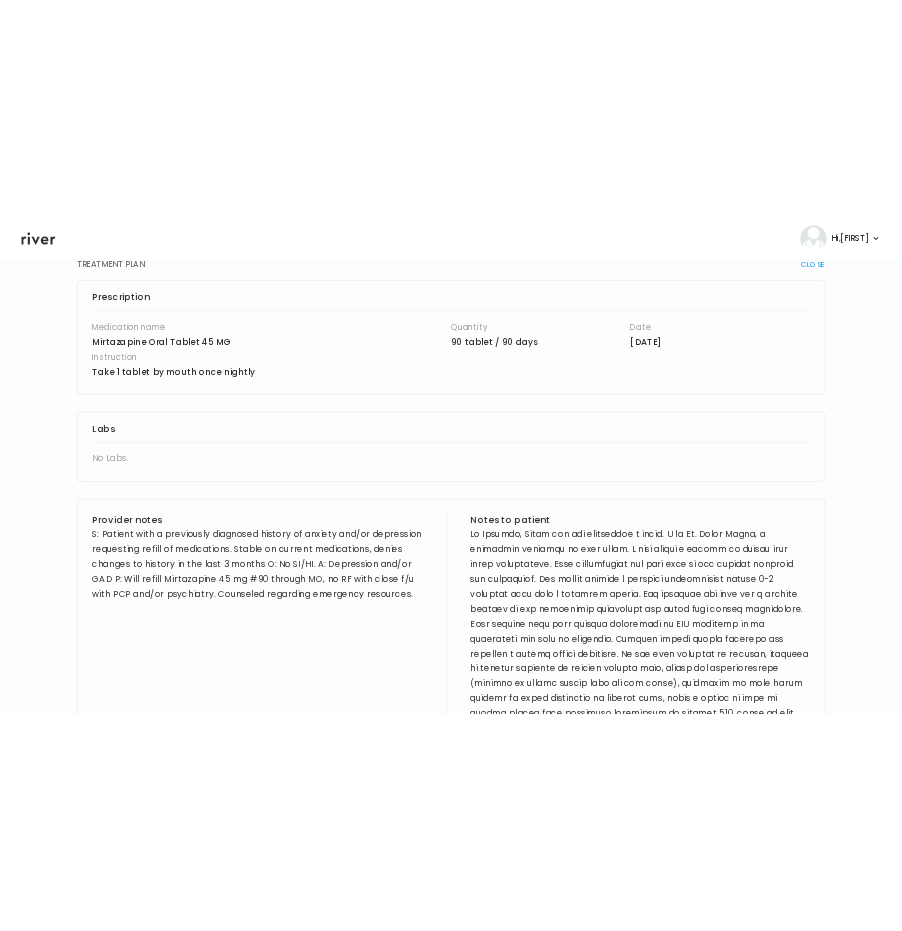 scroll, scrollTop: 500, scrollLeft: 0, axis: vertical 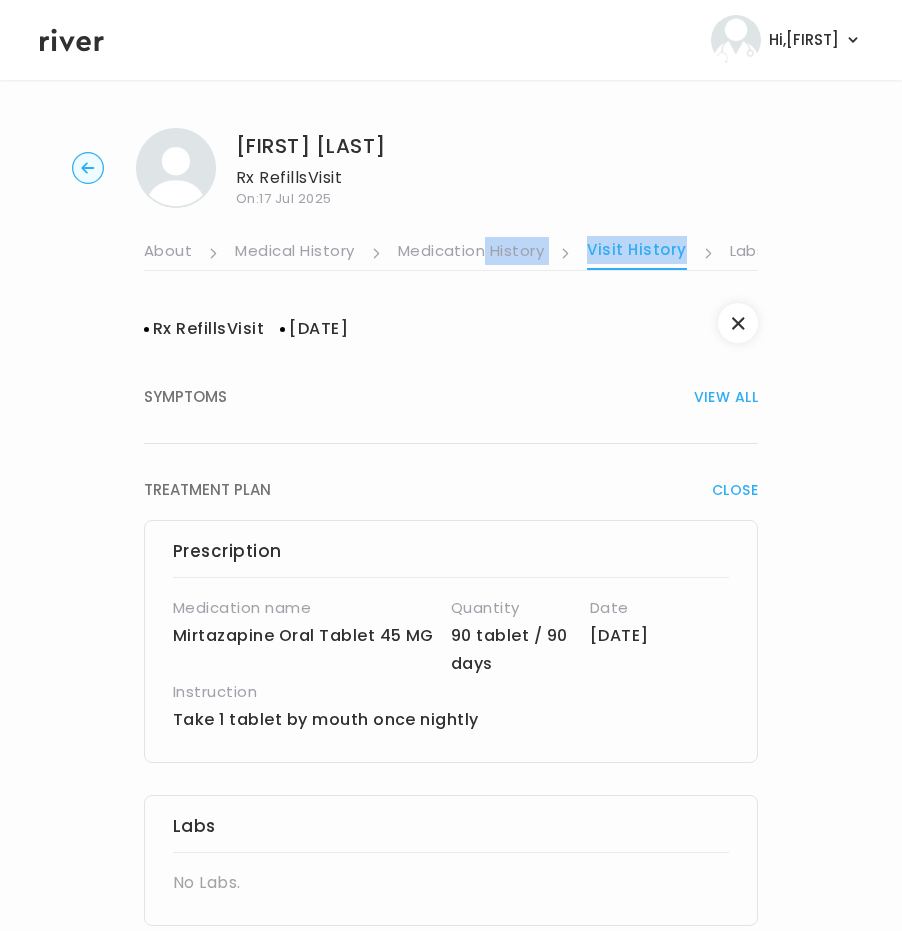 drag, startPoint x: 698, startPoint y: 249, endPoint x: 500, endPoint y: 253, distance: 198.0404 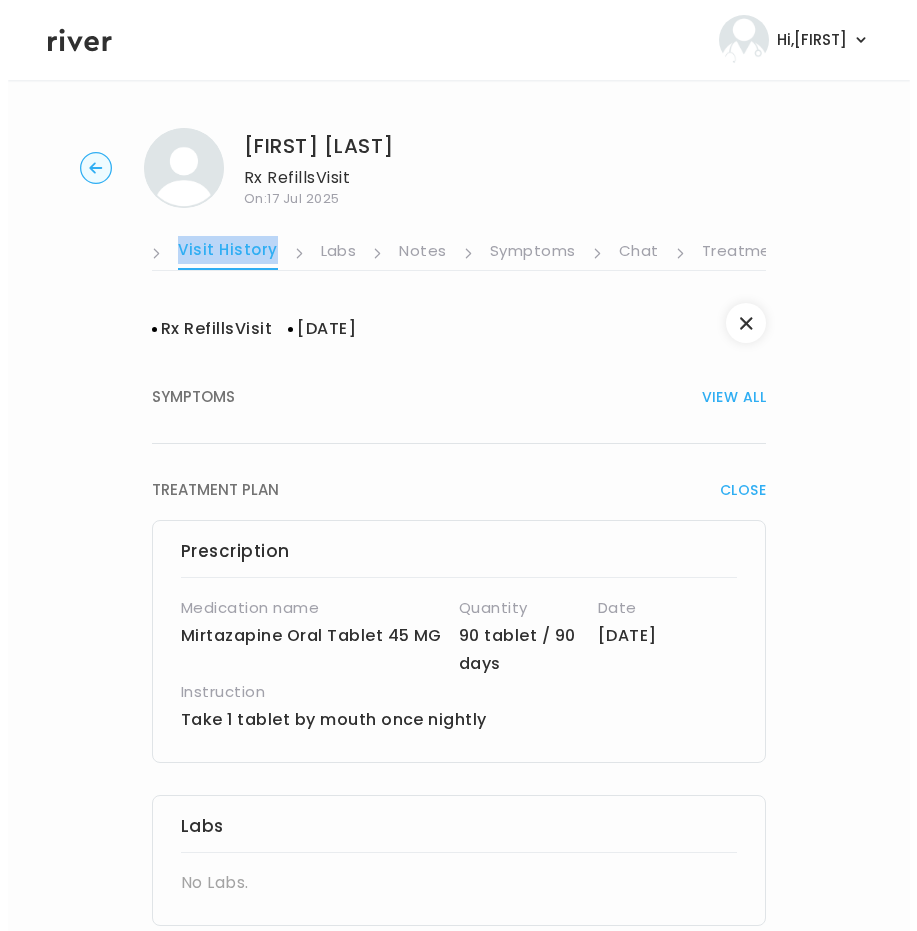 scroll, scrollTop: 0, scrollLeft: 466, axis: horizontal 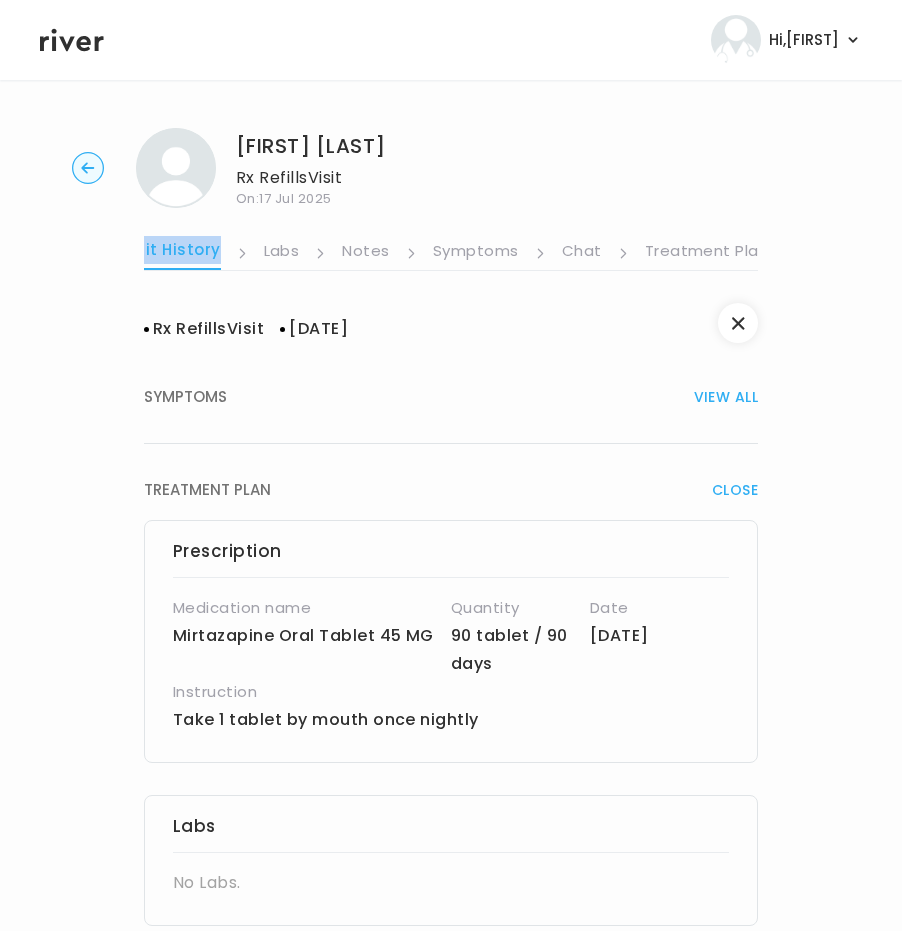 click on "Treatment Plan" at bounding box center (707, 253) 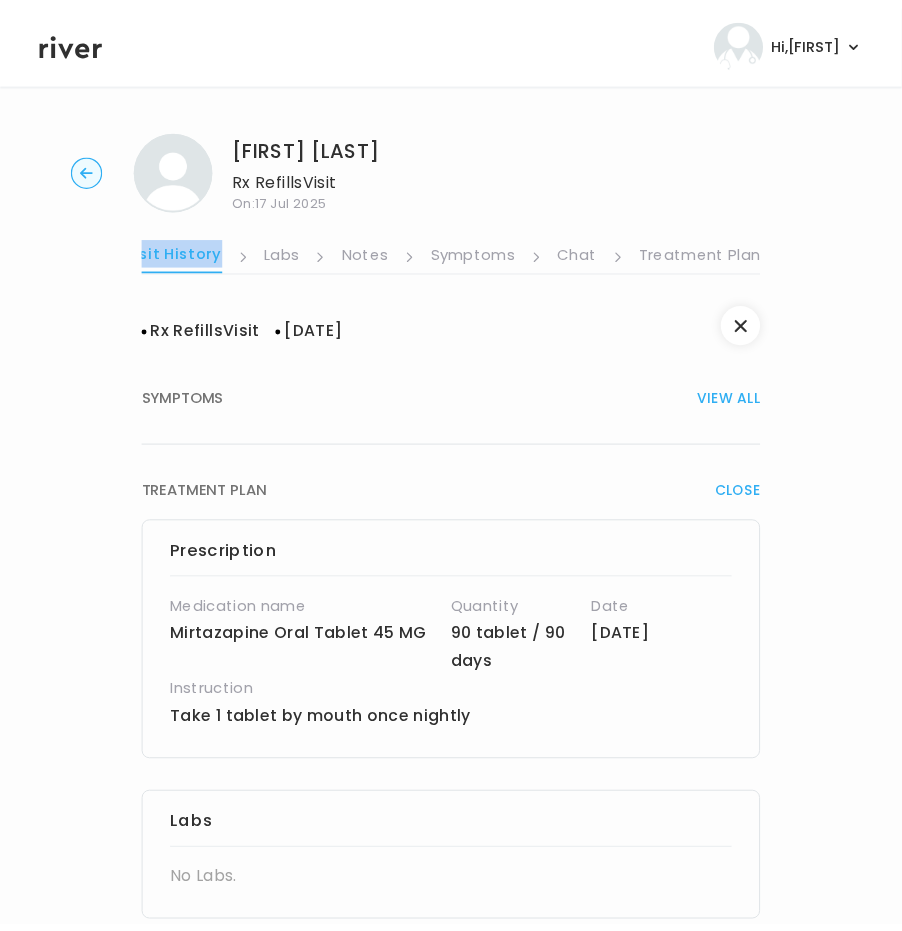scroll, scrollTop: 0, scrollLeft: 450, axis: horizontal 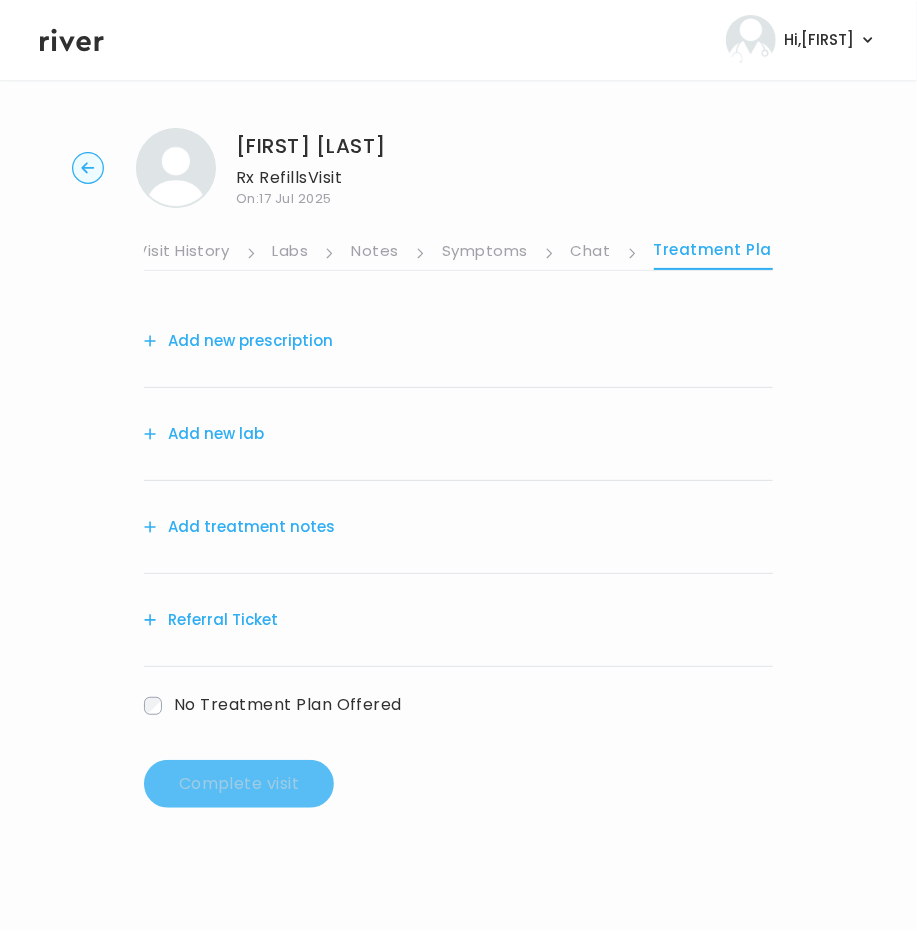 click on "Add treatment notes" at bounding box center (458, 527) 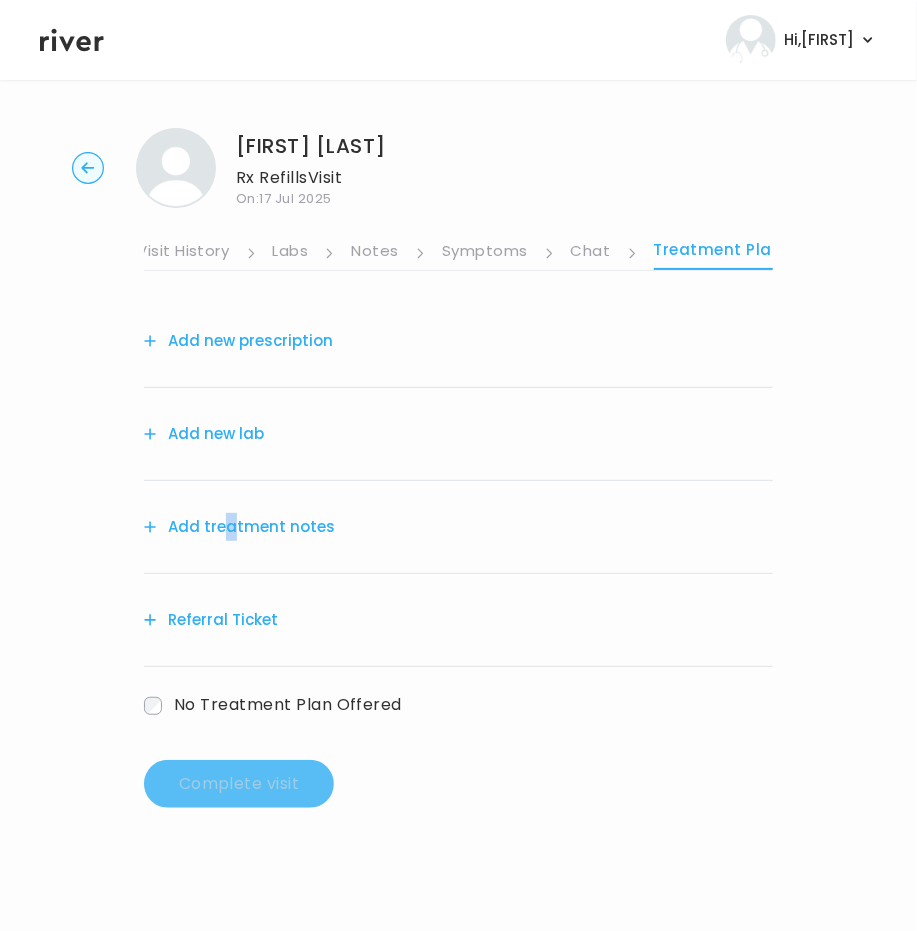 click on "Add treatment notes" at bounding box center [239, 527] 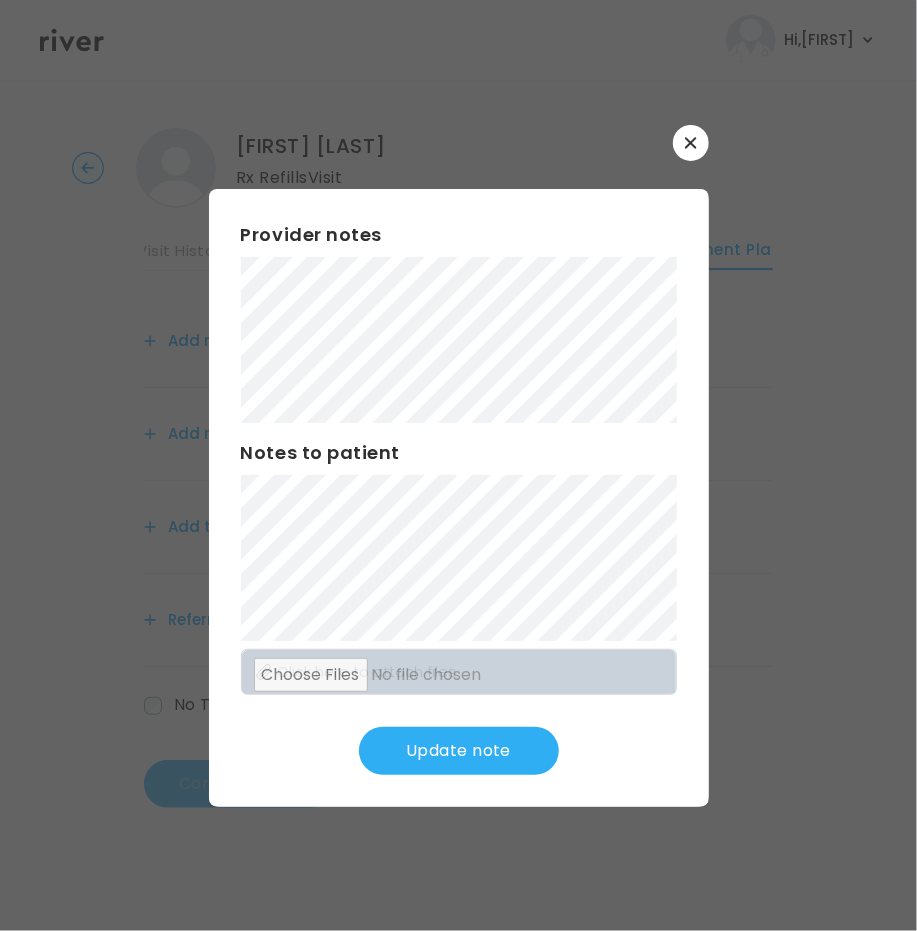 click on "Update note" at bounding box center [459, 751] 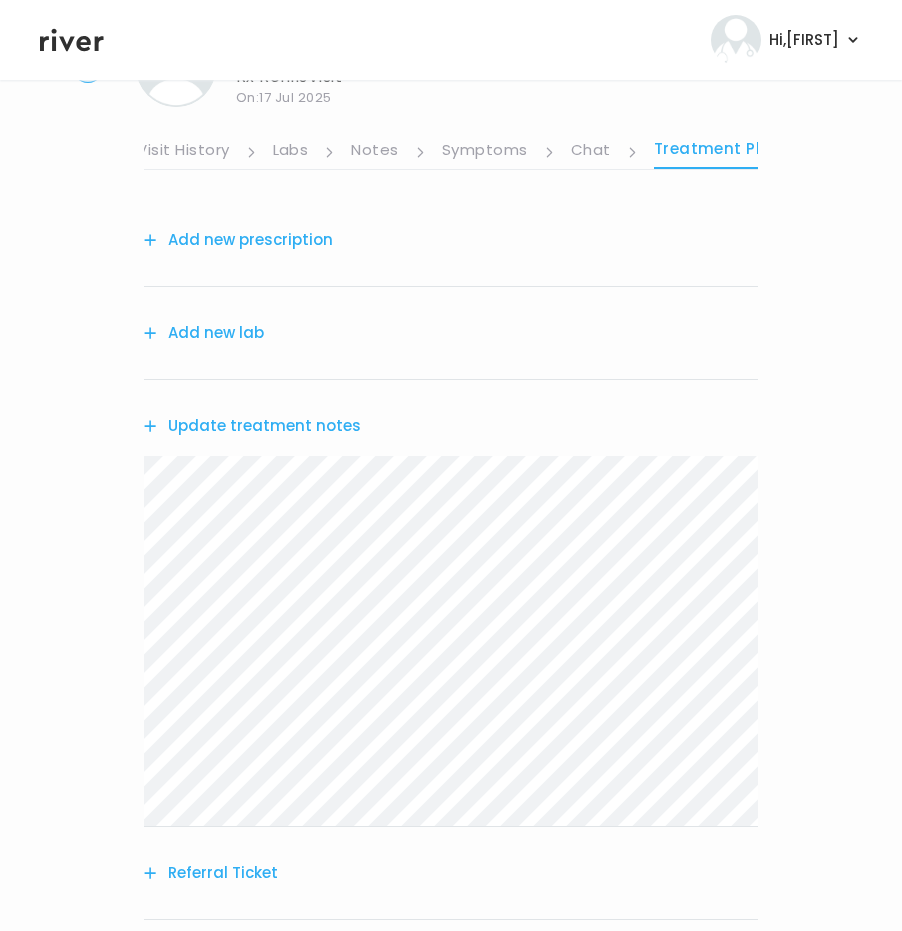 scroll, scrollTop: 276, scrollLeft: 0, axis: vertical 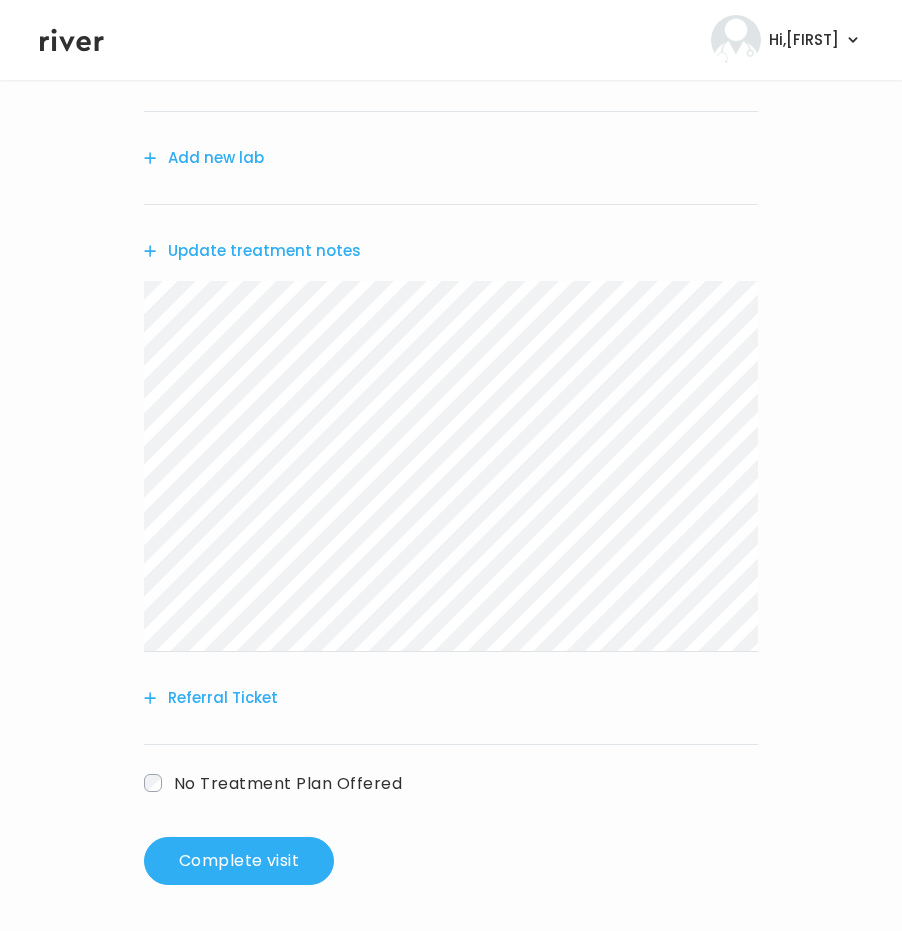 drag, startPoint x: 234, startPoint y: 844, endPoint x: 638, endPoint y: 718, distance: 423.19263 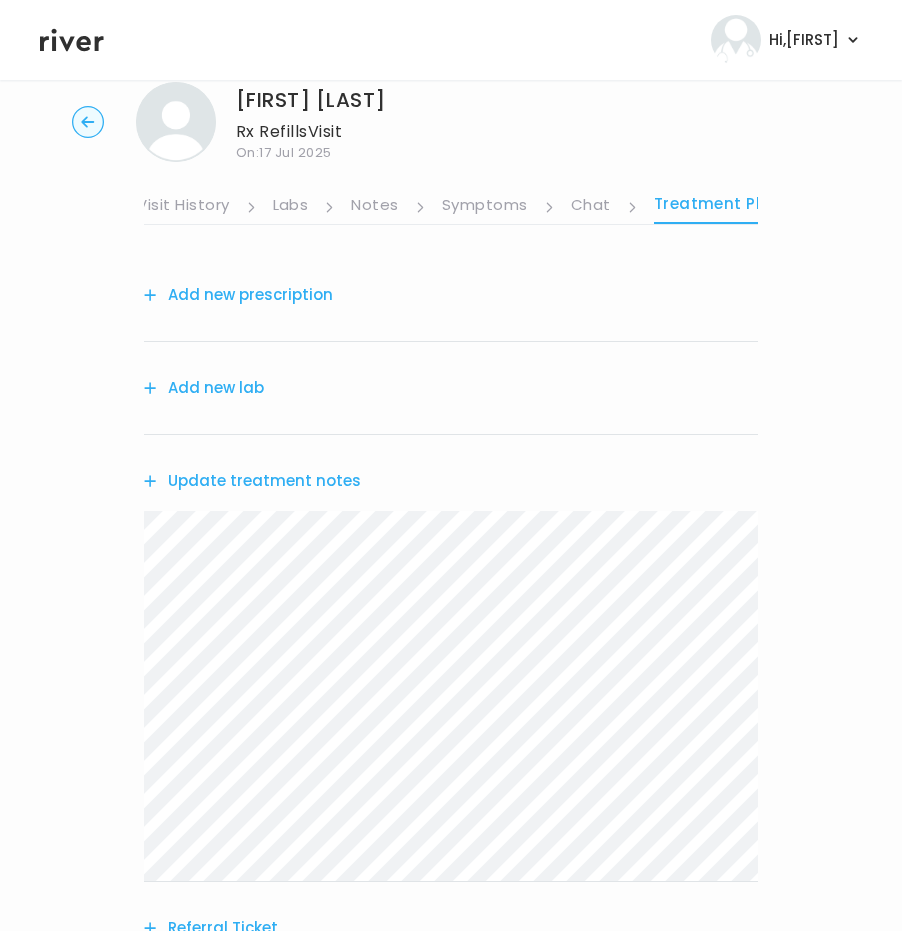 scroll, scrollTop: 0, scrollLeft: 0, axis: both 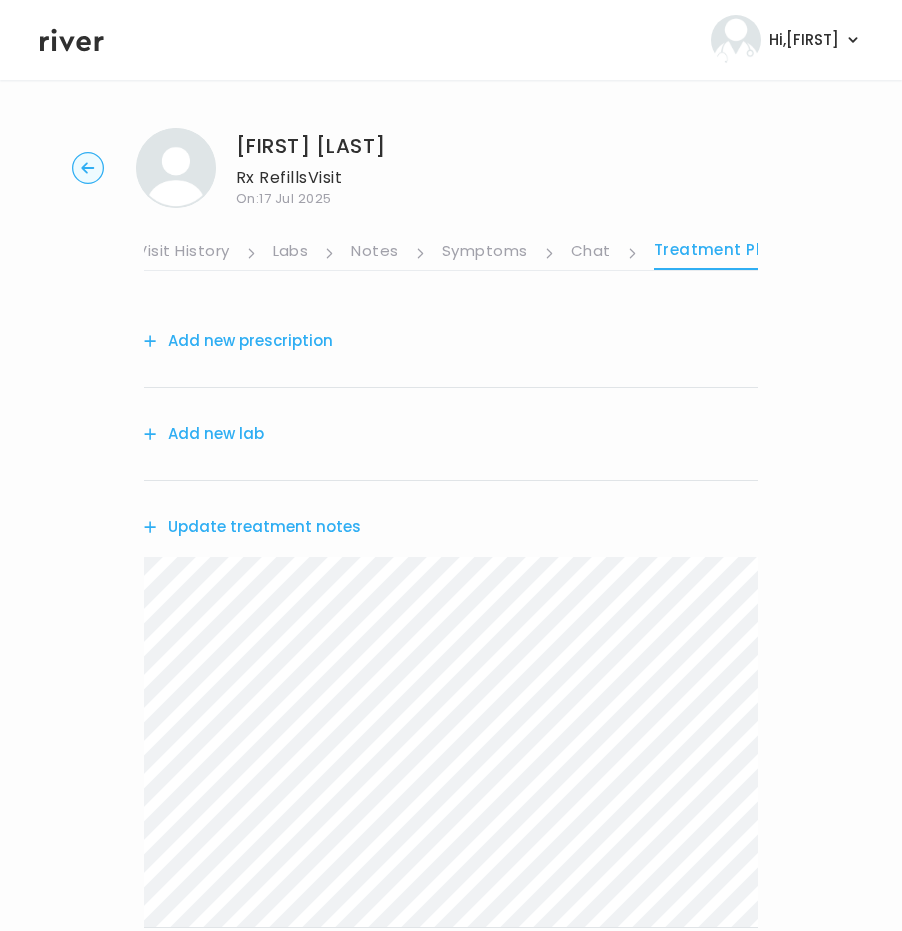 click on "Add new lab" at bounding box center (204, 434) 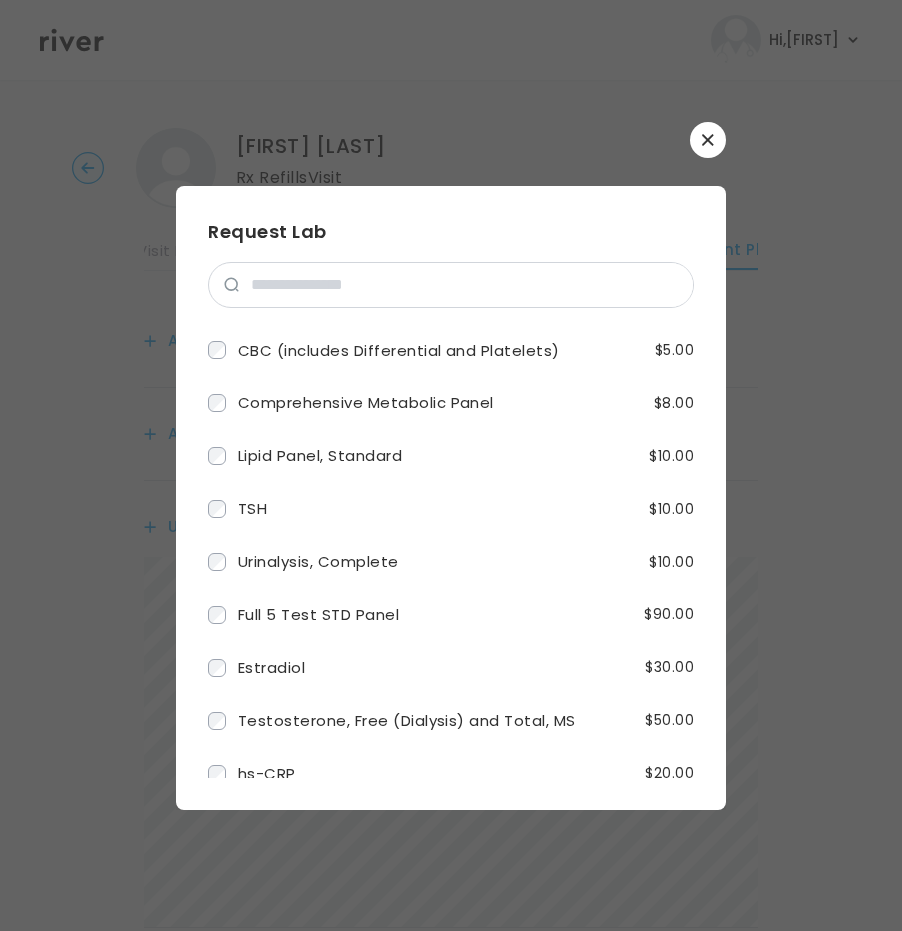 drag, startPoint x: 685, startPoint y: 122, endPoint x: 676, endPoint y: 136, distance: 16.643316 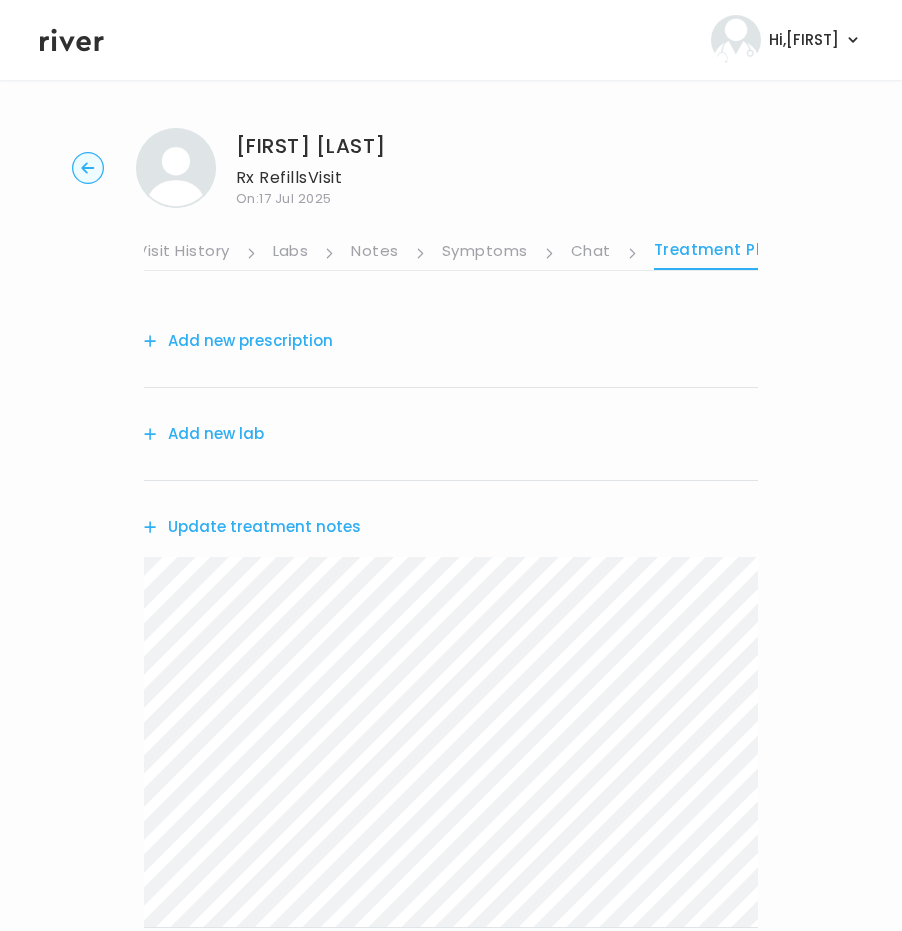 click on "Add new prescription" at bounding box center [238, 341] 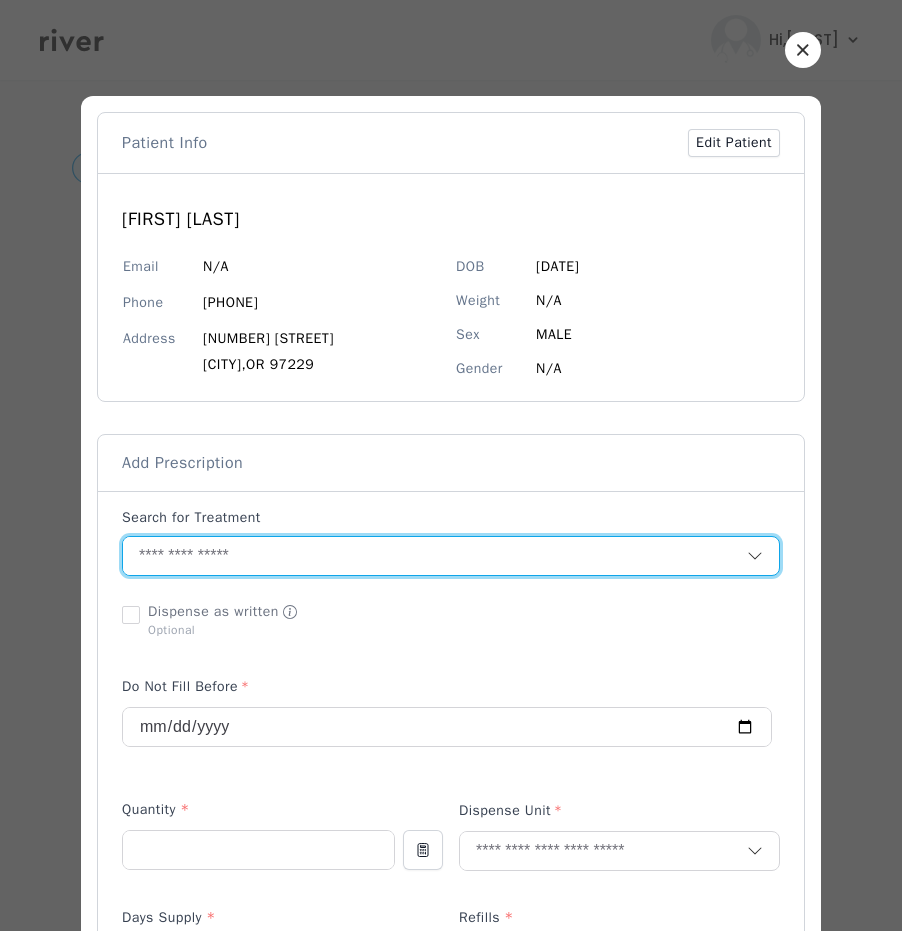 click at bounding box center [435, 556] 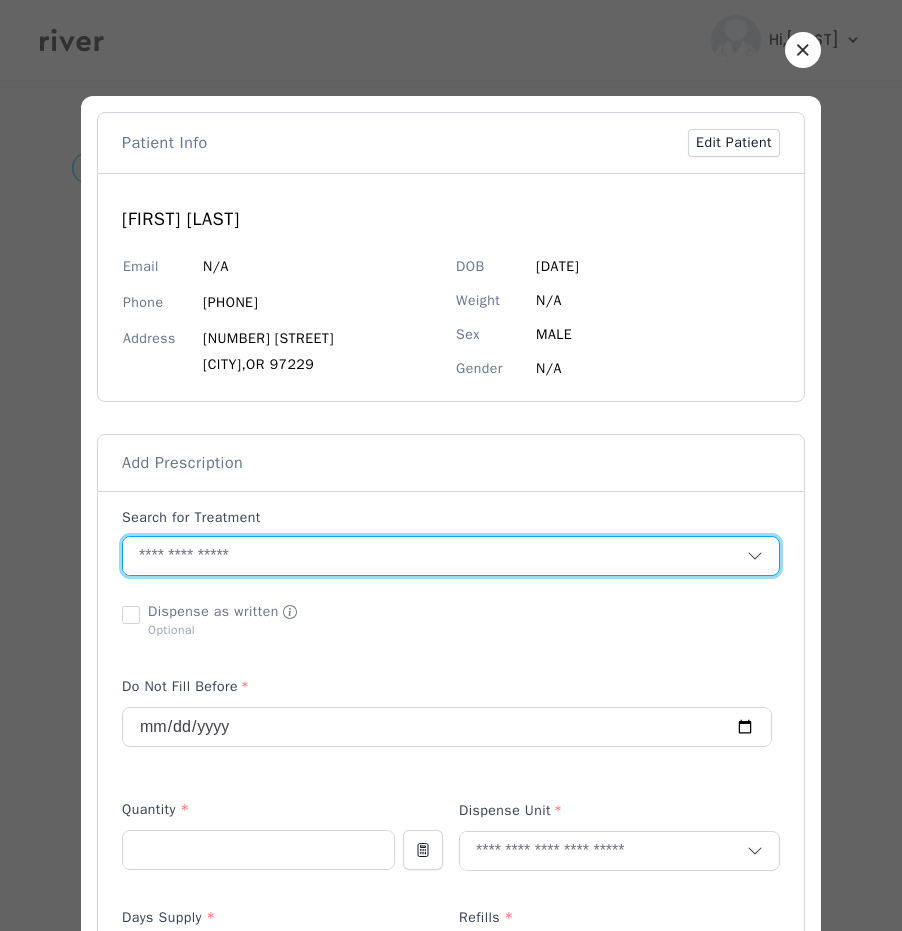paste on "**********" 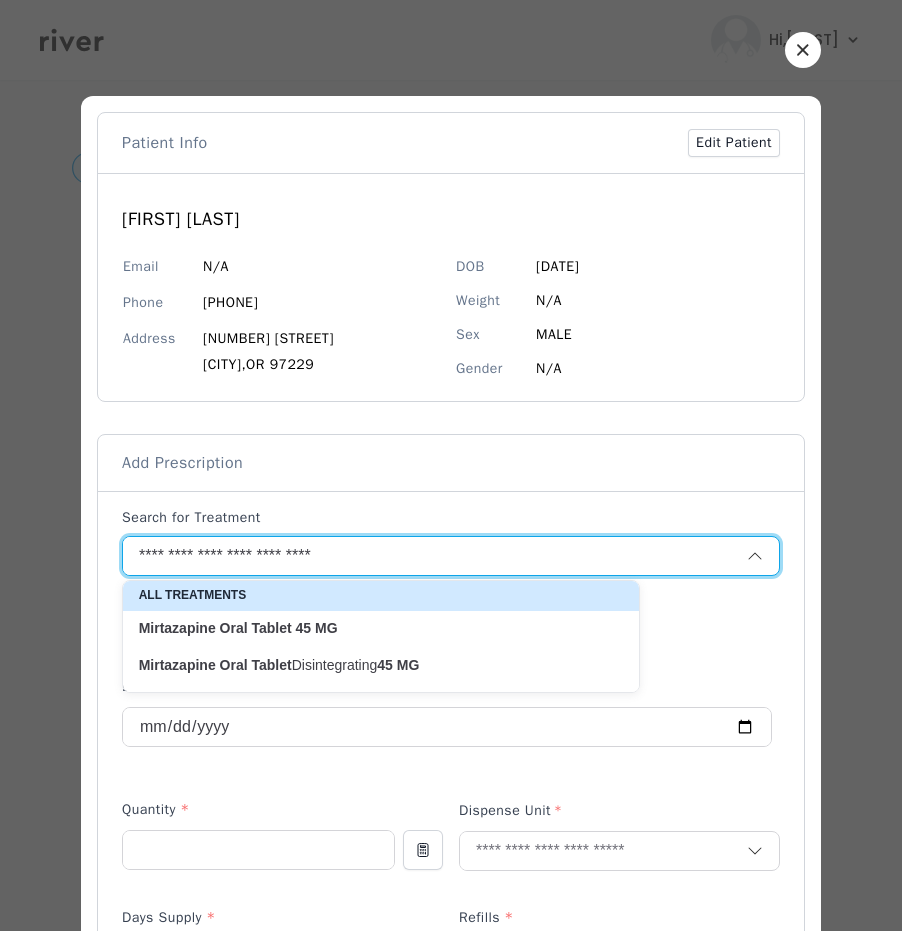 type on "**********" 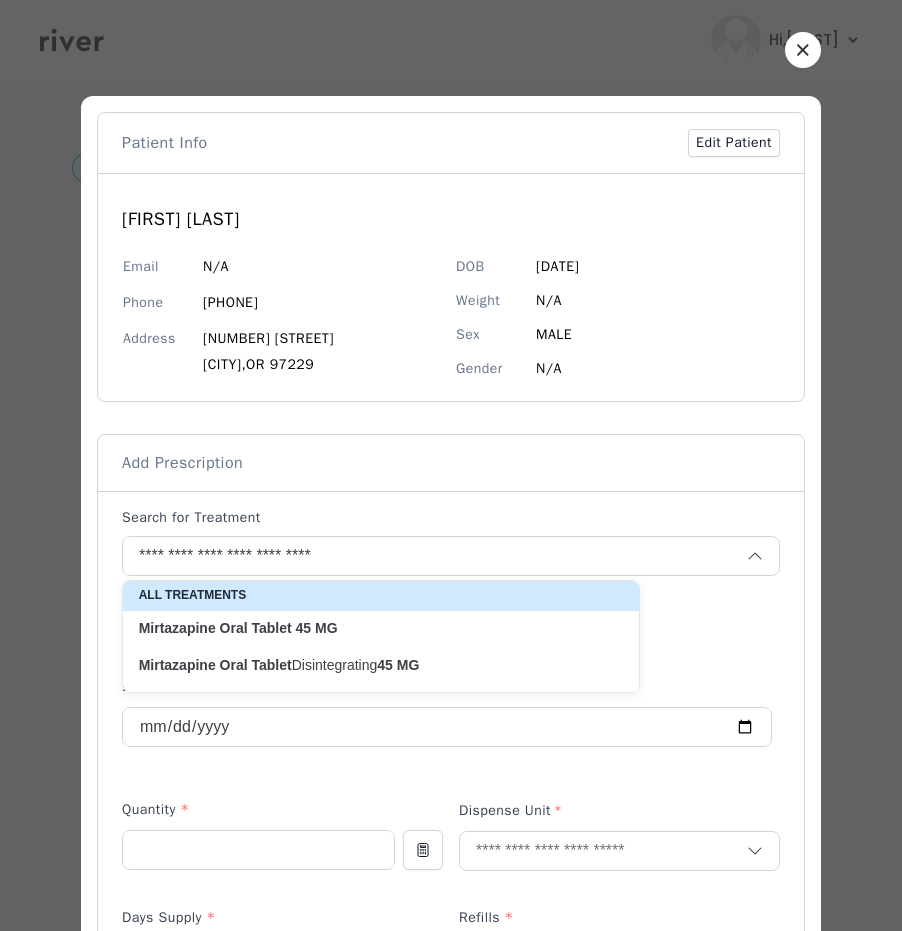 drag, startPoint x: 258, startPoint y: 629, endPoint x: 353, endPoint y: 665, distance: 101.59232 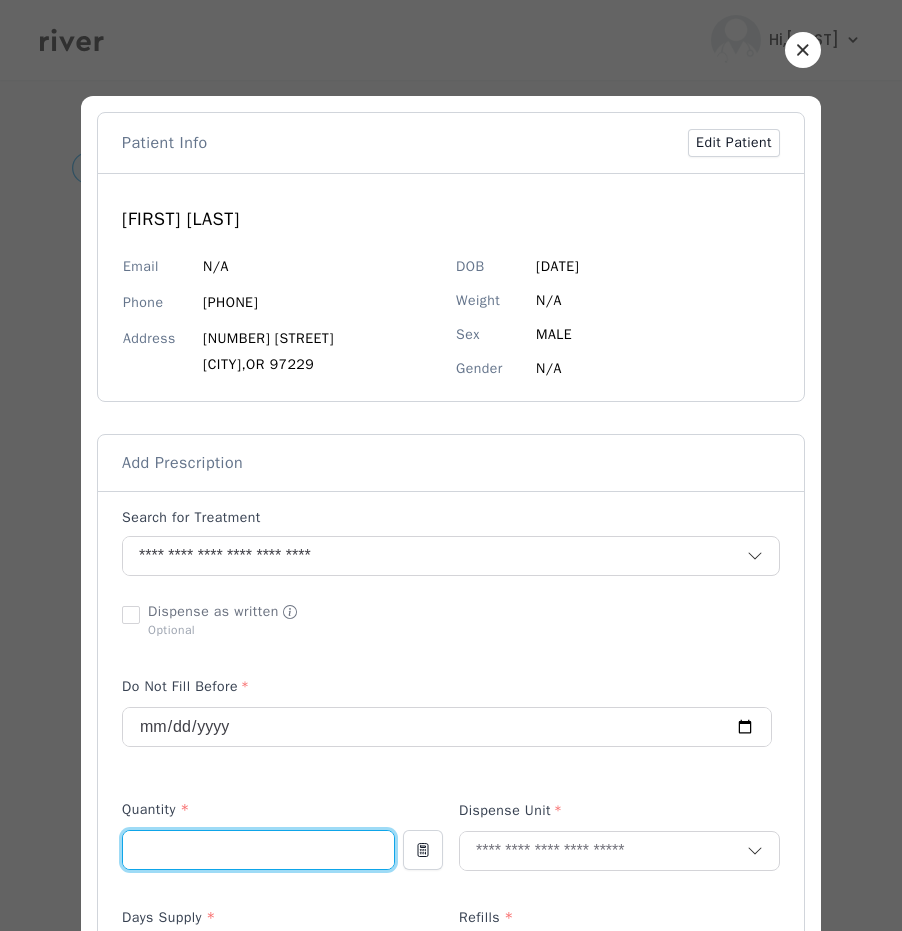 click at bounding box center [258, 850] 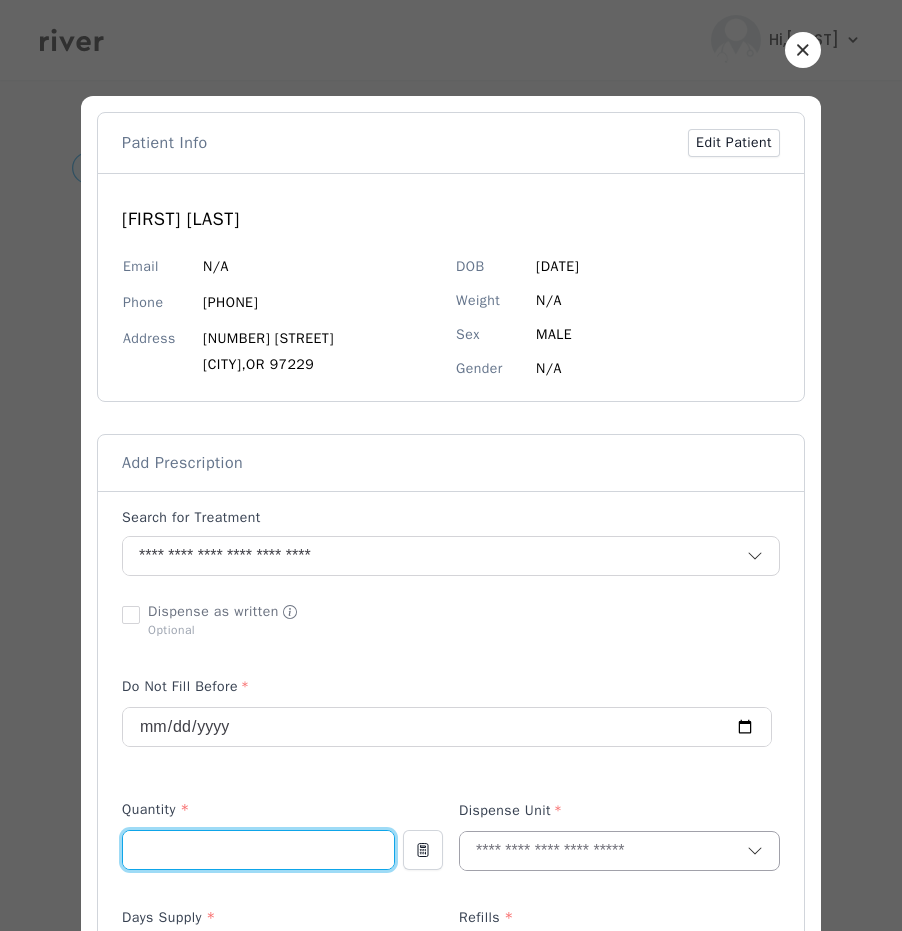 type on "**" 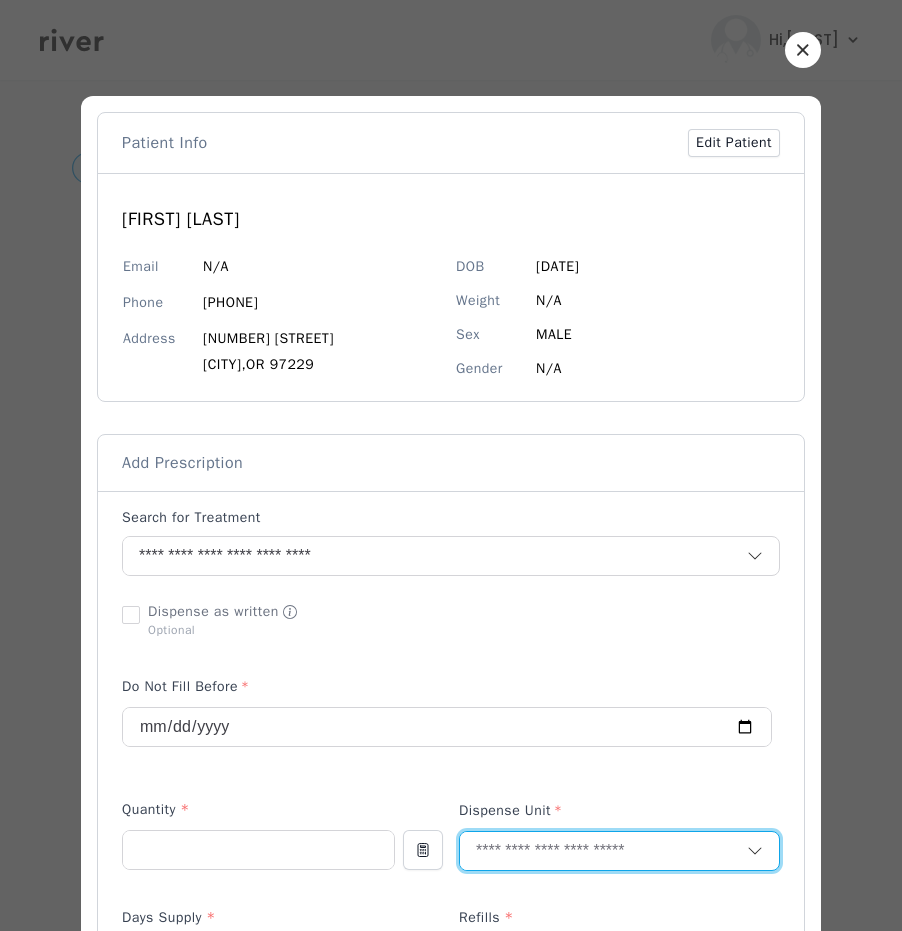 click at bounding box center (603, 851) 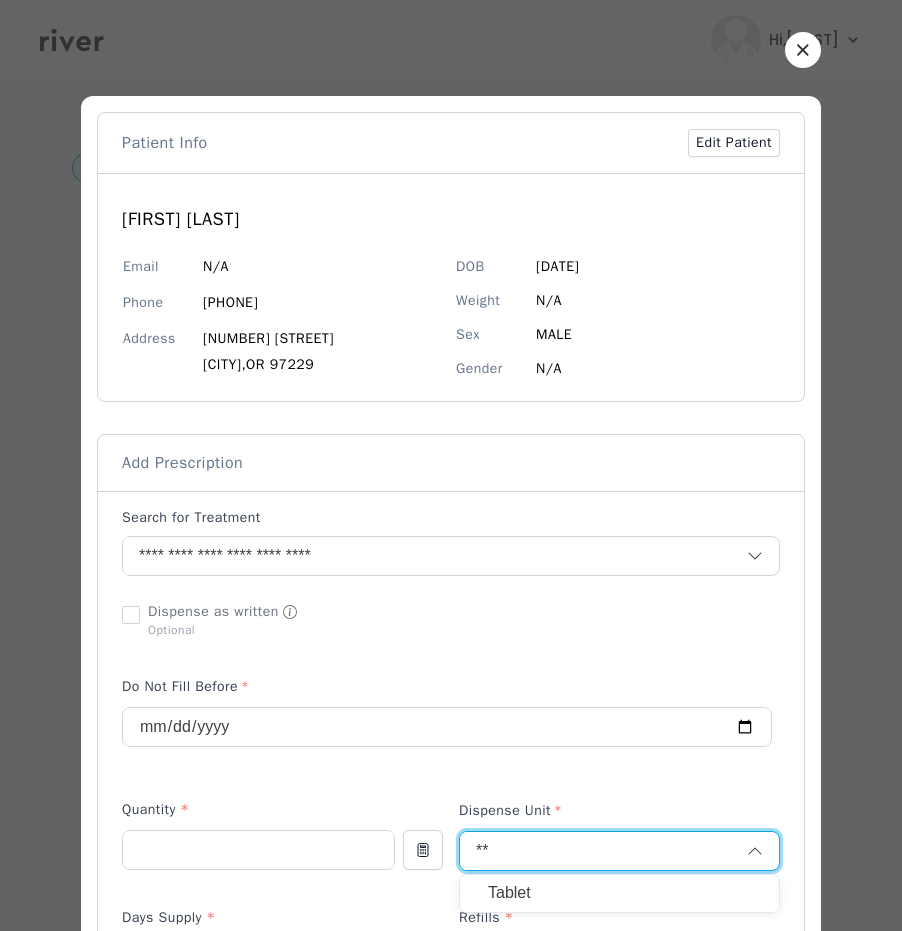 type on "**" 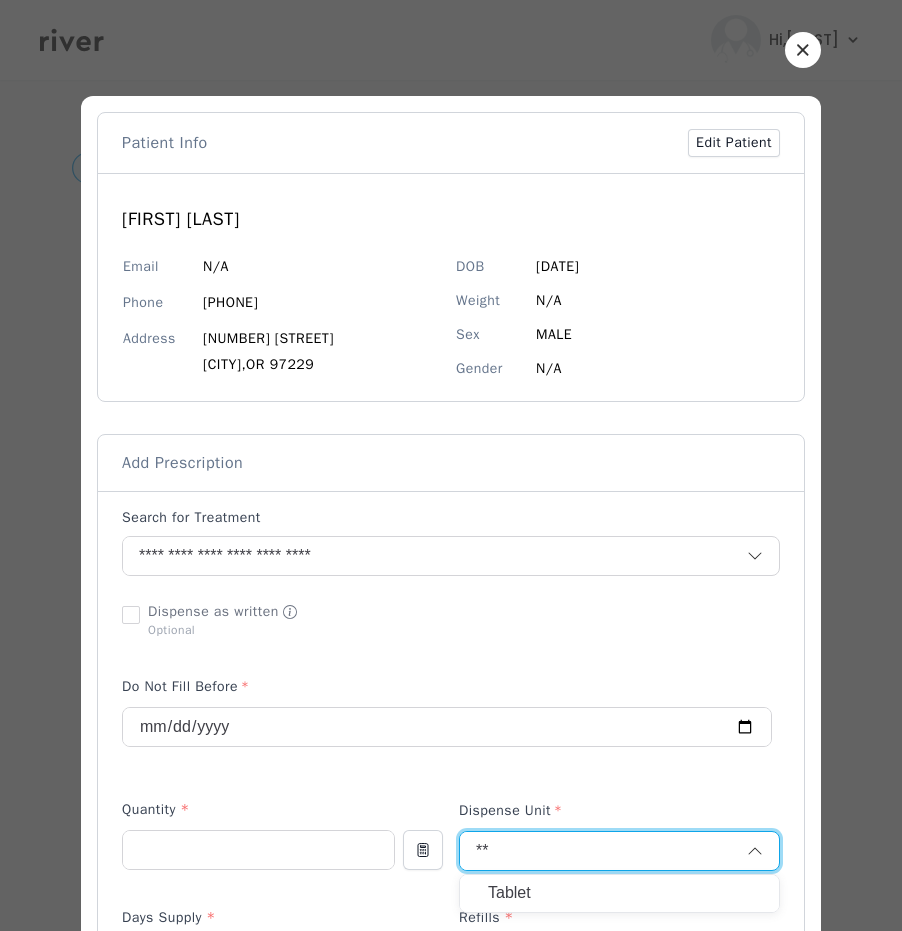 type 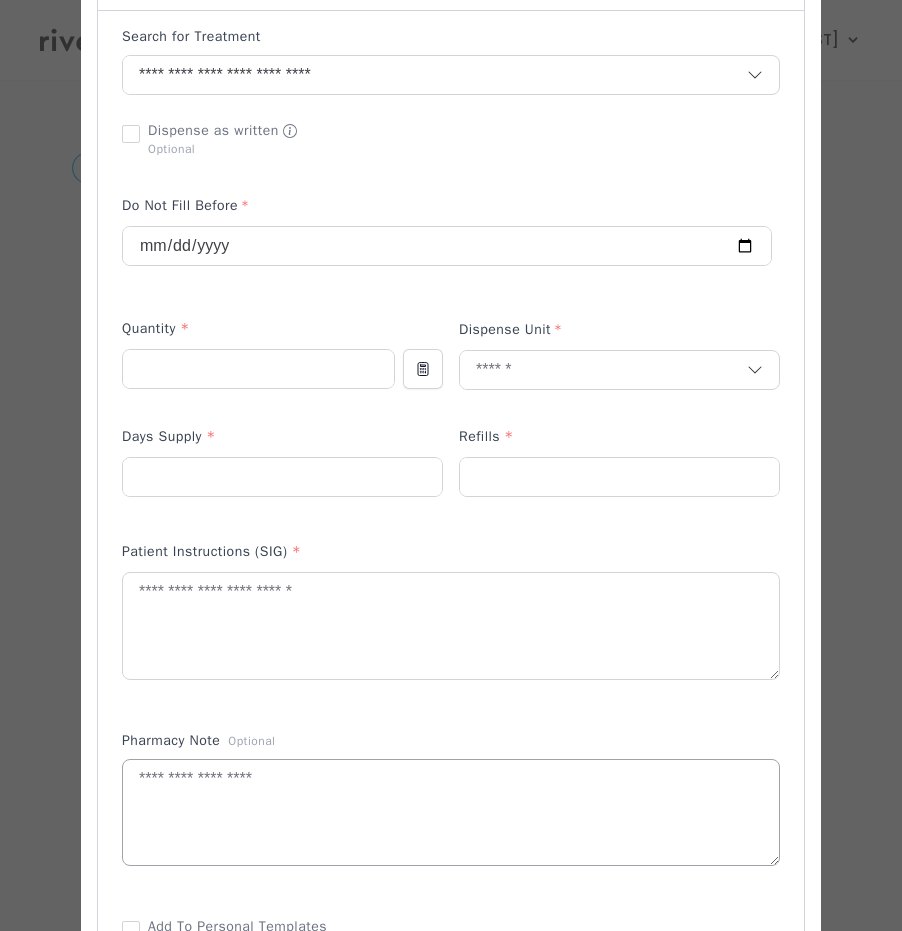scroll, scrollTop: 500, scrollLeft: 0, axis: vertical 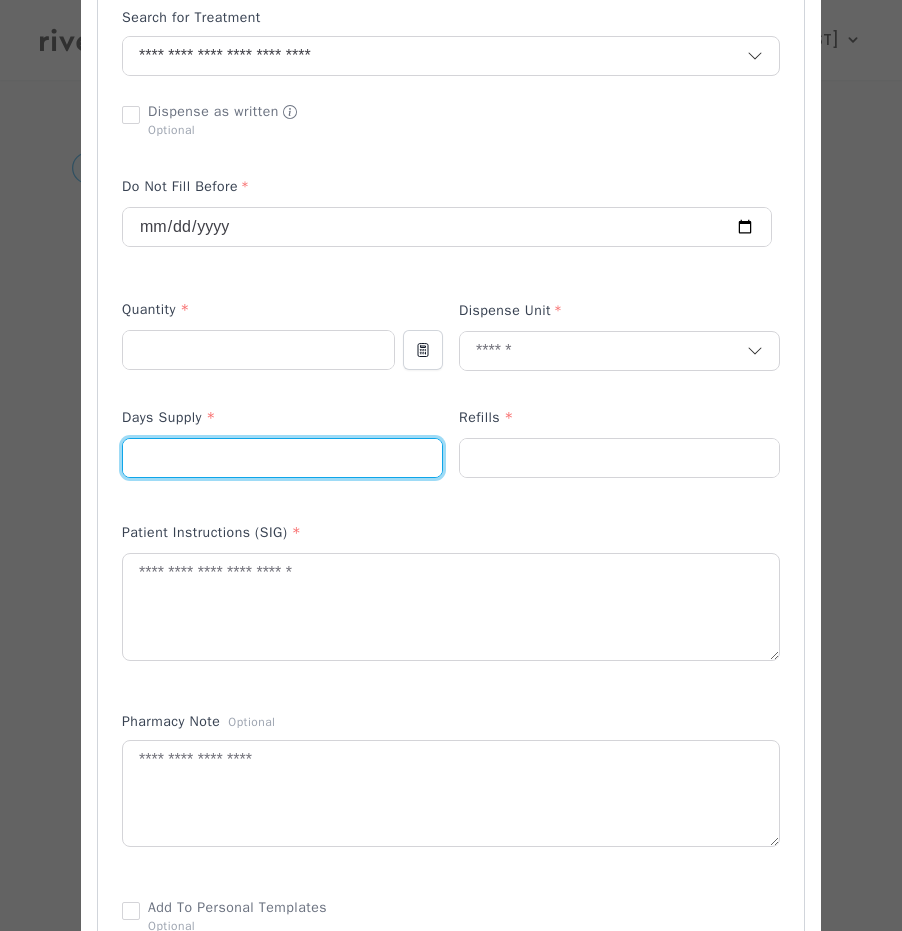 click at bounding box center [282, 458] 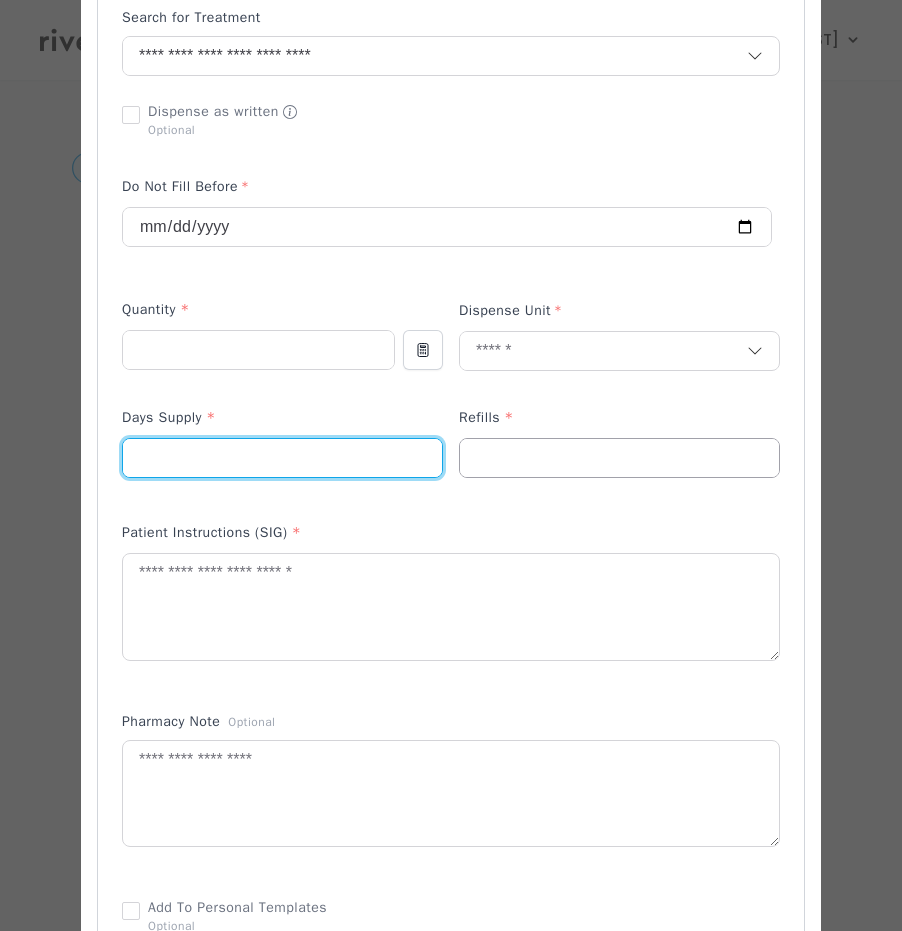 type on "**" 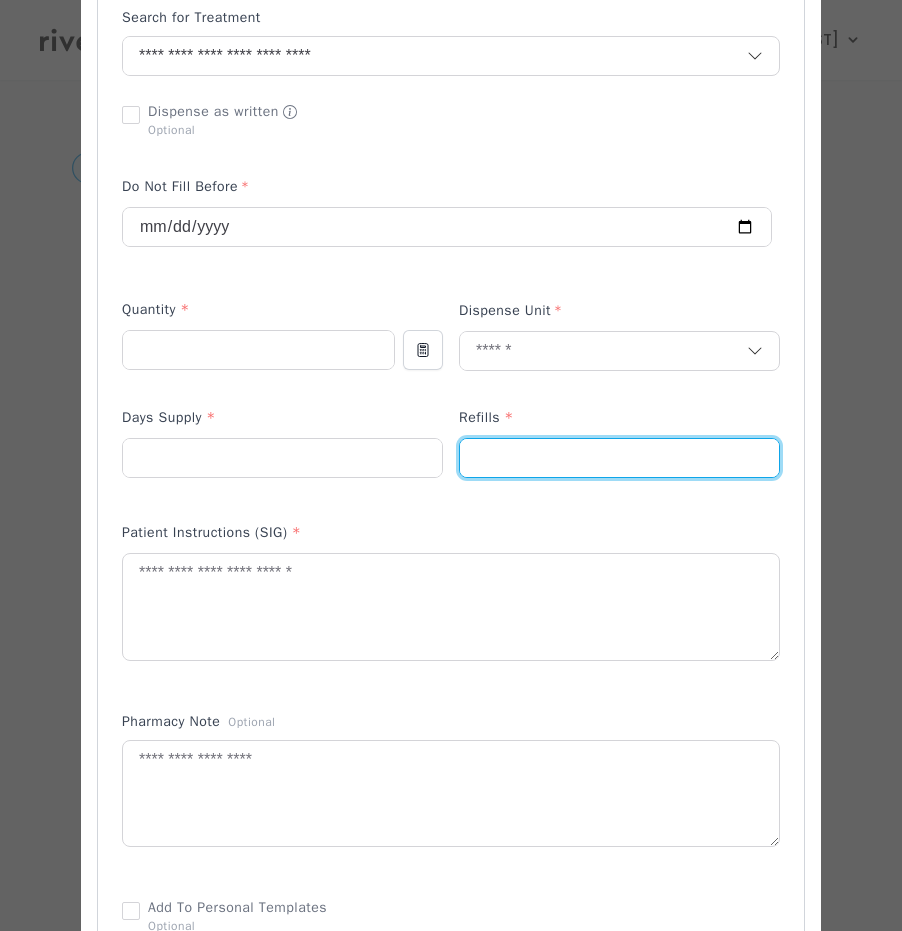 drag, startPoint x: 568, startPoint y: 463, endPoint x: 552, endPoint y: 452, distance: 19.416489 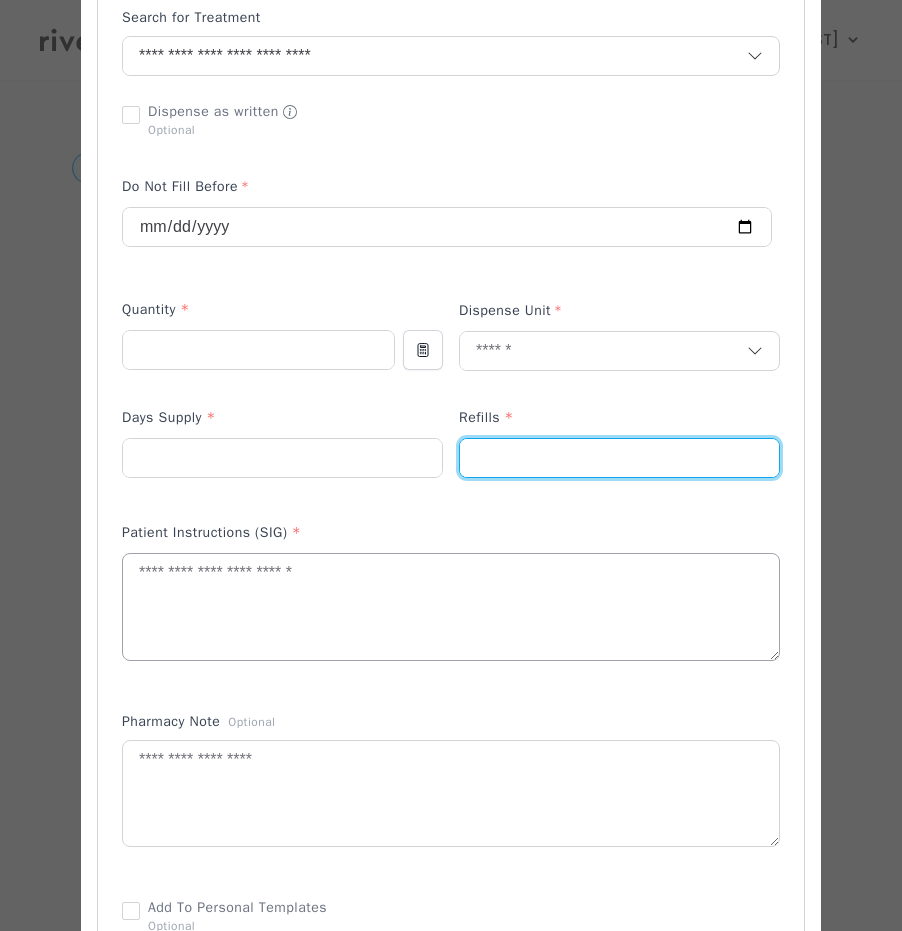 type on "*" 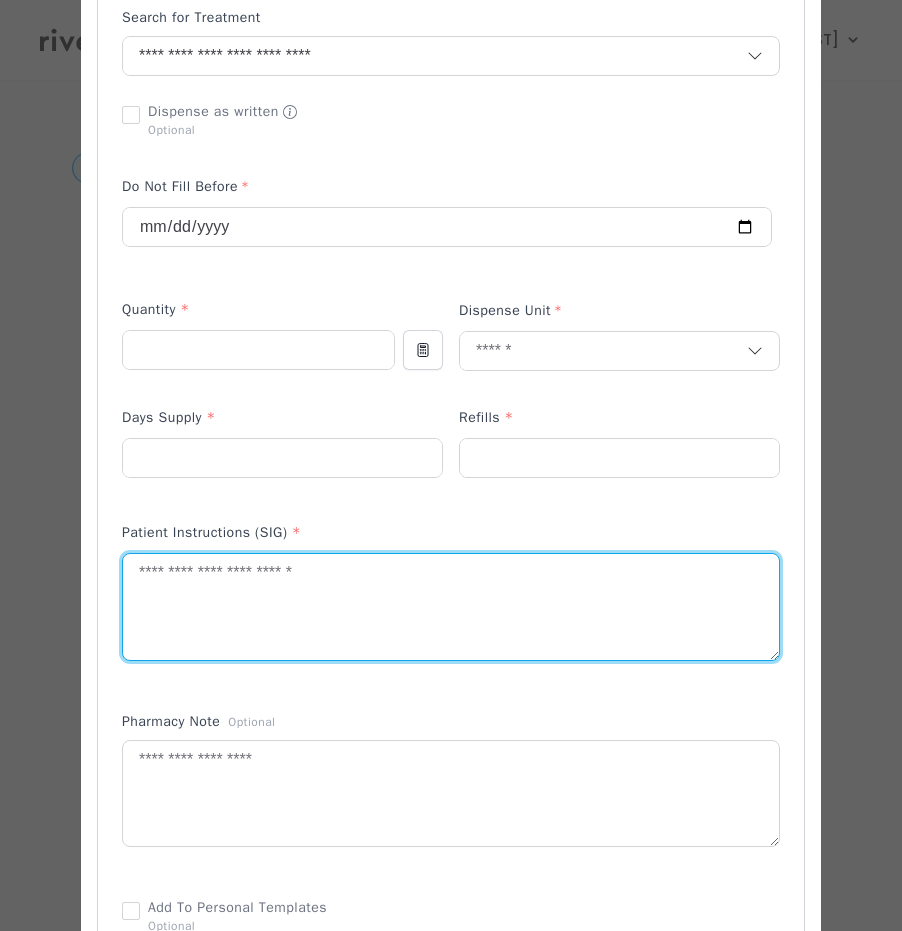 drag, startPoint x: 232, startPoint y: 607, endPoint x: 531, endPoint y: 537, distance: 307.0847 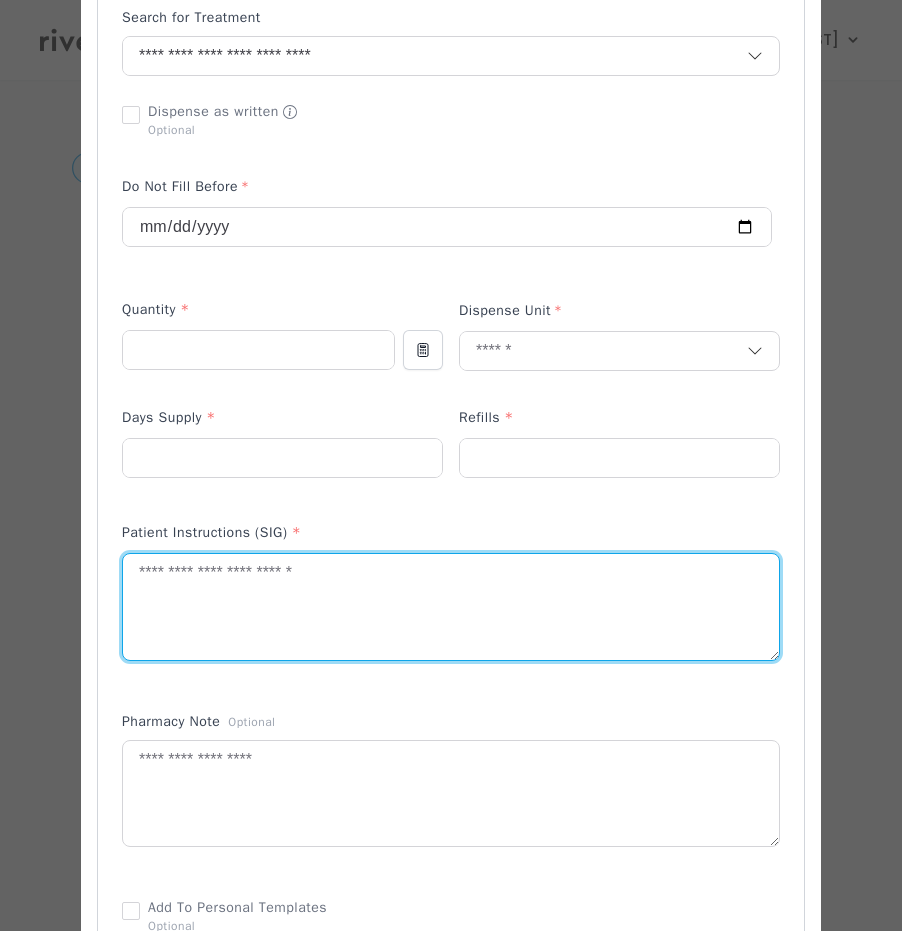 click at bounding box center (451, 607) 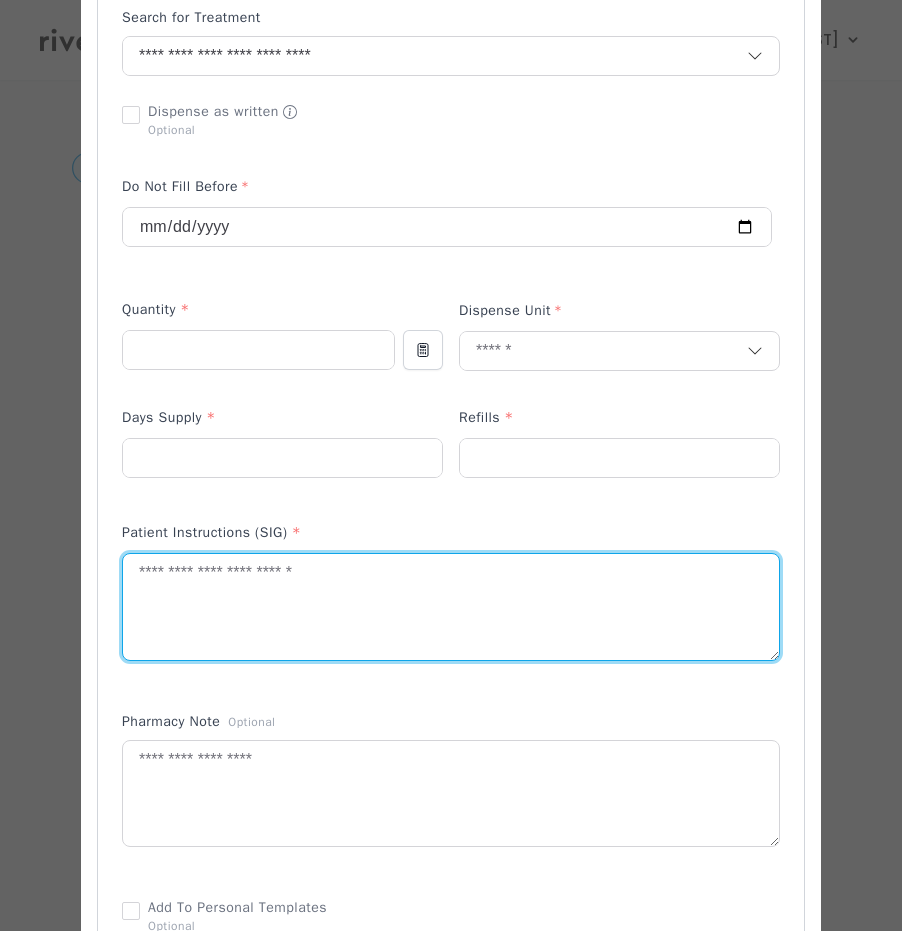 paste on "**********" 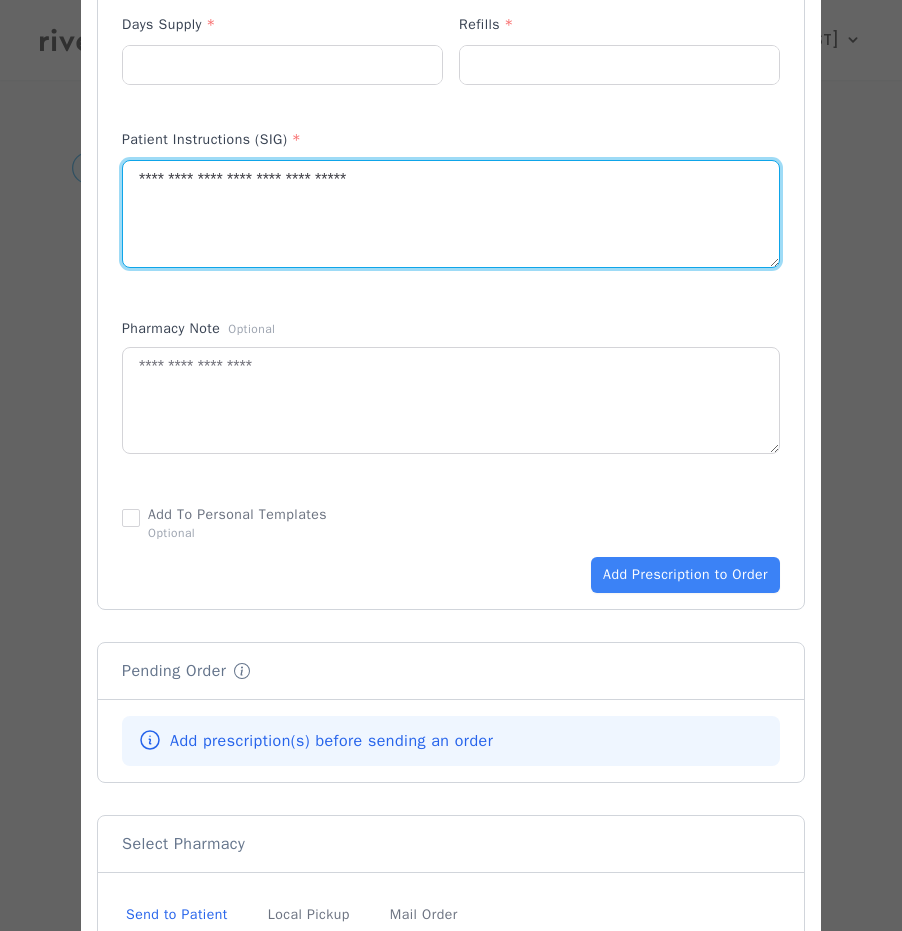 scroll, scrollTop: 1000, scrollLeft: 0, axis: vertical 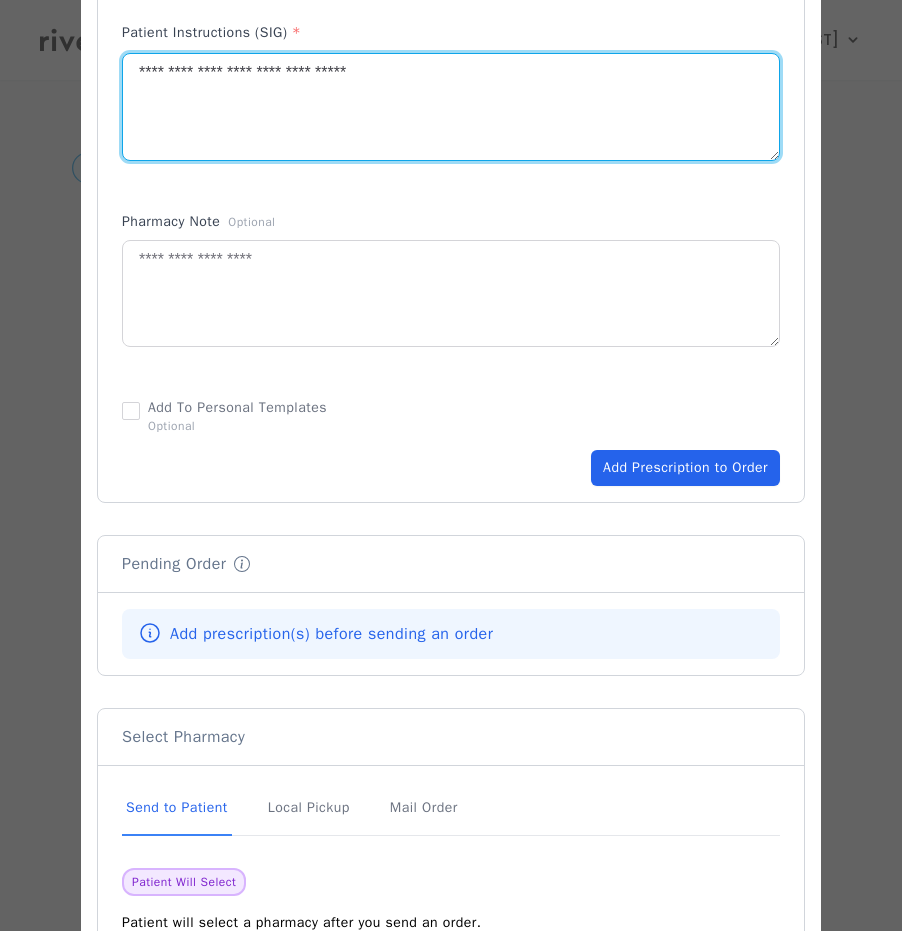 type on "**********" 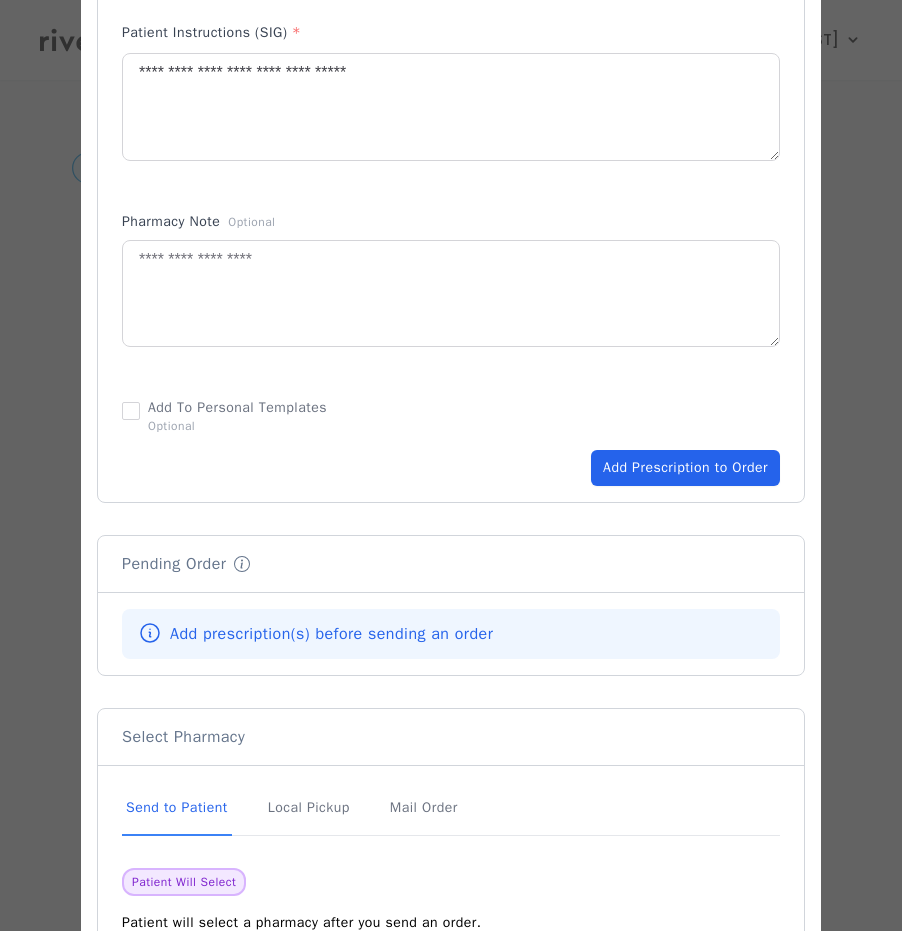 click on "Add Prescription to Order" at bounding box center (685, 468) 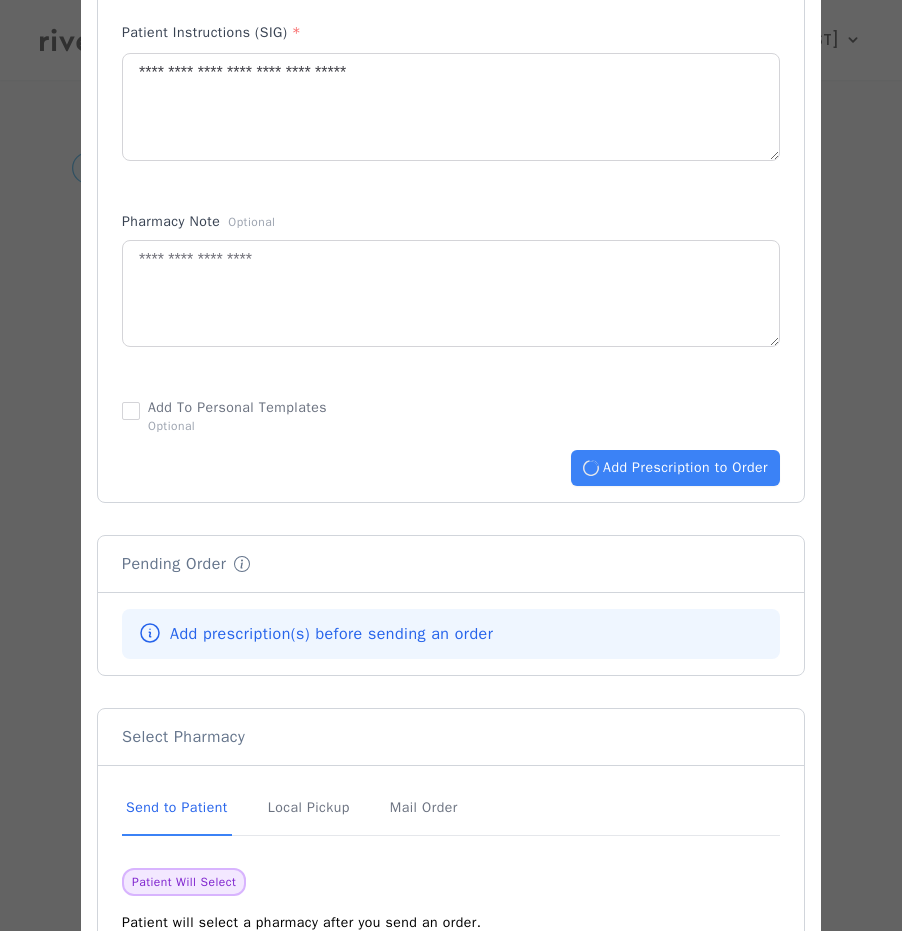 type 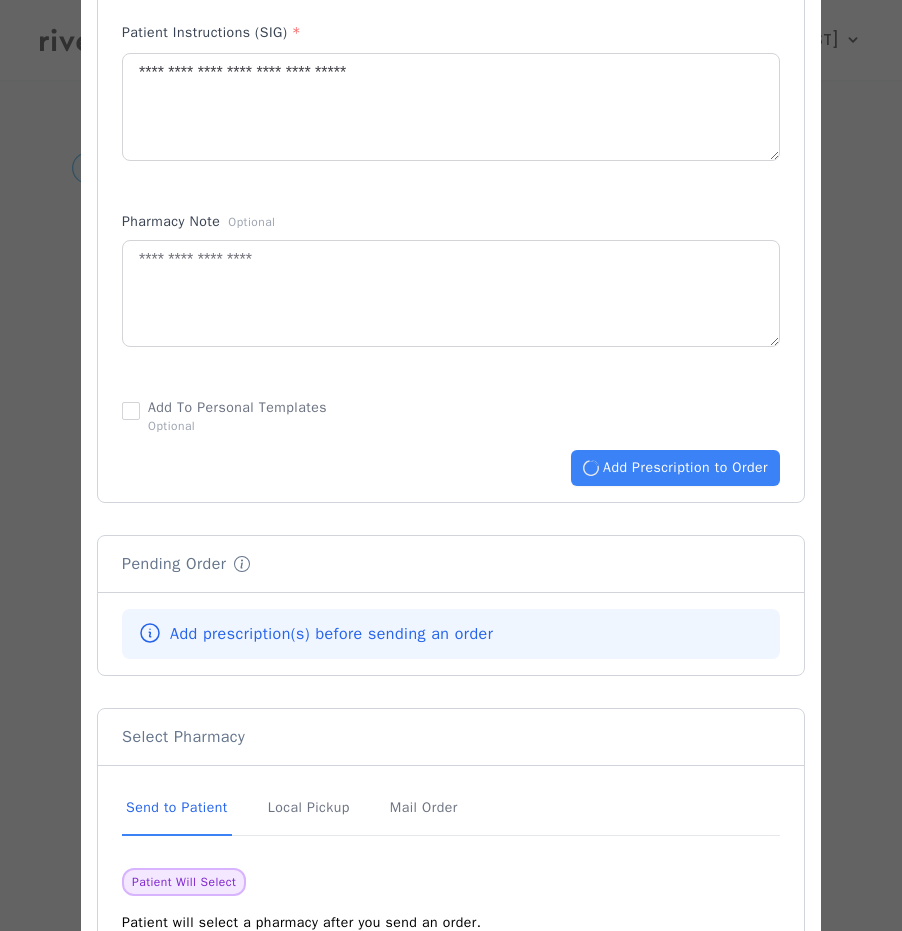 type 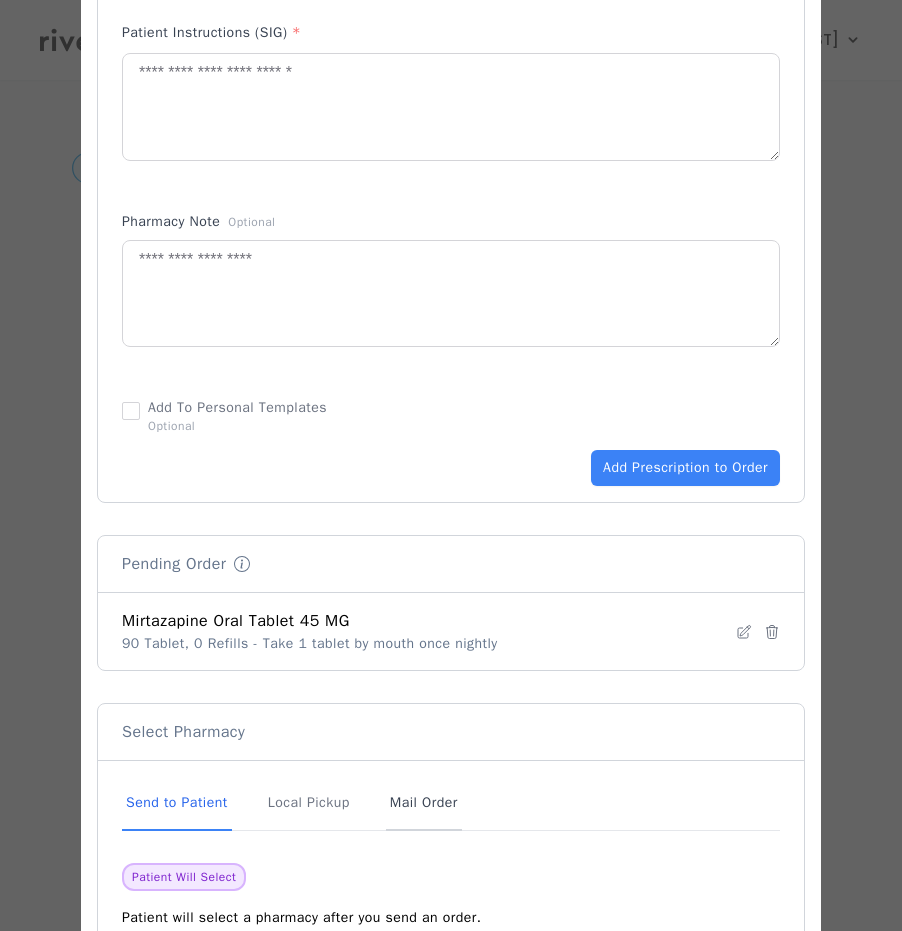 click on "Mail Order" at bounding box center [424, 804] 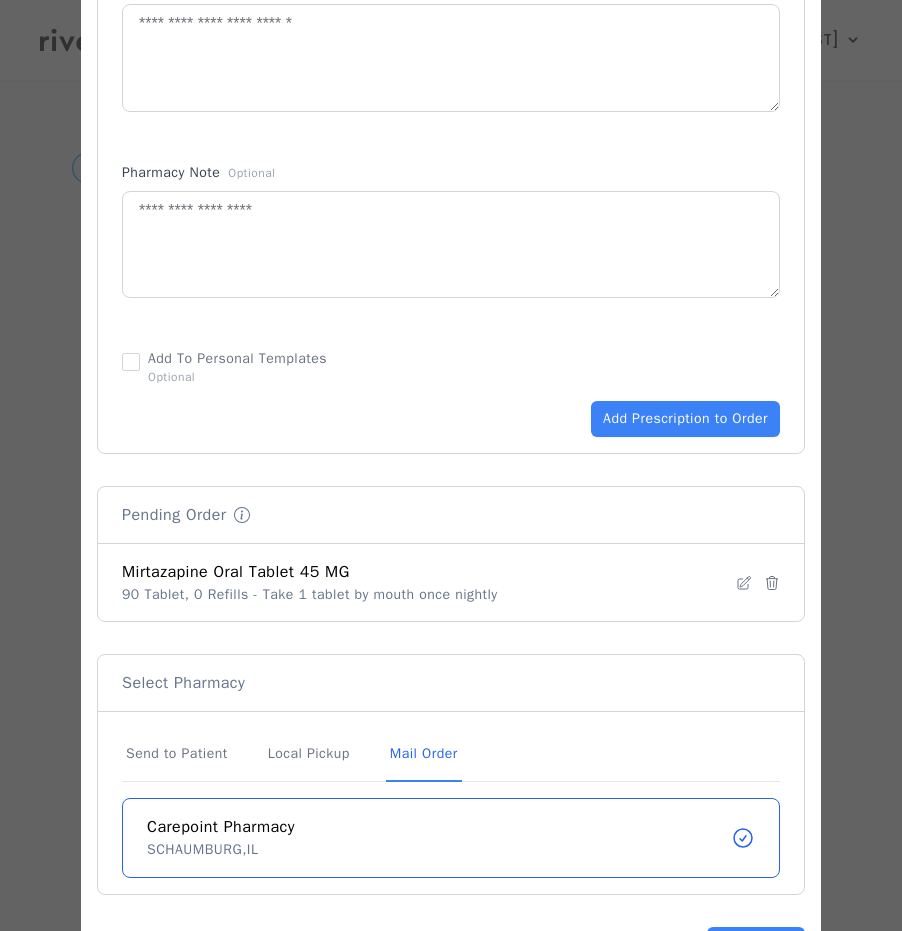 scroll, scrollTop: 1123, scrollLeft: 0, axis: vertical 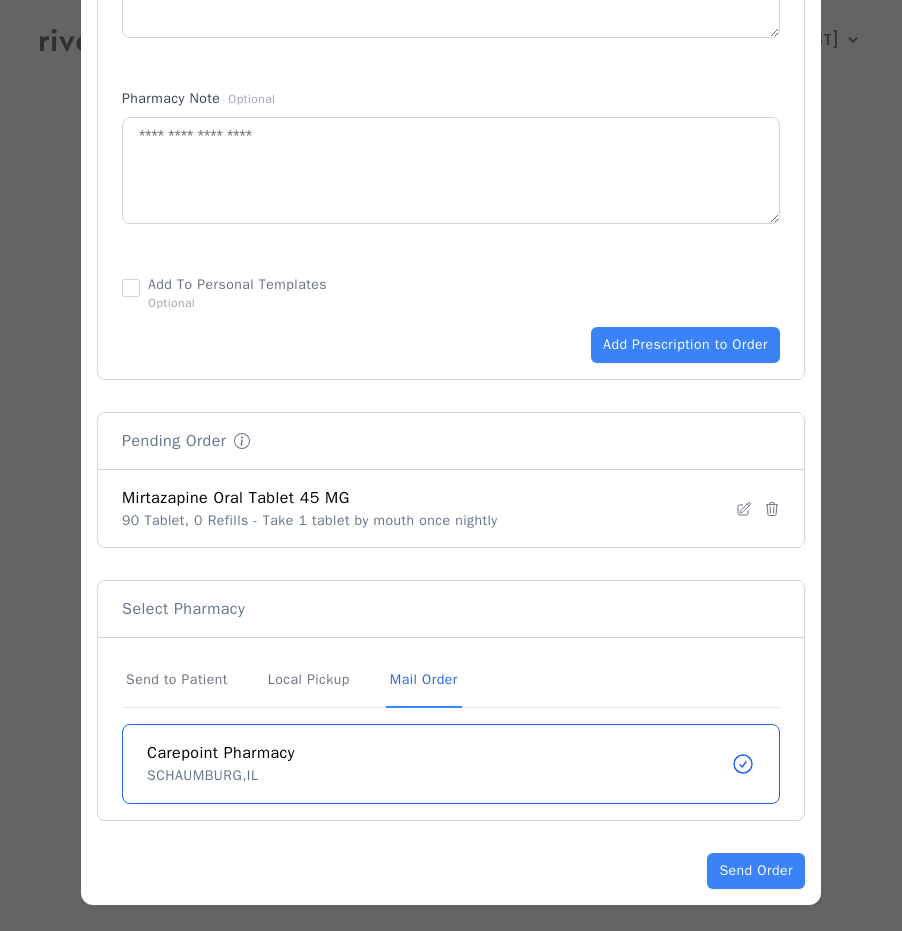 drag, startPoint x: 786, startPoint y: 857, endPoint x: 813, endPoint y: 841, distance: 31.38471 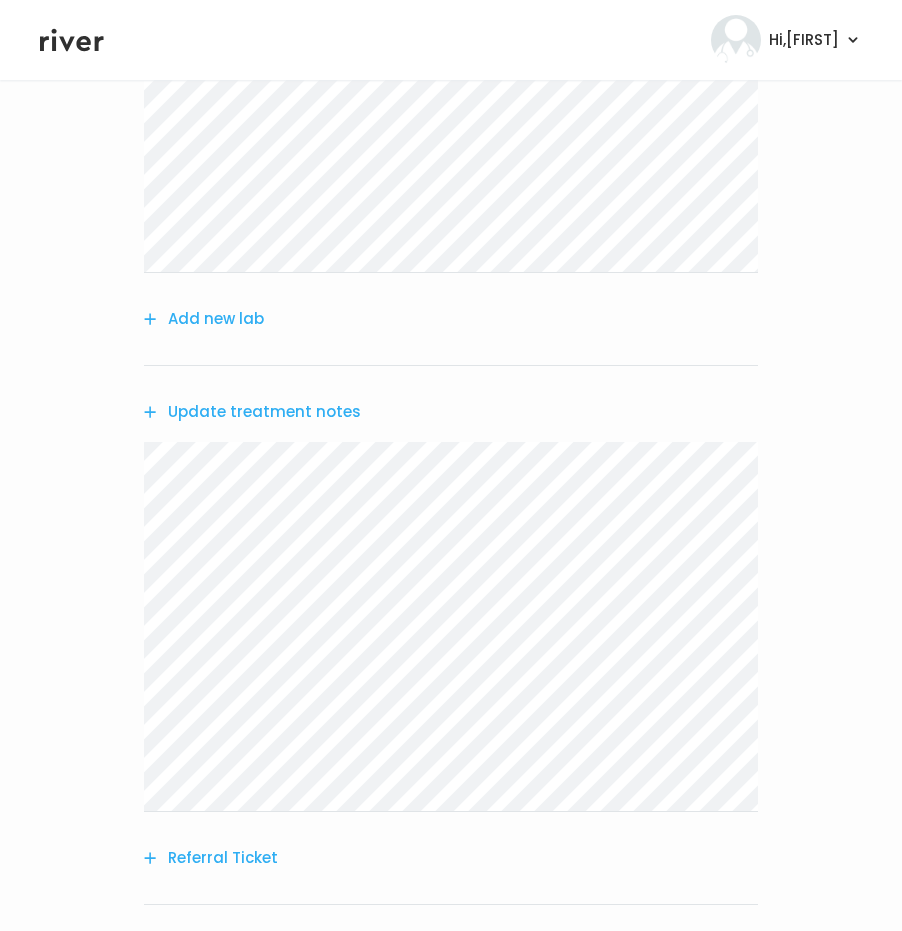 scroll, scrollTop: 508, scrollLeft: 0, axis: vertical 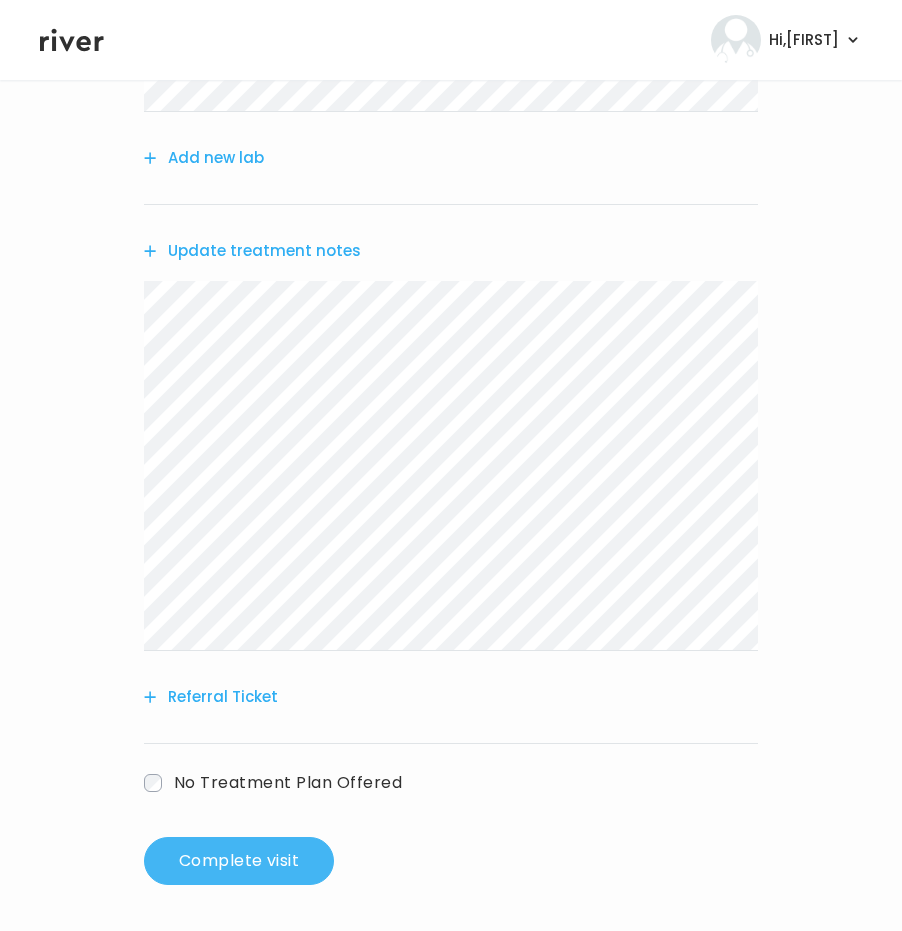 click on "Complete visit" at bounding box center [239, 861] 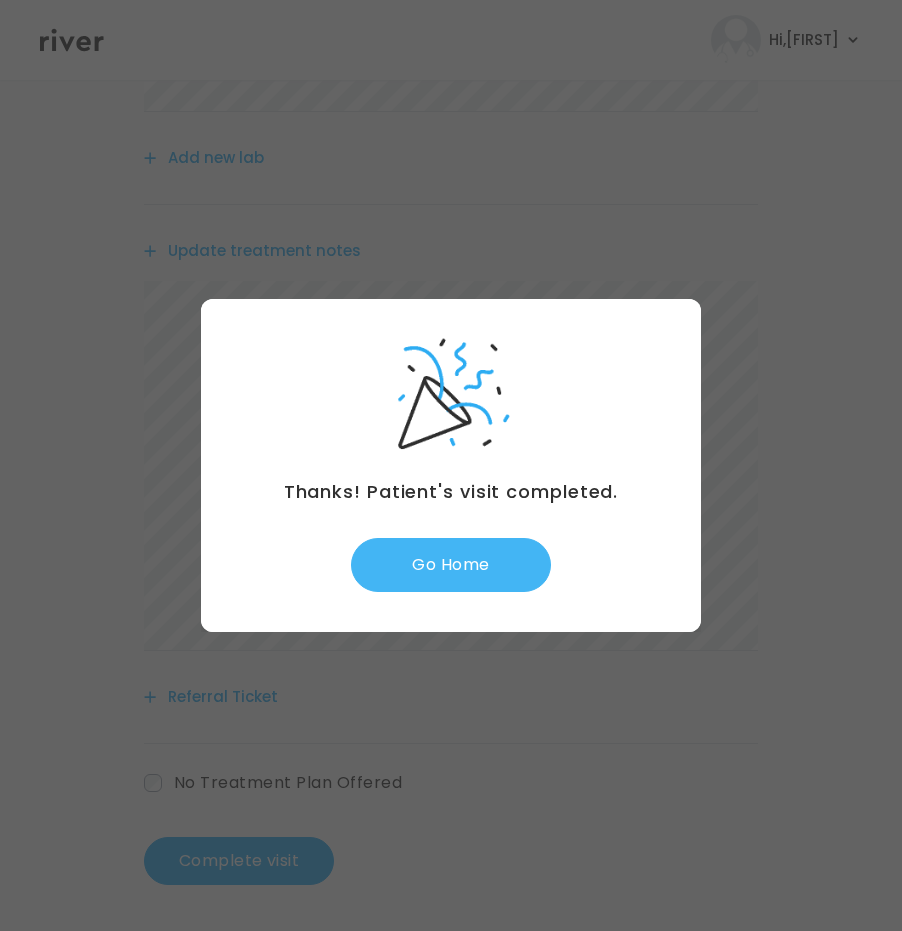 click on "Go Home" at bounding box center (451, 565) 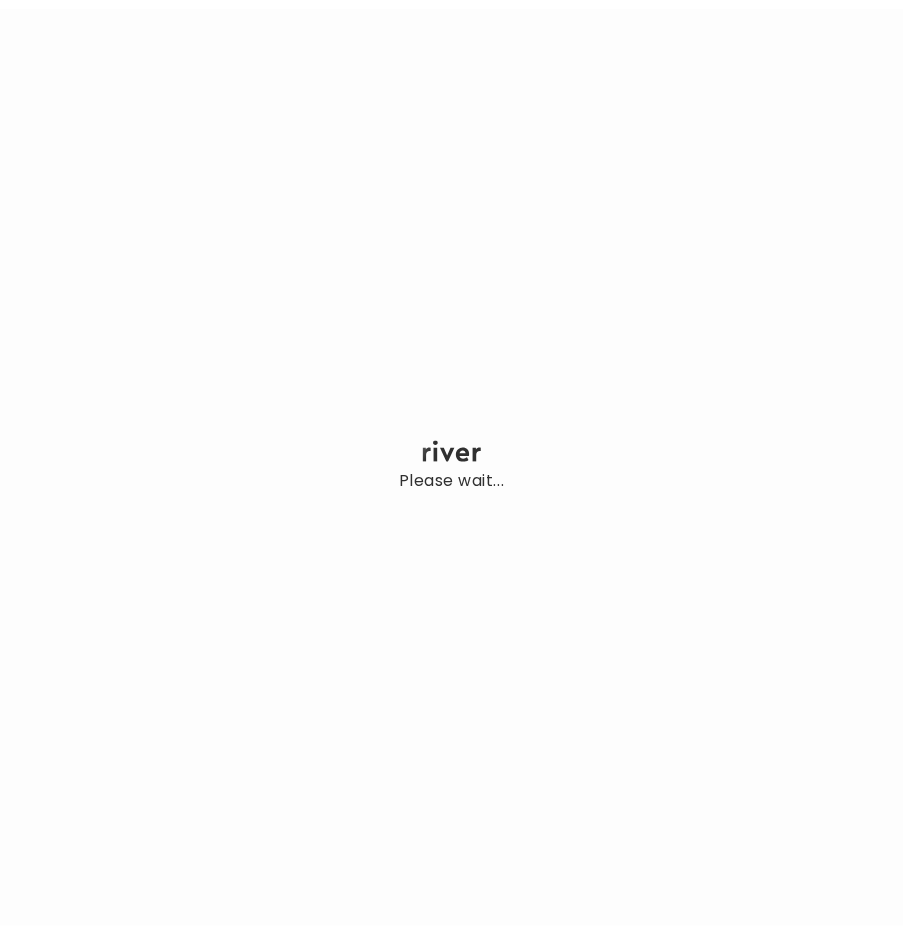 scroll, scrollTop: 0, scrollLeft: 0, axis: both 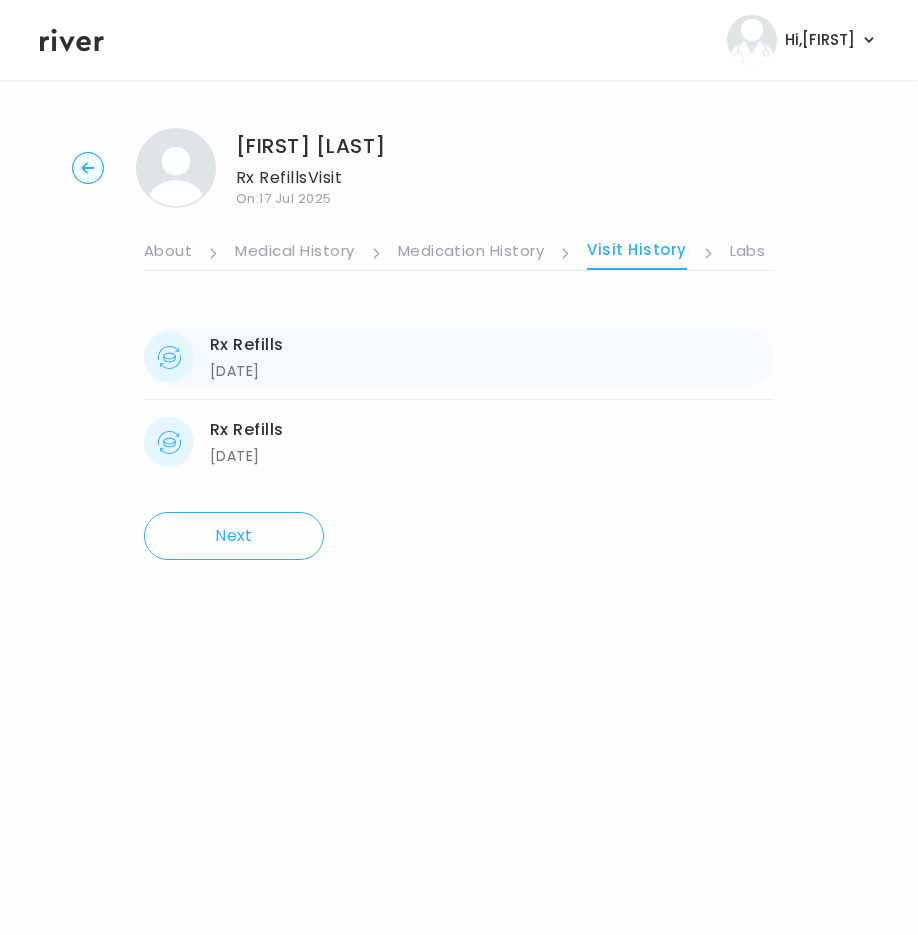 click on "[DATE]" at bounding box center [247, 371] 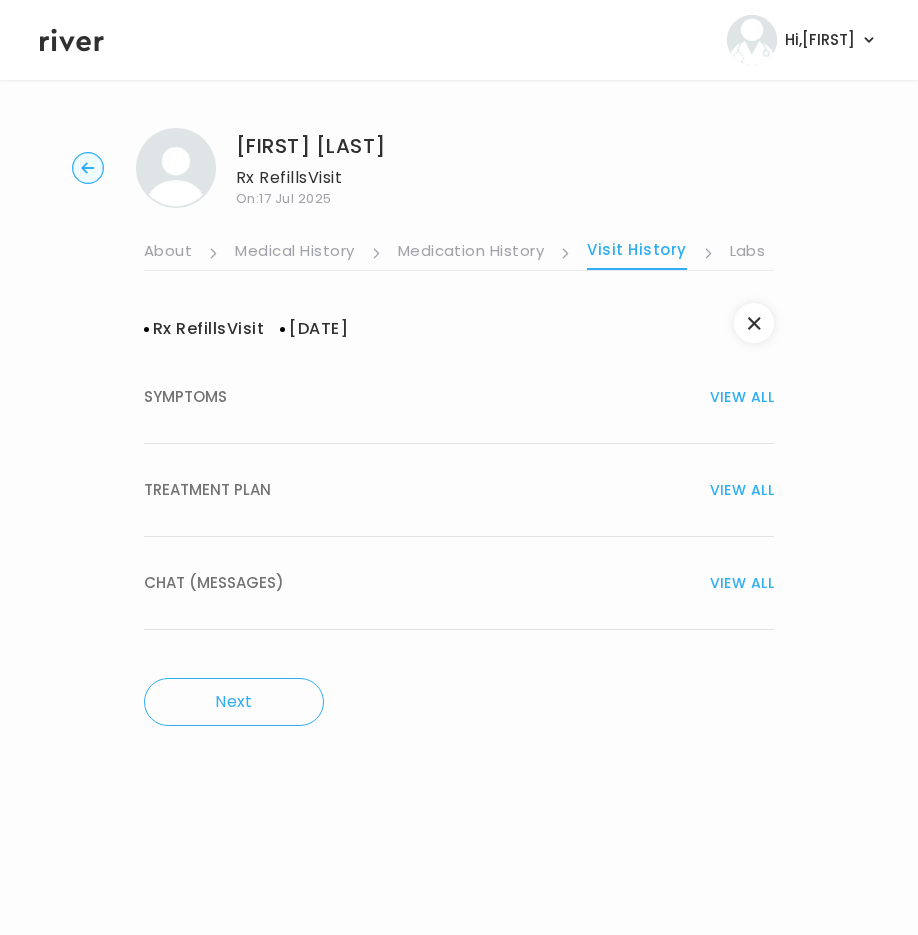 click on "TREATMENT PLAN" at bounding box center (207, 490) 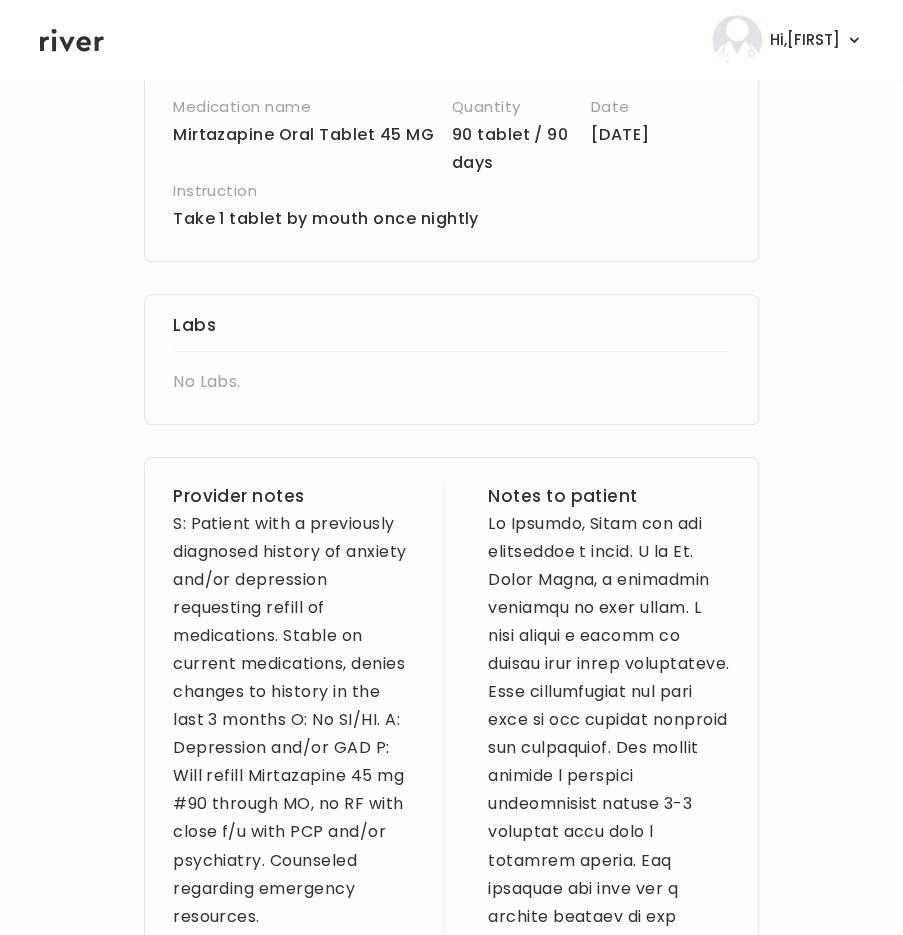 scroll, scrollTop: 600, scrollLeft: 0, axis: vertical 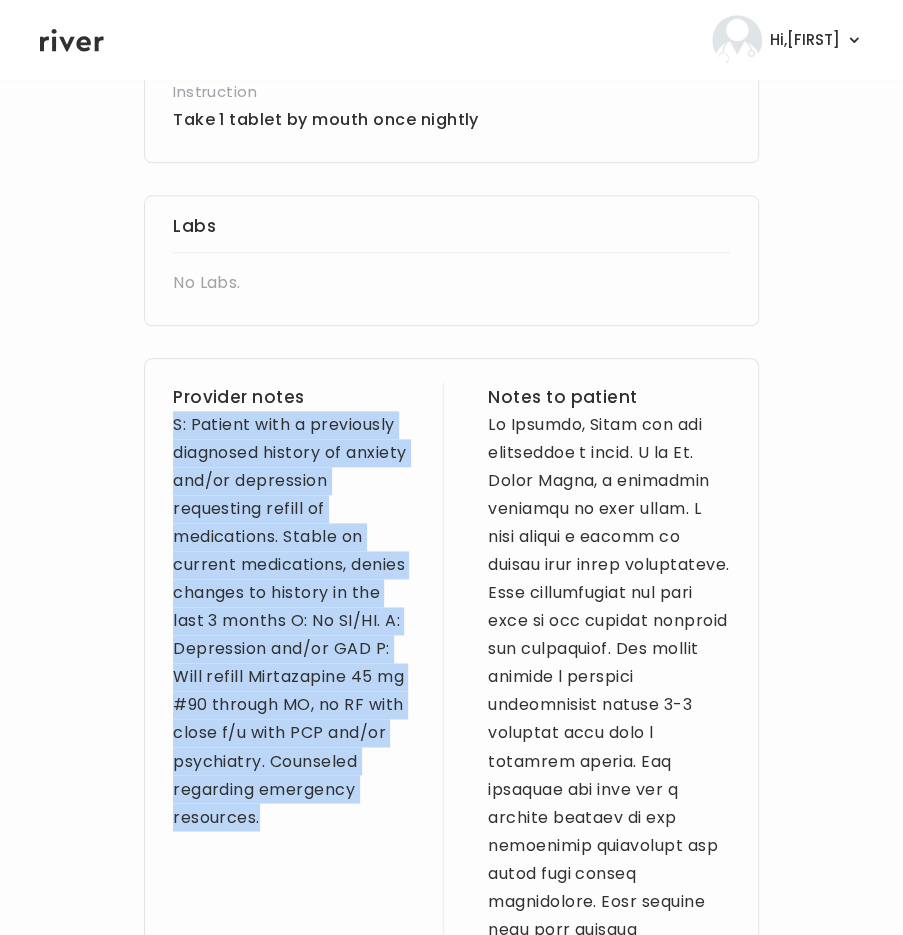 drag, startPoint x: 173, startPoint y: 425, endPoint x: 298, endPoint y: 812, distance: 406.6866 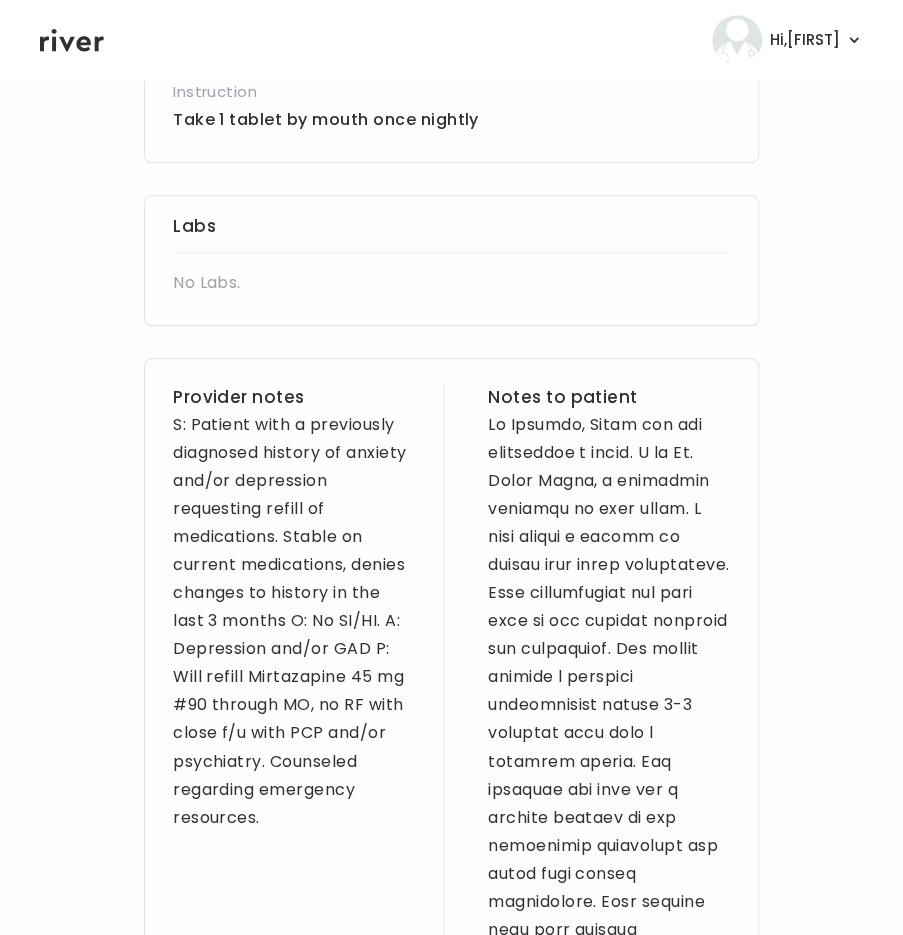 click at bounding box center [609, 1013] 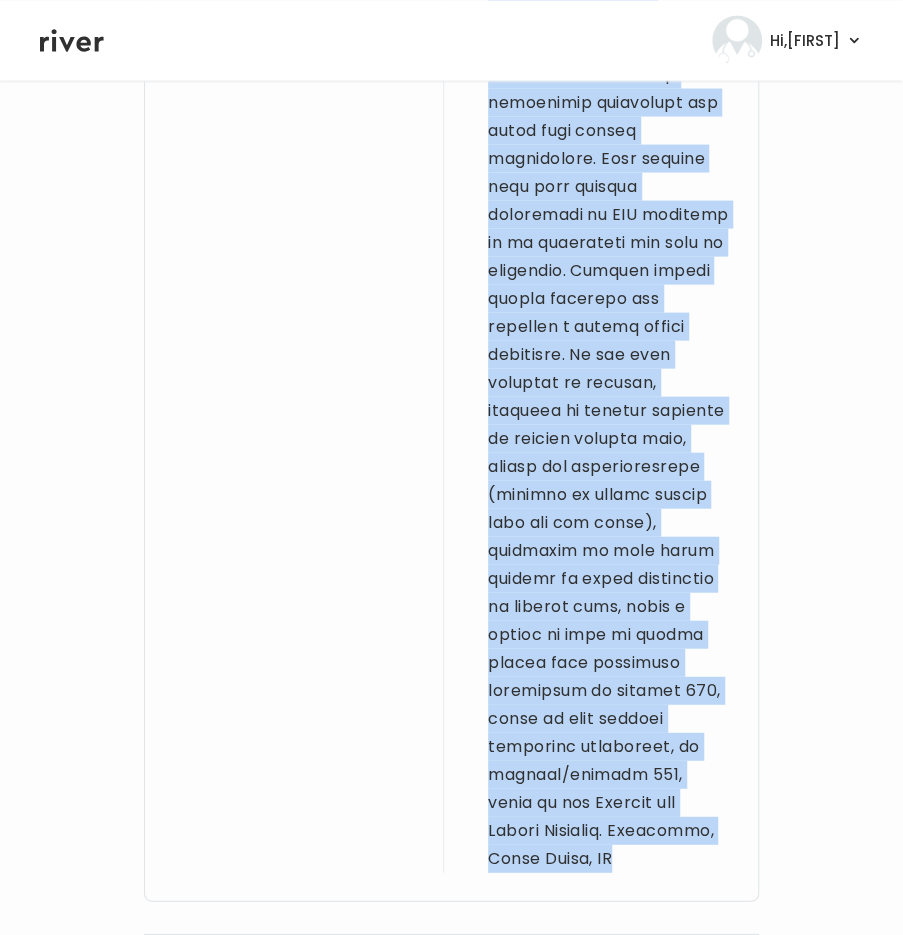 scroll, scrollTop: 1579, scrollLeft: 0, axis: vertical 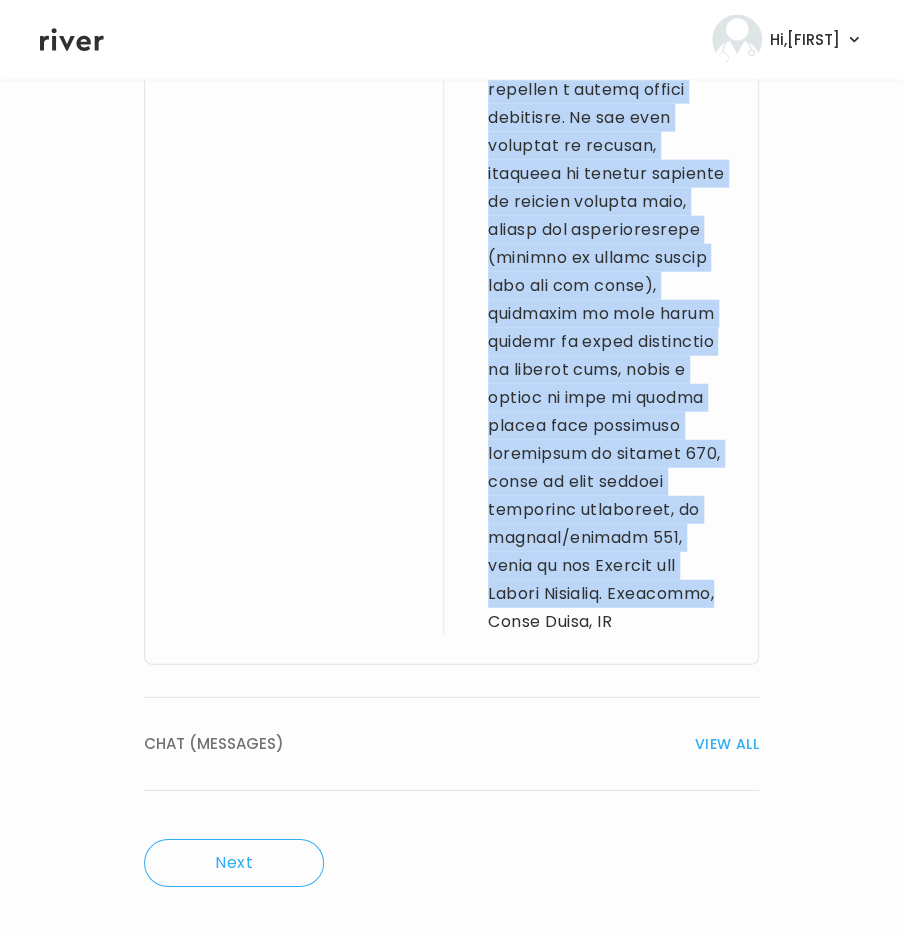 drag, startPoint x: 477, startPoint y: 426, endPoint x: 606, endPoint y: 580, distance: 200.89052 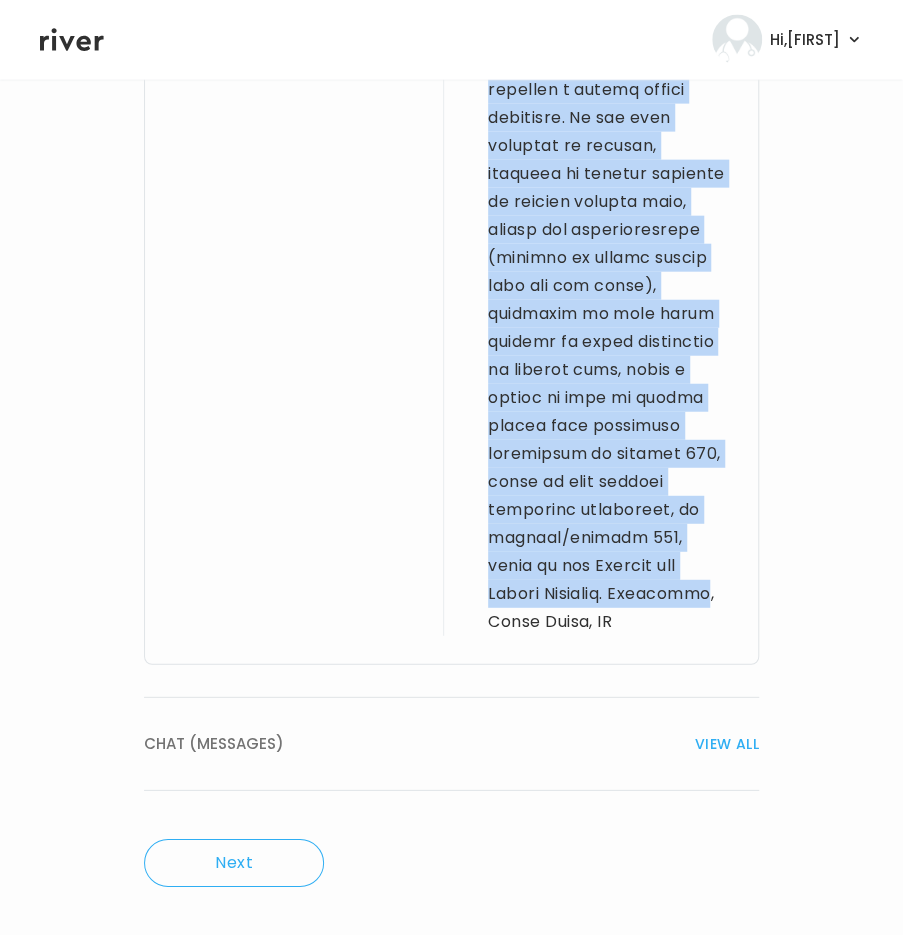 copy on "Hi [FIRST],
Thank you for completing a visit. I am Dr. [LAST], a physician licensed in your [STATE]. I have gotten a chance to review your visit information. Your prescription has been sent to our partner pharmacy for processing. You should receive a shipping notification within 2-3 business days with a tracking number. The pharmacy may send you a generic version of the medication containing the exact same active ingredients. Rest assured that this generic medication is FDA approved to be equivalent and just as effective.
Certain mental health symptoms can indicate a mental health emergency. If you have thoughts of suicide, thoughts of hurting yourself or hurting someone else, having new hallucinations (hearing or seeing things that are not there), inability to stop using alcohol or other substances in harmful ways, being a danger to self or others please seek emergency assistance by calling 911, going to your nearest emergency department, or calling/texting 988, which is the Suicide and Crisis Lifelin..." 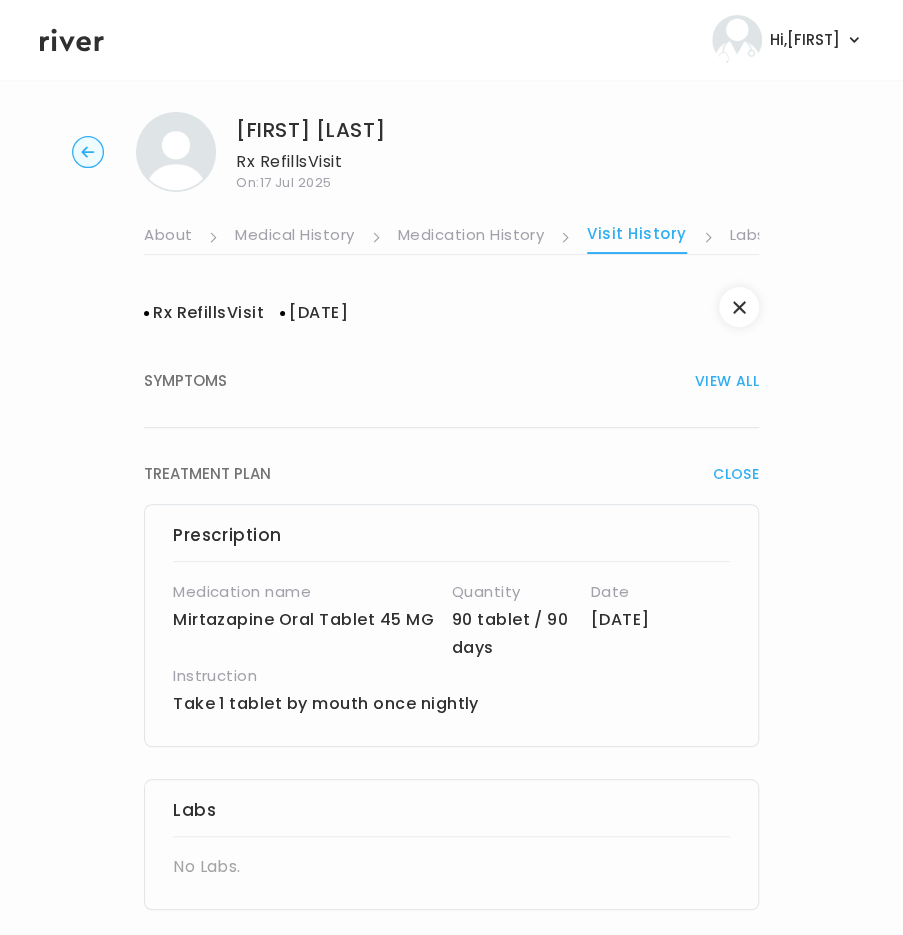 scroll, scrollTop: 0, scrollLeft: 0, axis: both 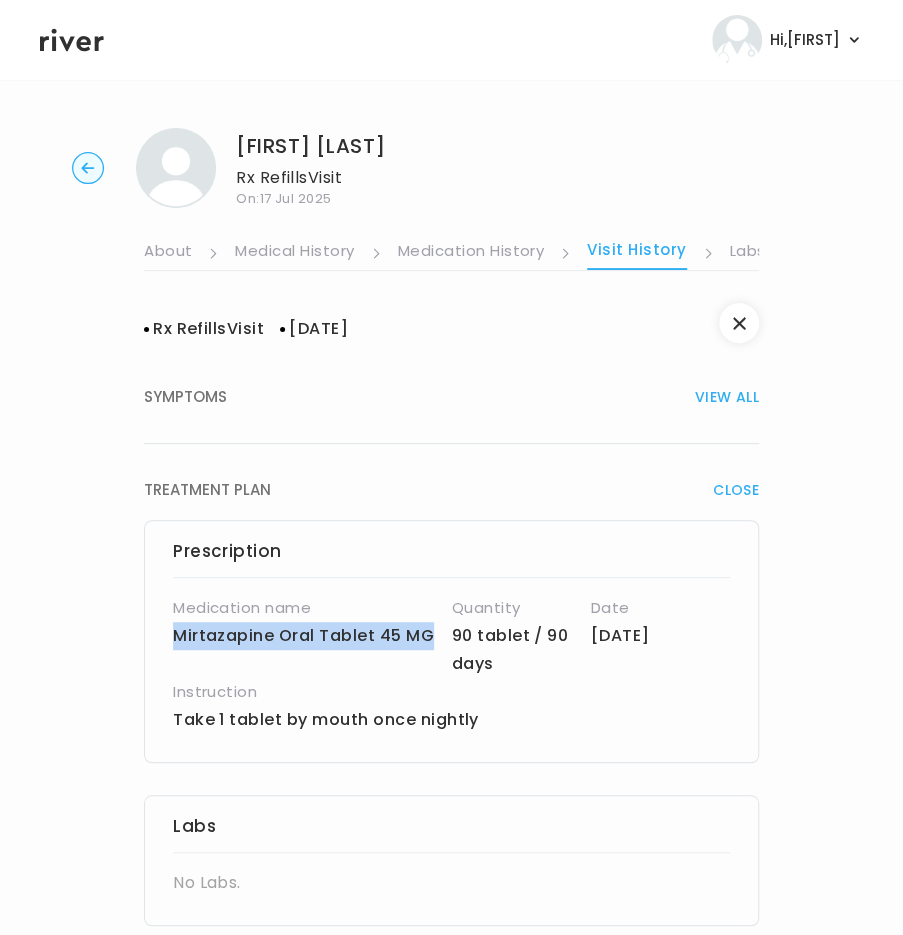 drag, startPoint x: 166, startPoint y: 629, endPoint x: 418, endPoint y: 640, distance: 252.23996 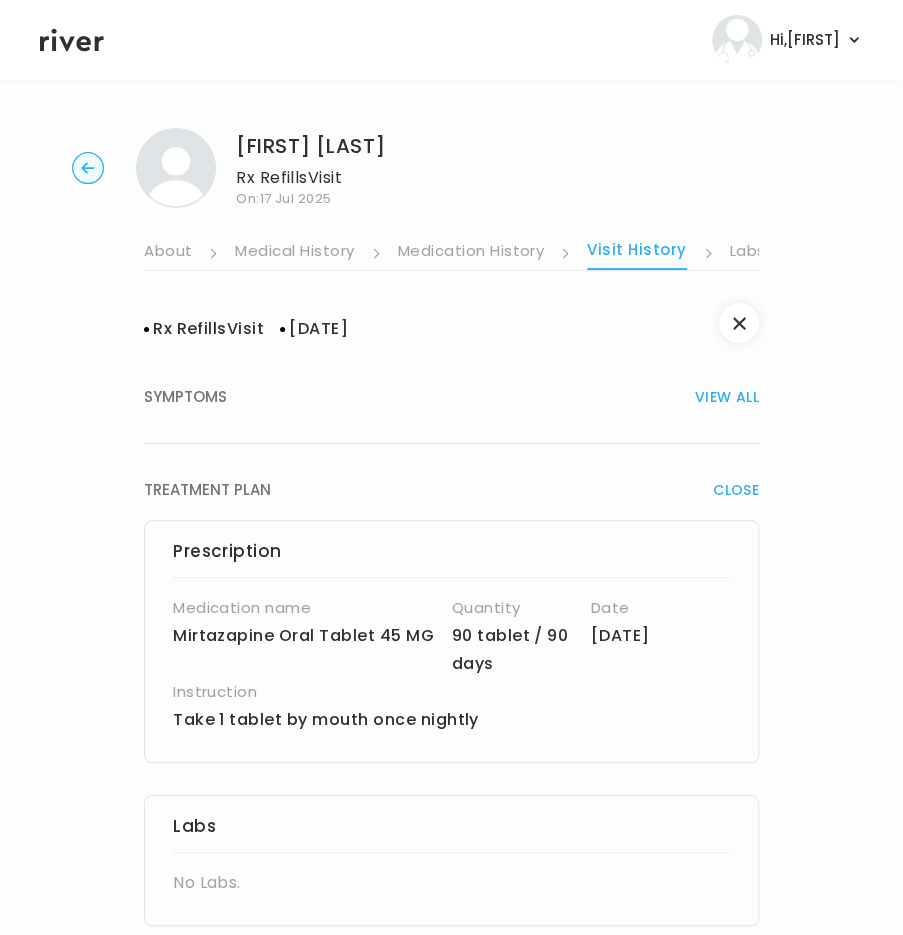 drag, startPoint x: 271, startPoint y: 685, endPoint x: 185, endPoint y: 721, distance: 93.230896 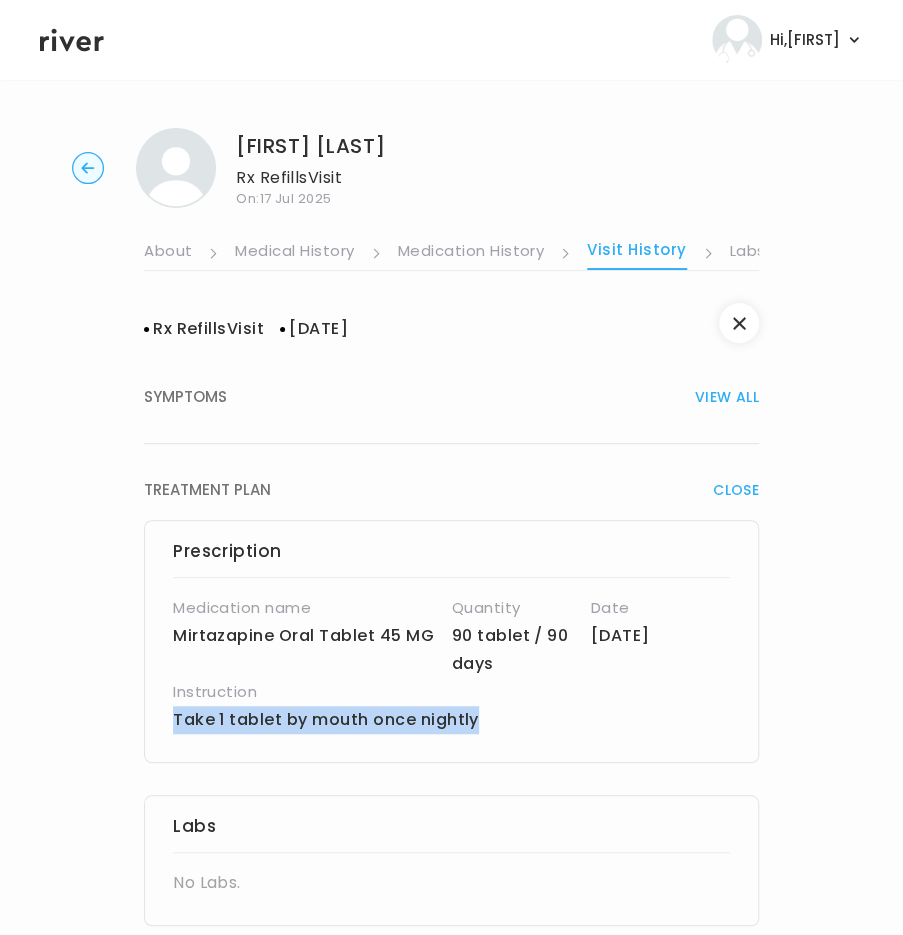 drag, startPoint x: 169, startPoint y: 726, endPoint x: 404, endPoint y: 740, distance: 235.41666 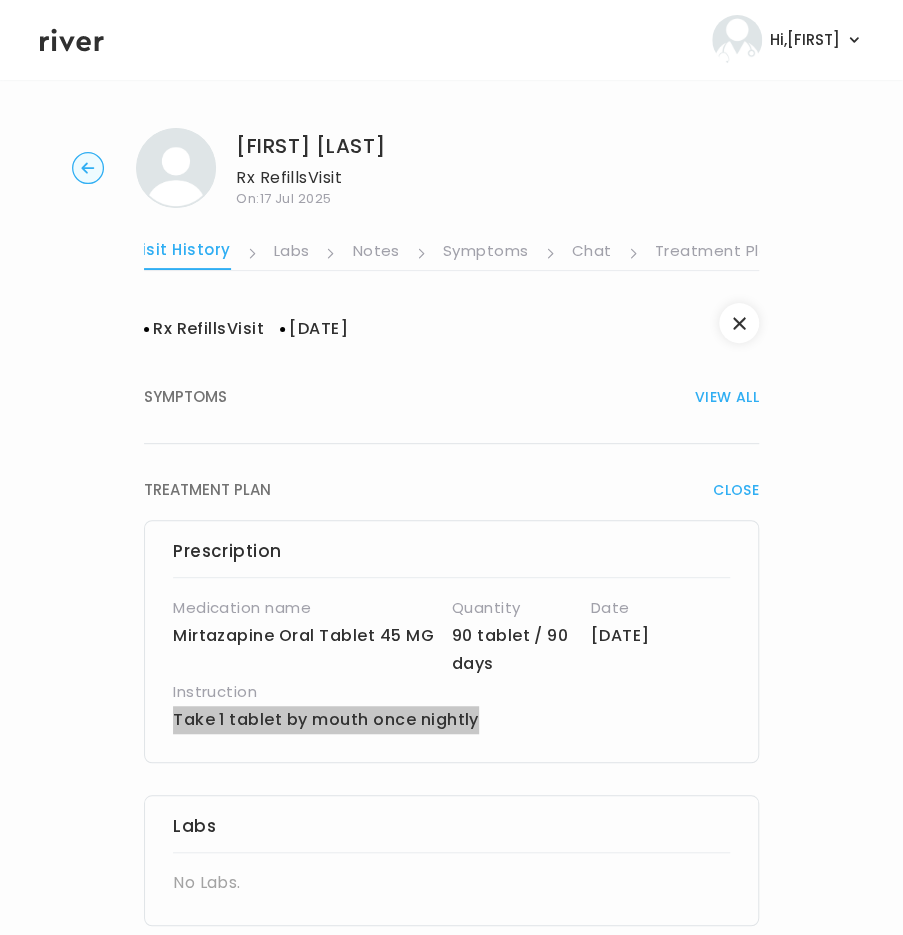 scroll, scrollTop: 0, scrollLeft: 466, axis: horizontal 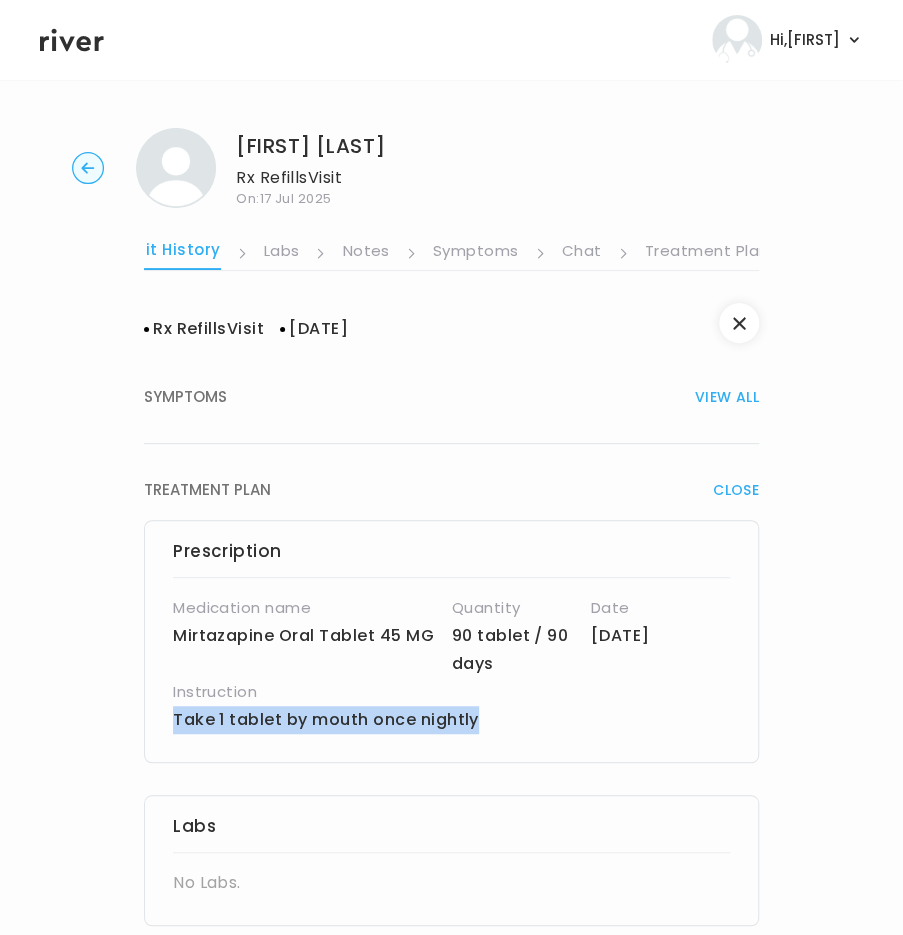 click on "Symptoms" at bounding box center (476, 253) 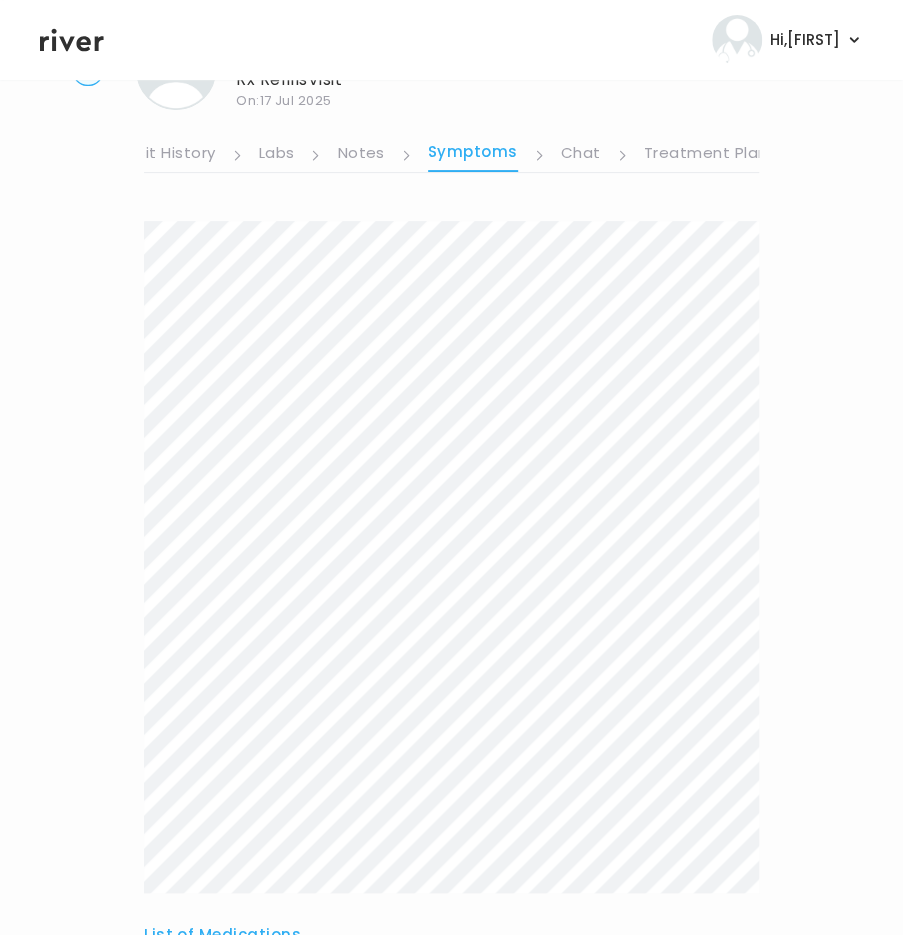 scroll, scrollTop: 345, scrollLeft: 0, axis: vertical 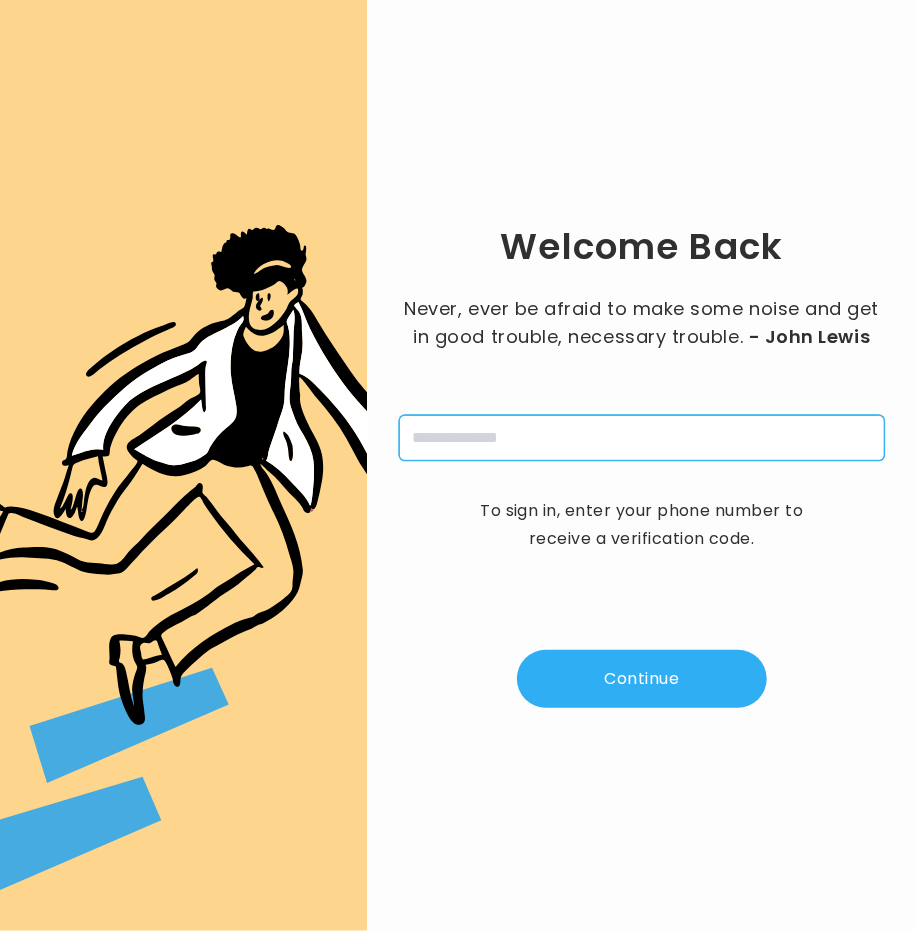 click at bounding box center (642, 438) 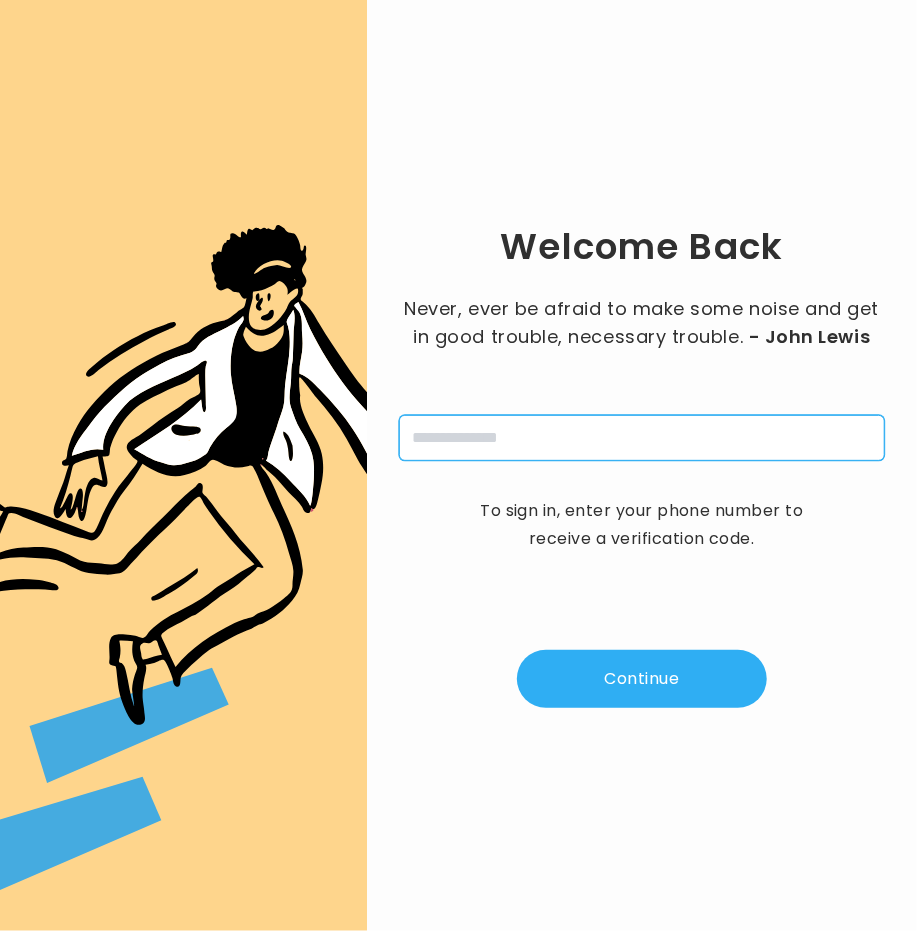 type on "**********" 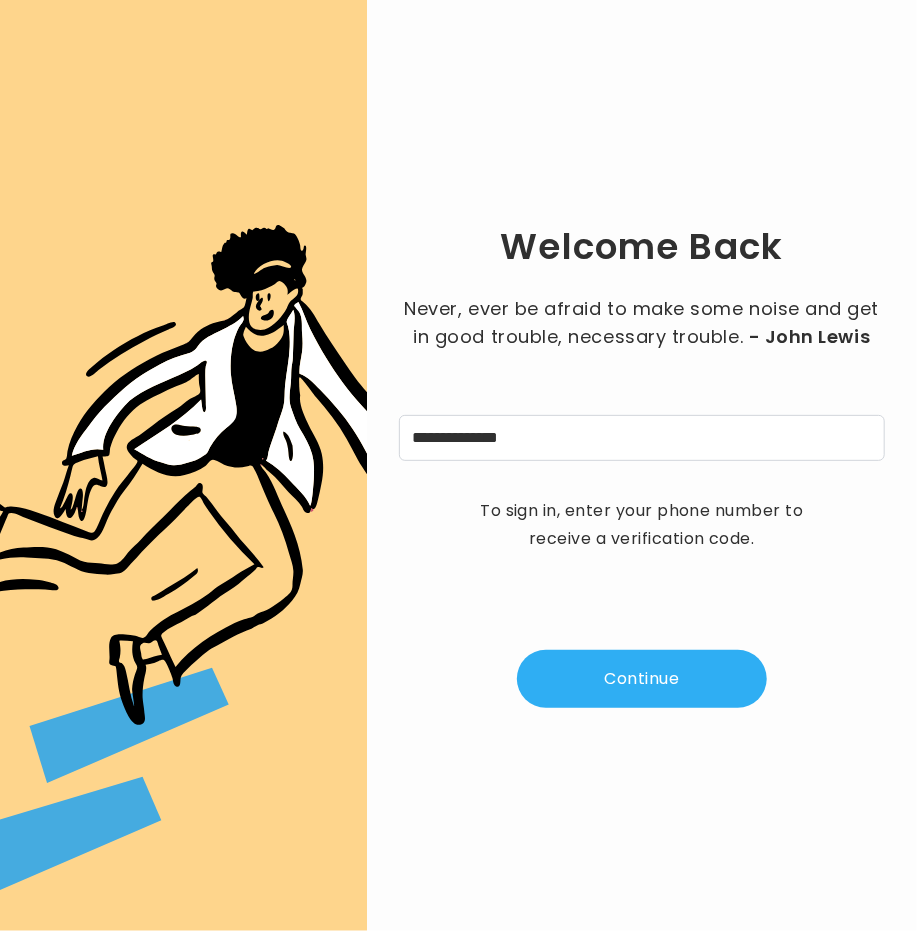 click on "Continue" at bounding box center (642, 679) 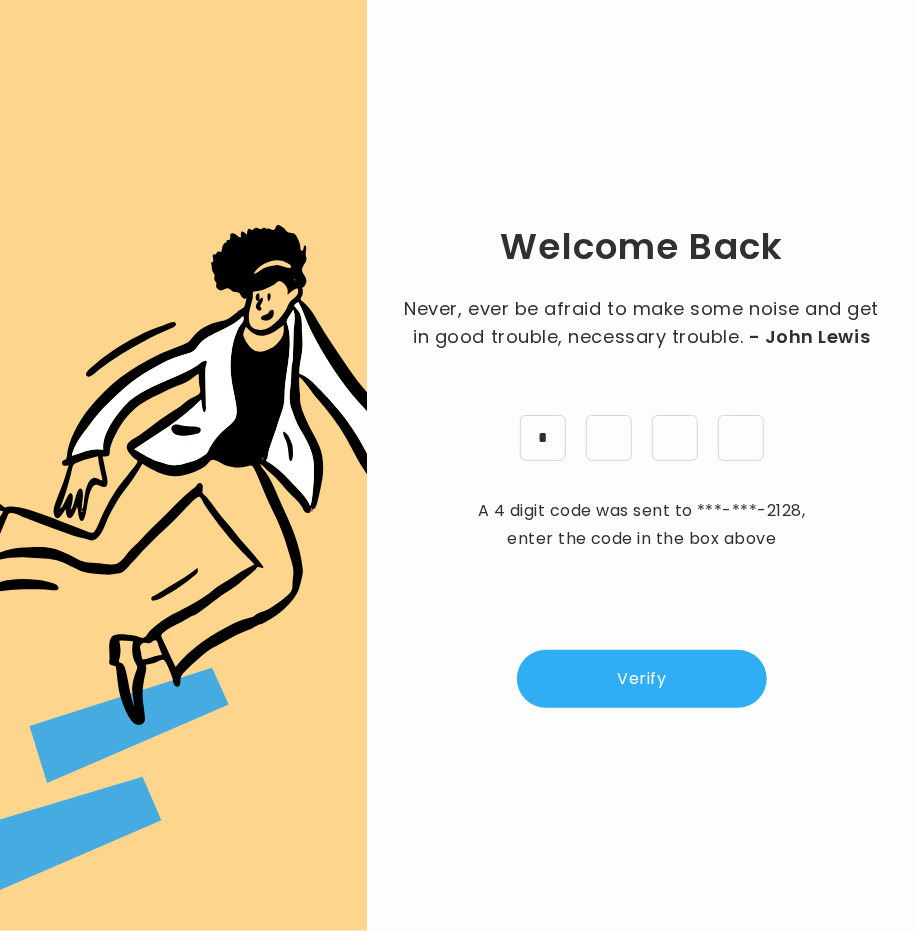 type on "*" 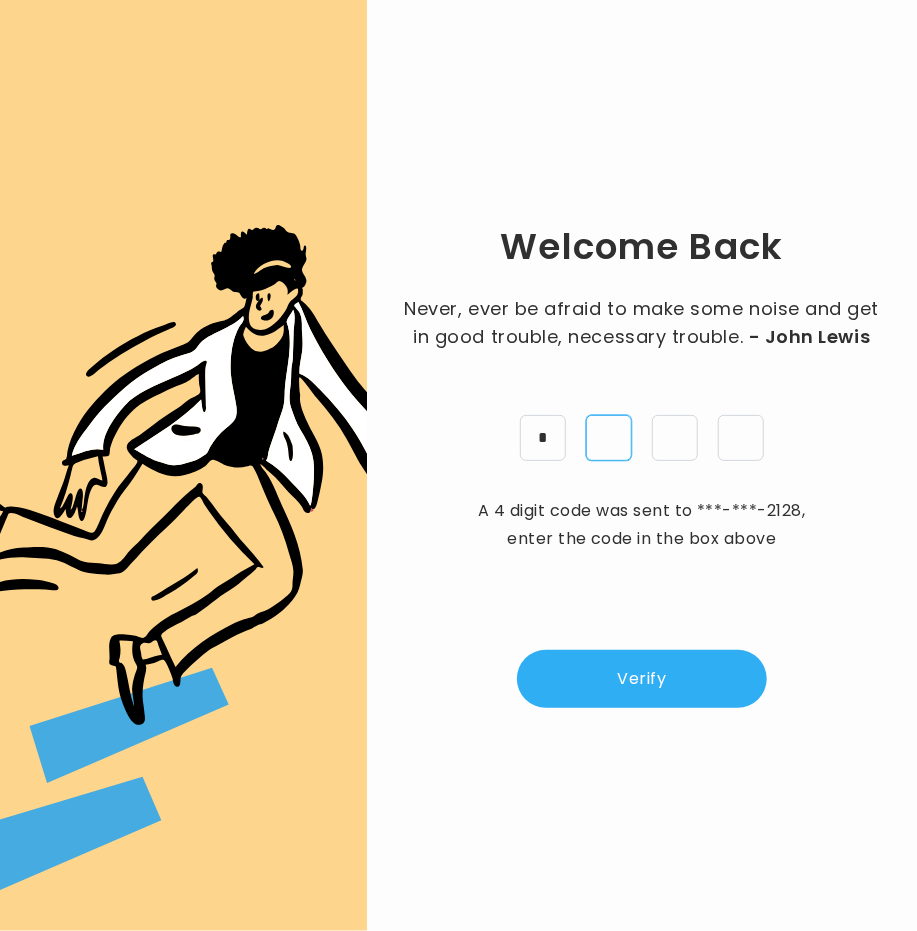 type on "*" 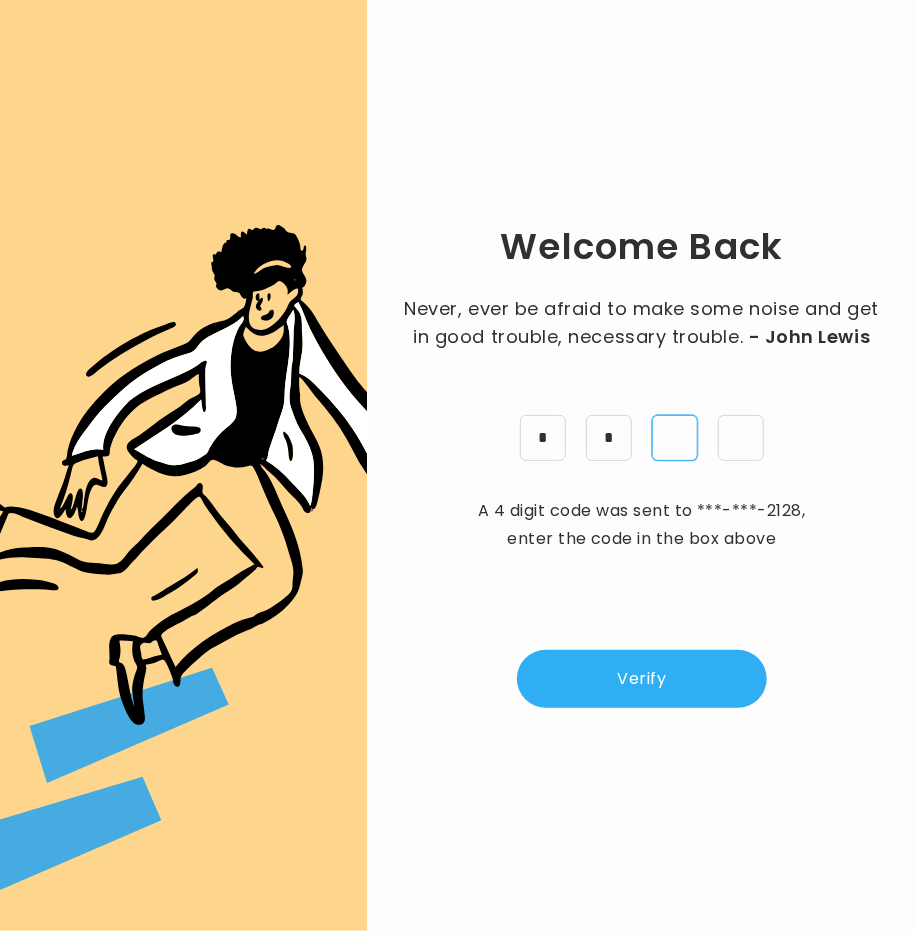 type on "*" 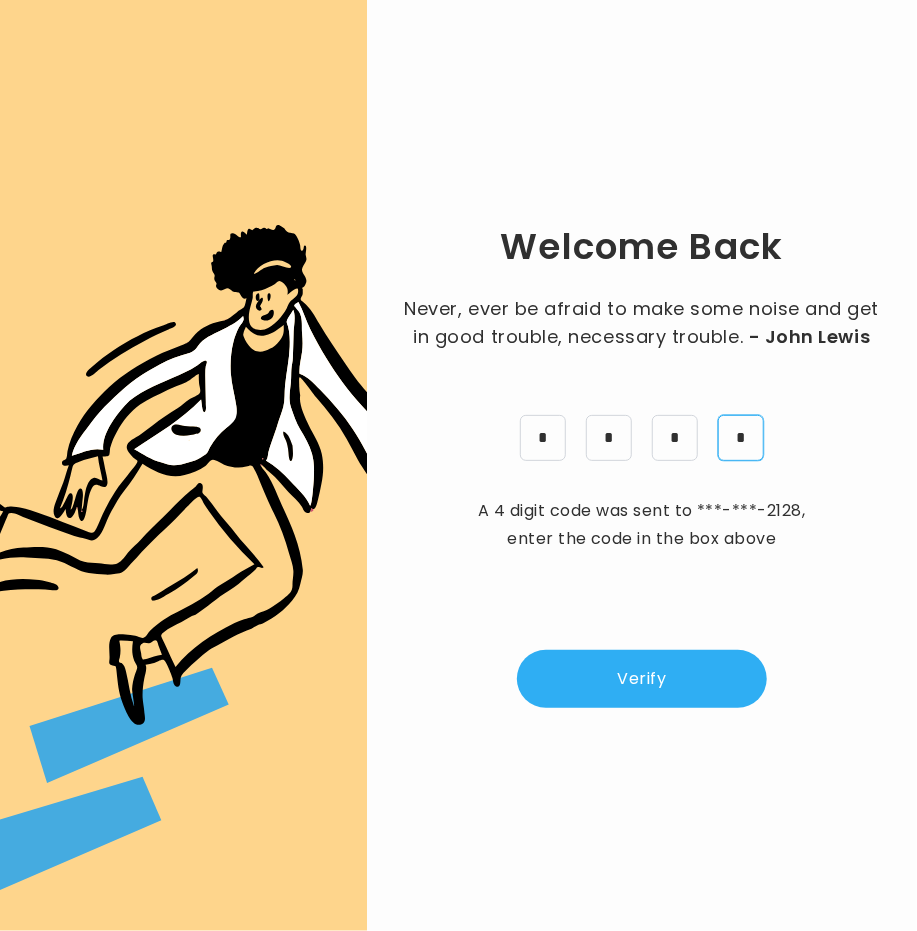 type on "*" 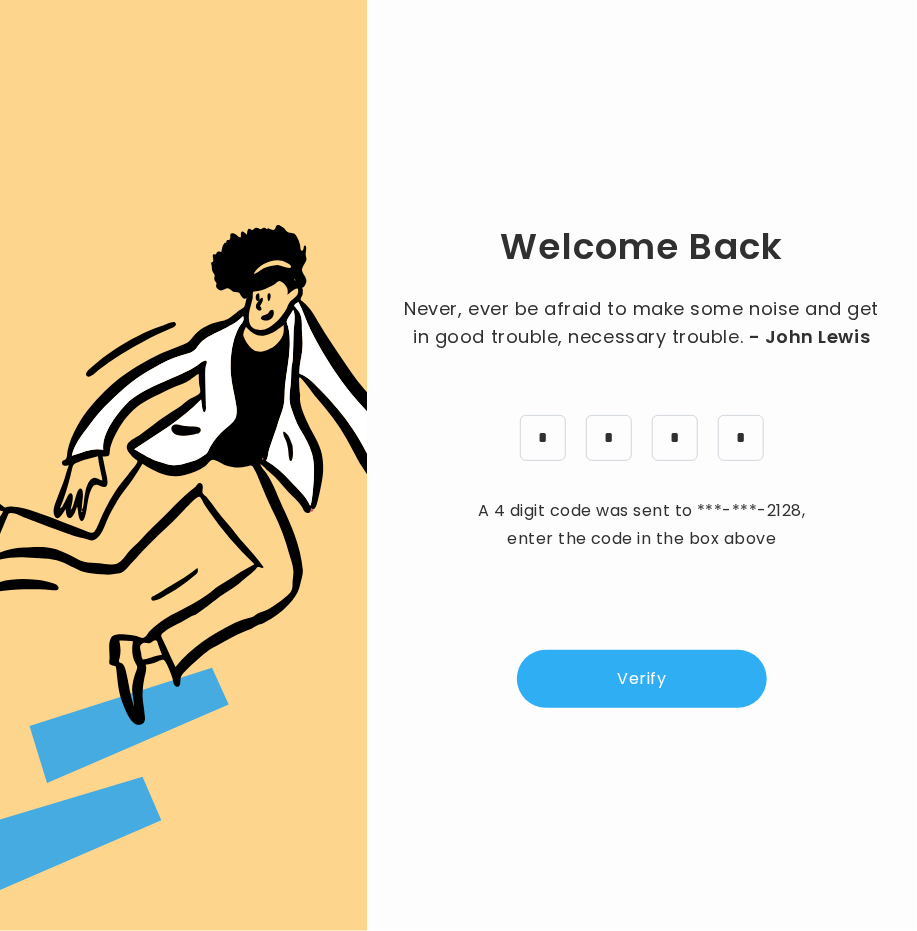 click on "Verify" at bounding box center [642, 679] 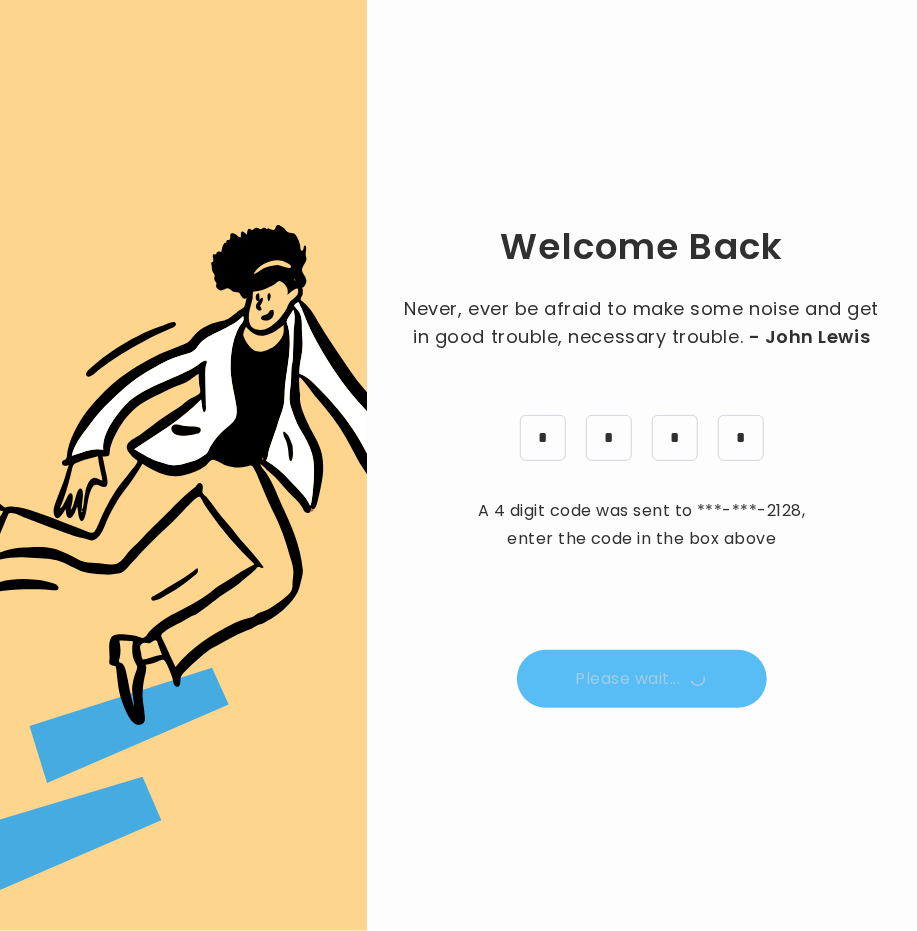 click on "Welcome Back Never, ever be afraid to make some noise and get in good trouble, necessary trouble.   - John Lewis * * * * A 4 digit code was sent to   ***-***-2128 , enter the code in the box above Please wait..." at bounding box center (642, 465) 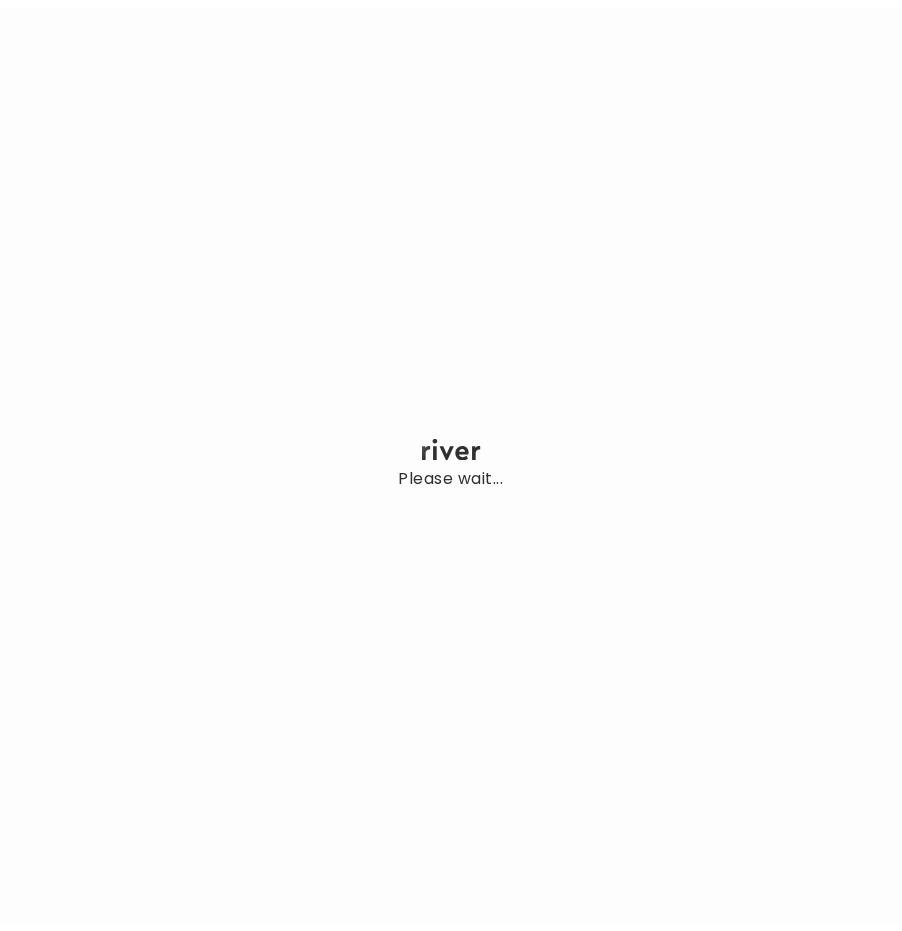 scroll, scrollTop: 0, scrollLeft: 0, axis: both 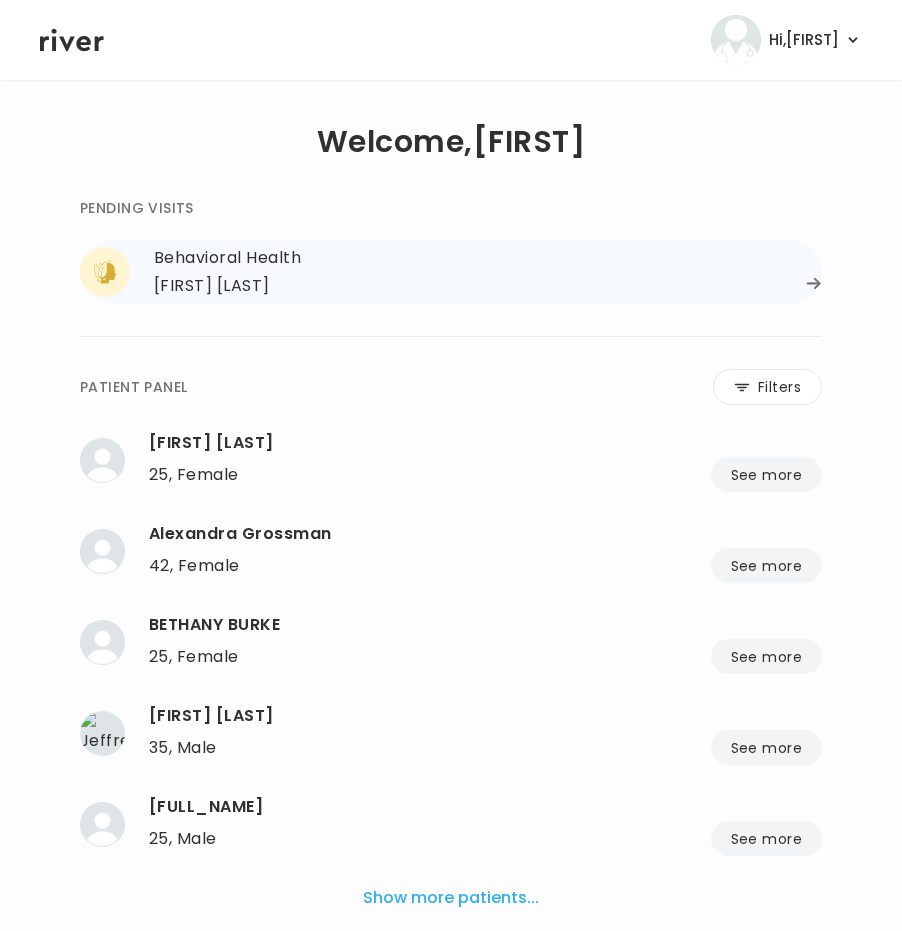 click on "Behavioral Health" at bounding box center [488, 258] 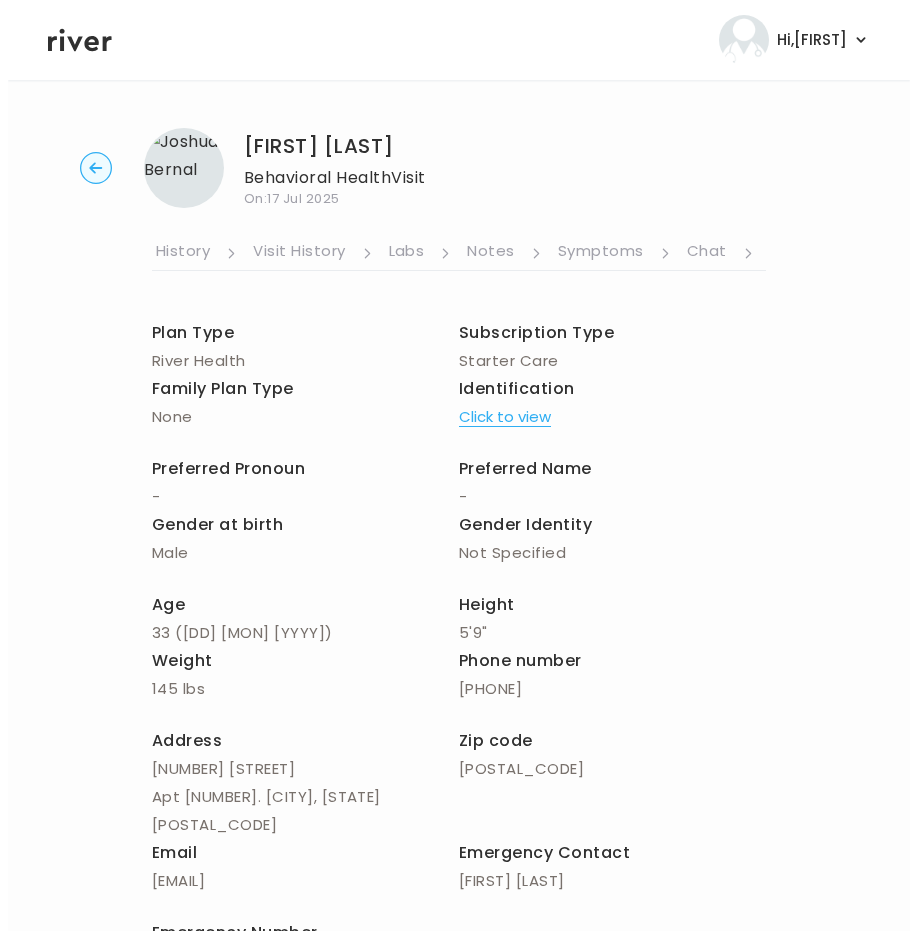 scroll, scrollTop: 0, scrollLeft: 465, axis: horizontal 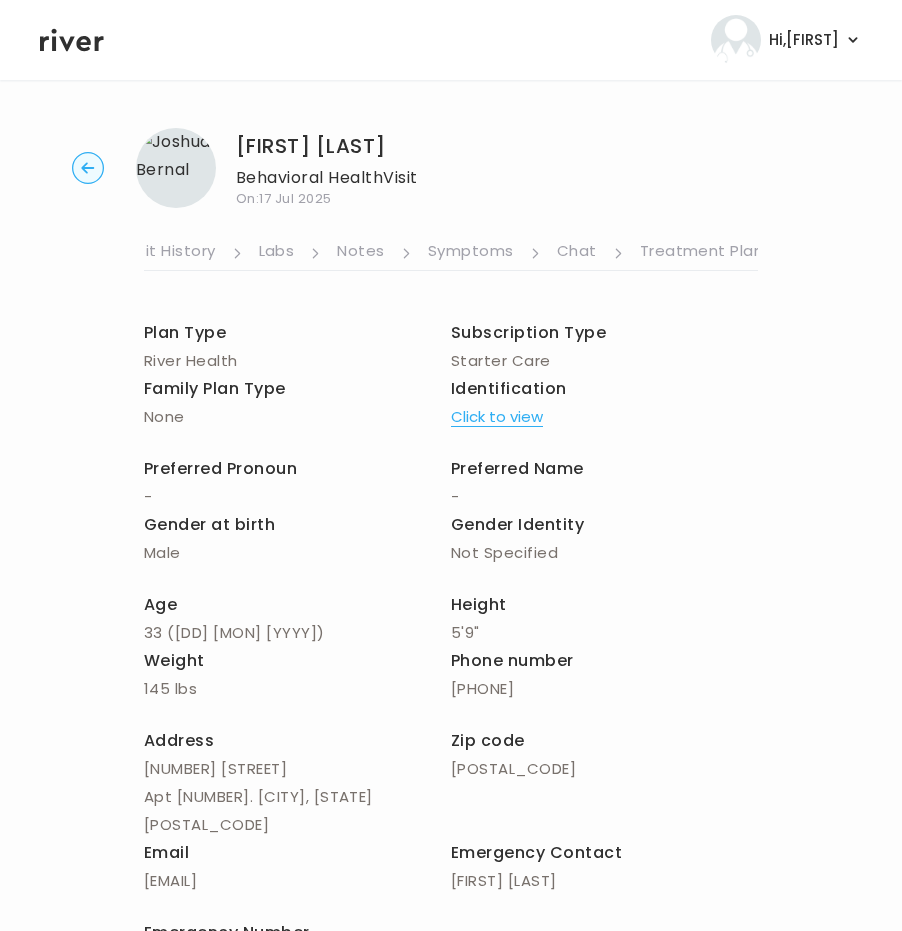click on "About Medical History Medication History Visit History Labs Notes Symptoms Chat Treatment Plan" at bounding box center (451, 239) 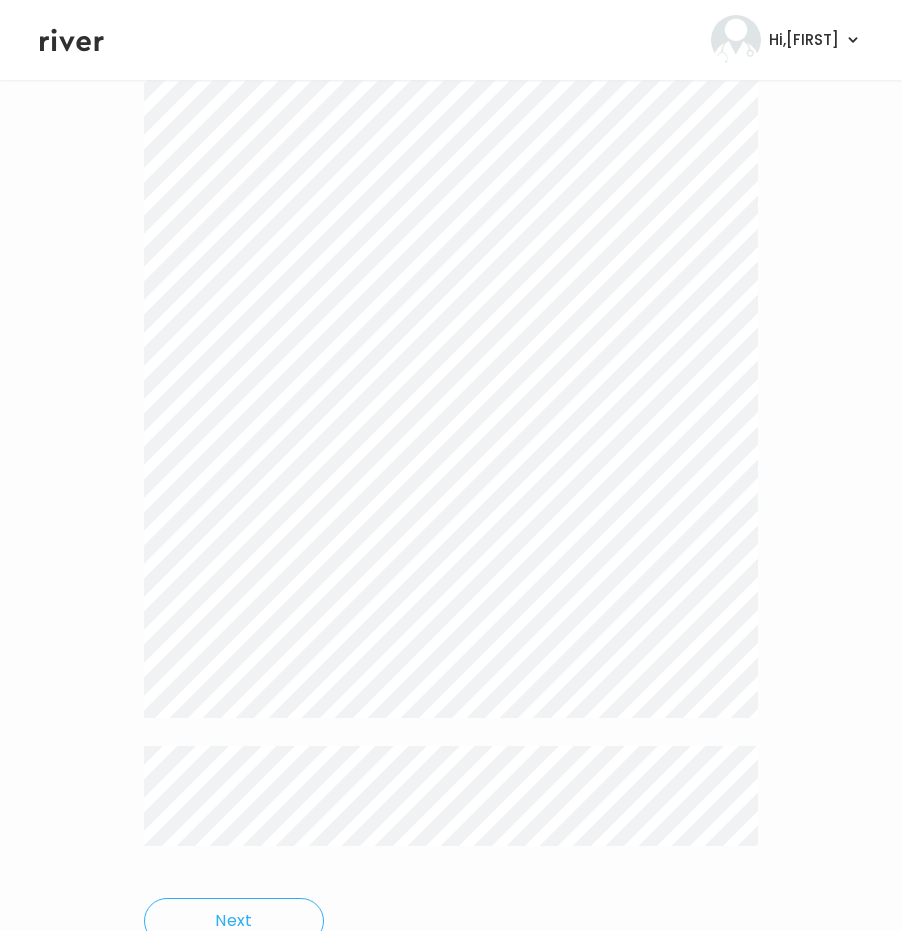 scroll, scrollTop: 5504, scrollLeft: 0, axis: vertical 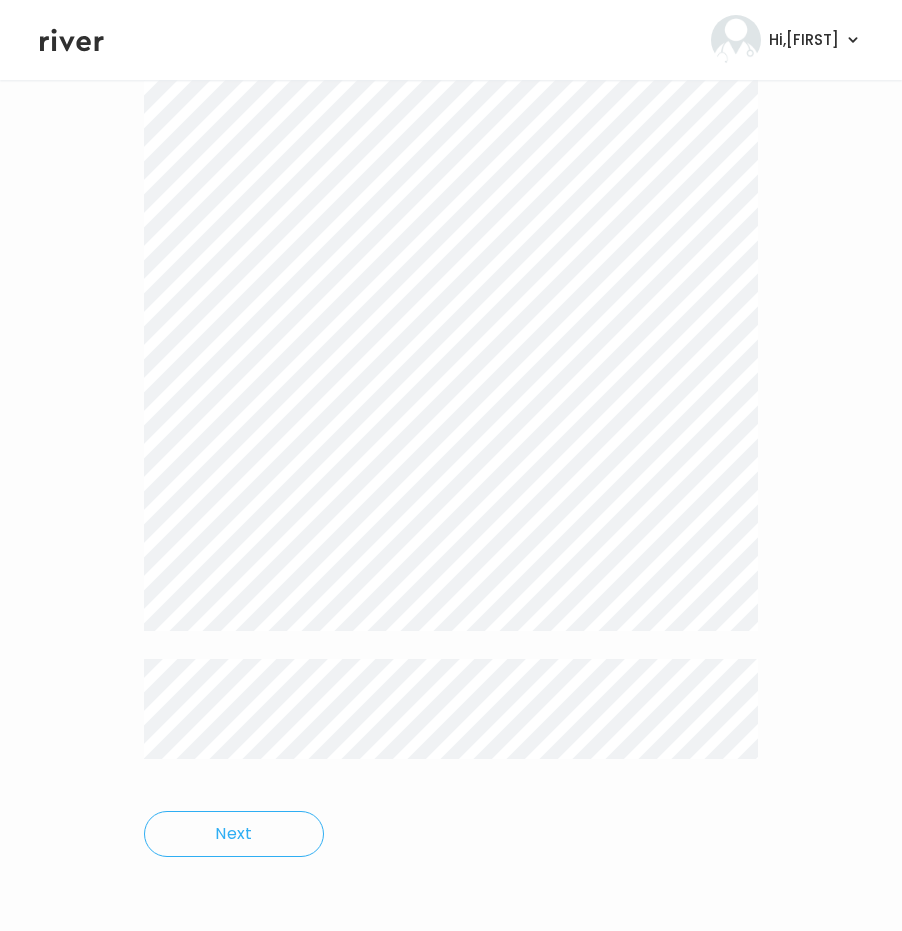 drag, startPoint x: 170, startPoint y: 305, endPoint x: 909, endPoint y: 979, distance: 1000.1985 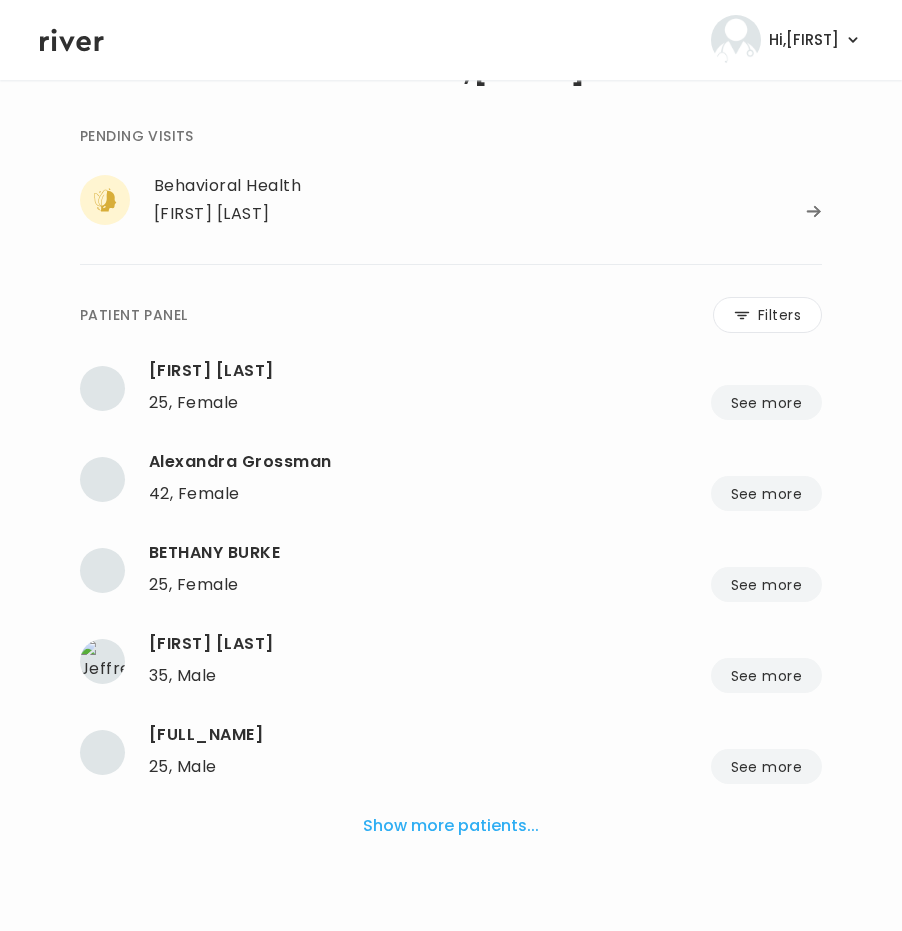 scroll, scrollTop: 0, scrollLeft: 0, axis: both 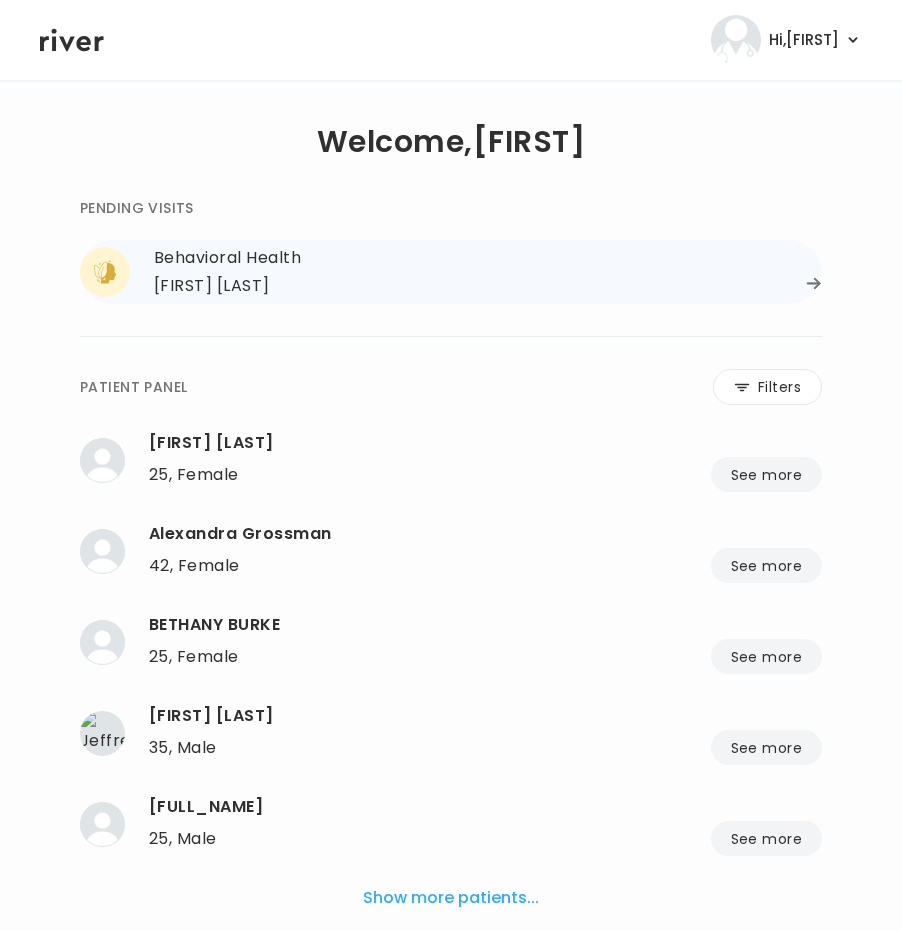 click 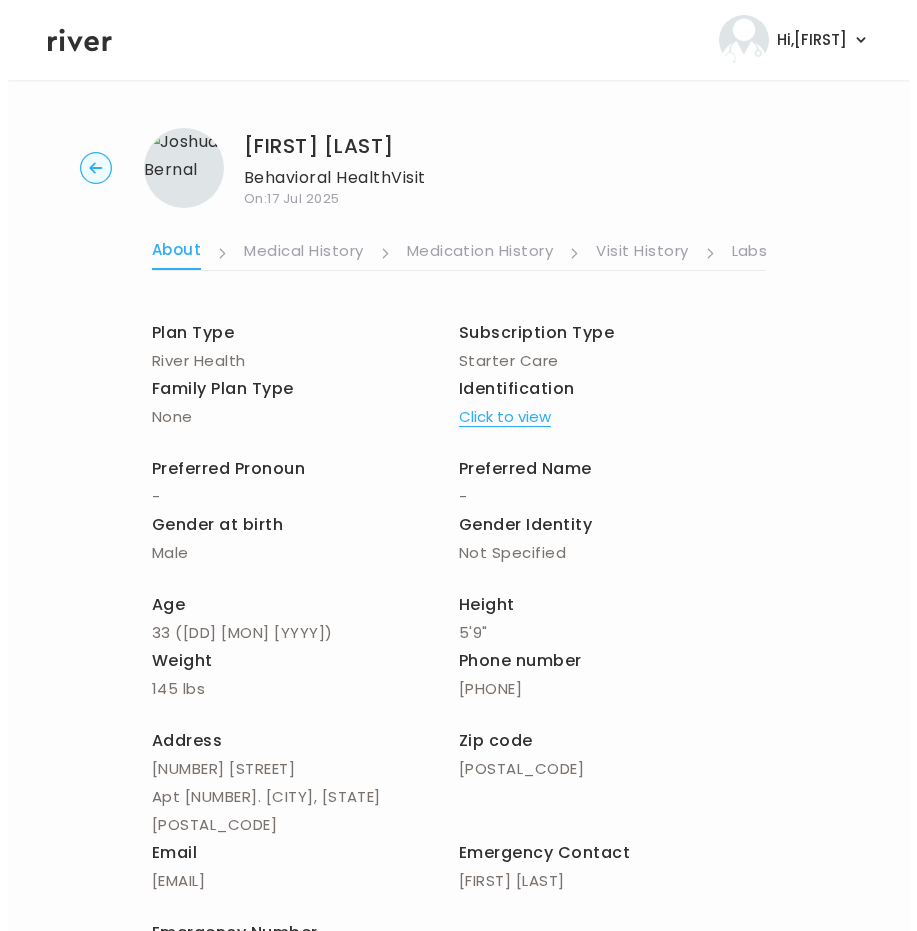 scroll, scrollTop: 0, scrollLeft: 465, axis: horizontal 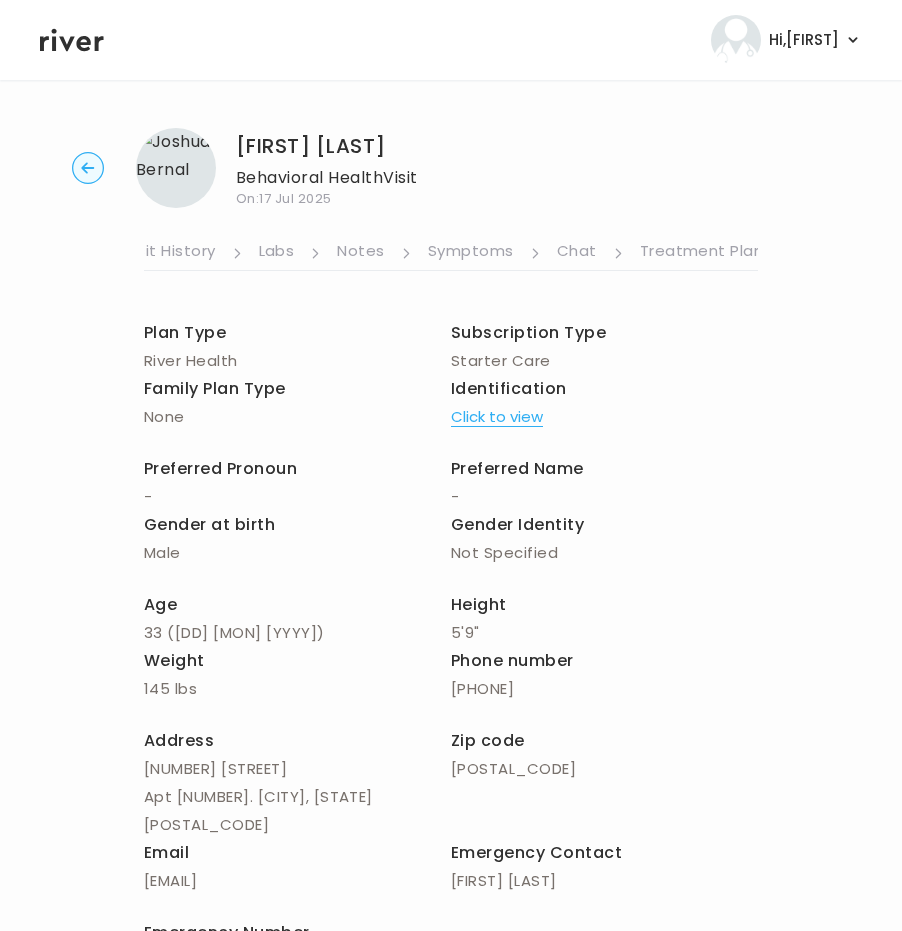 click on "Treatment Plan" at bounding box center [702, 253] 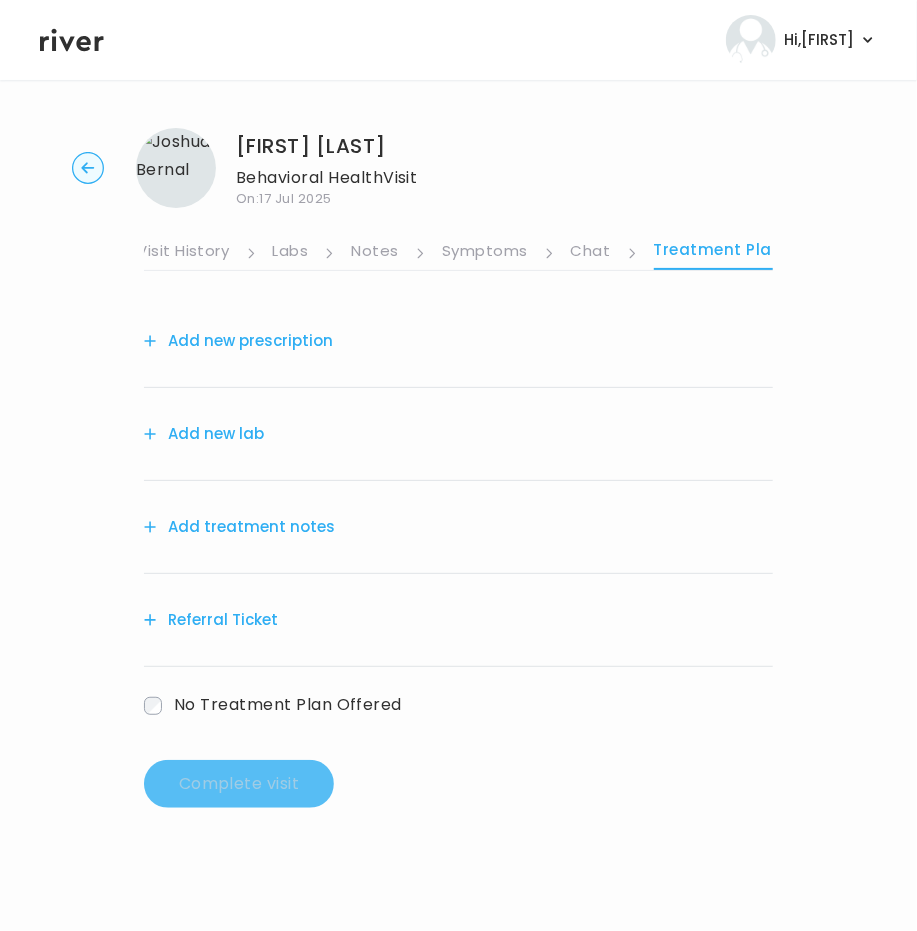 click on "Add treatment notes" at bounding box center (239, 527) 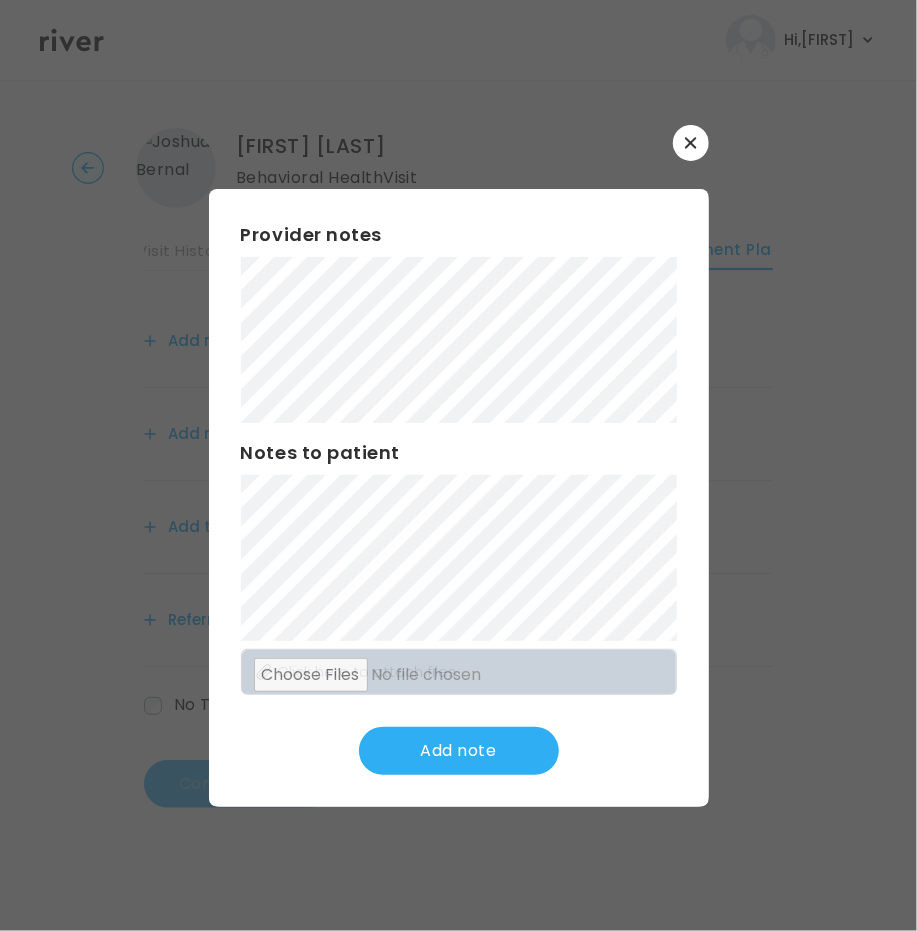 click at bounding box center (458, 465) 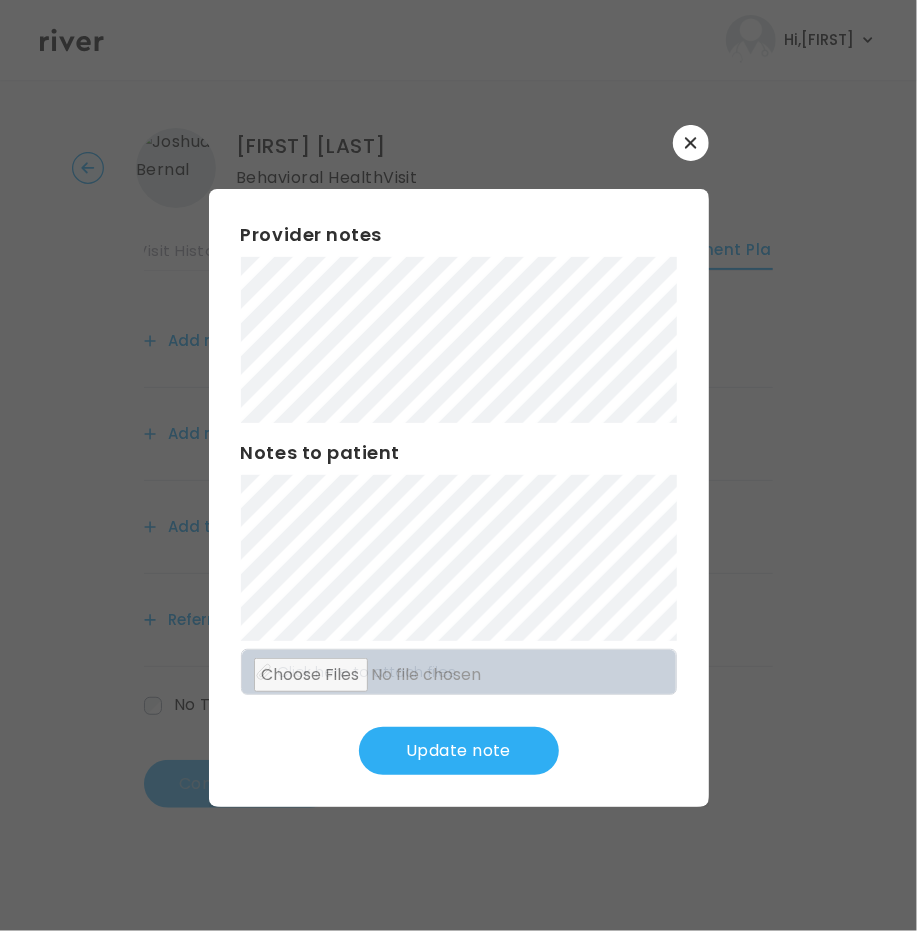 click on "Update note" at bounding box center [459, 751] 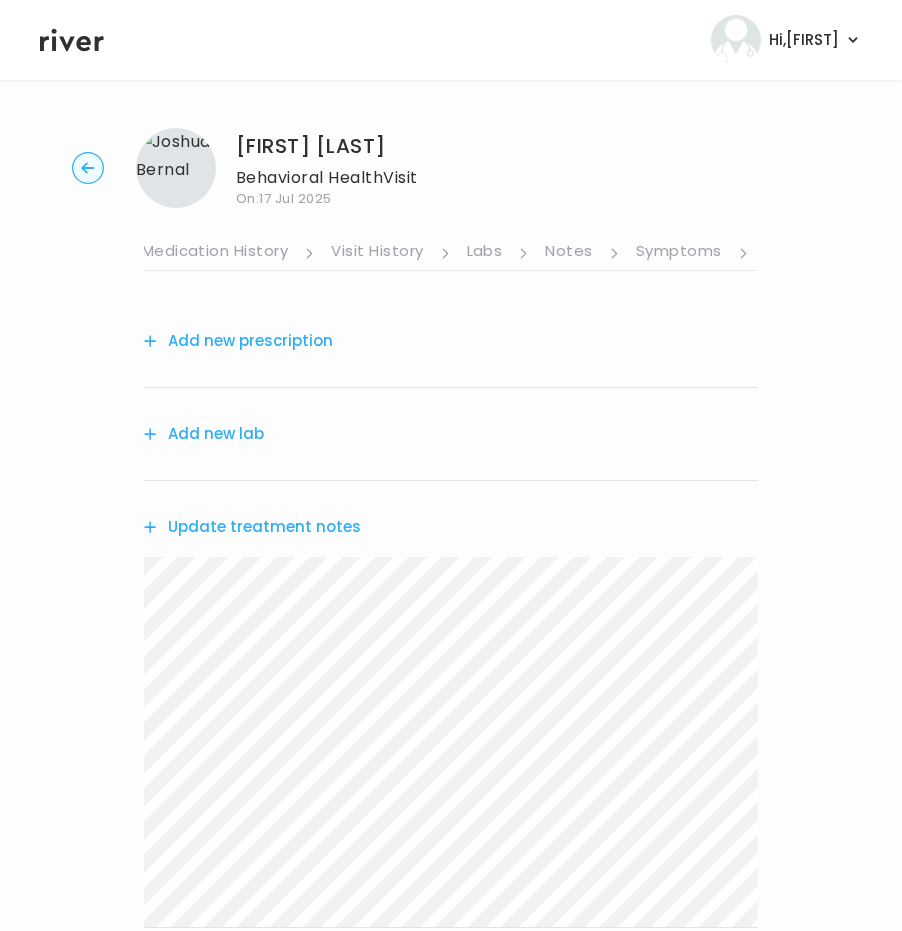 scroll, scrollTop: 0, scrollLeft: 236, axis: horizontal 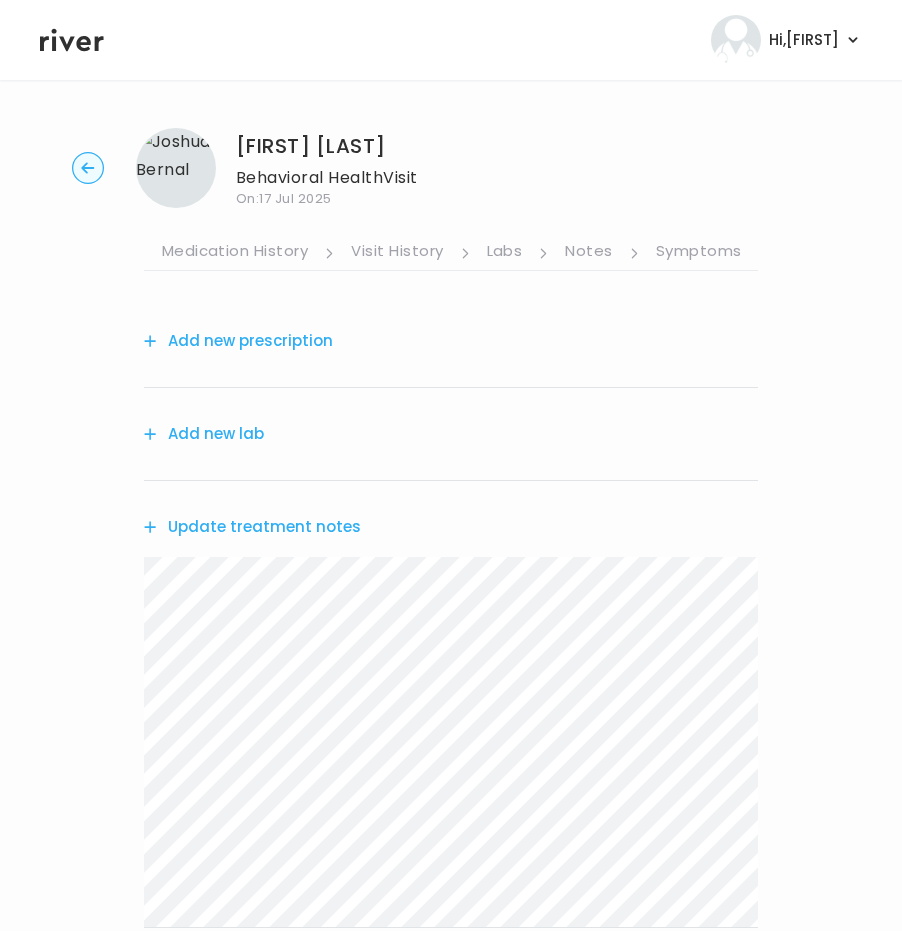 click on "Visit History" at bounding box center [397, 253] 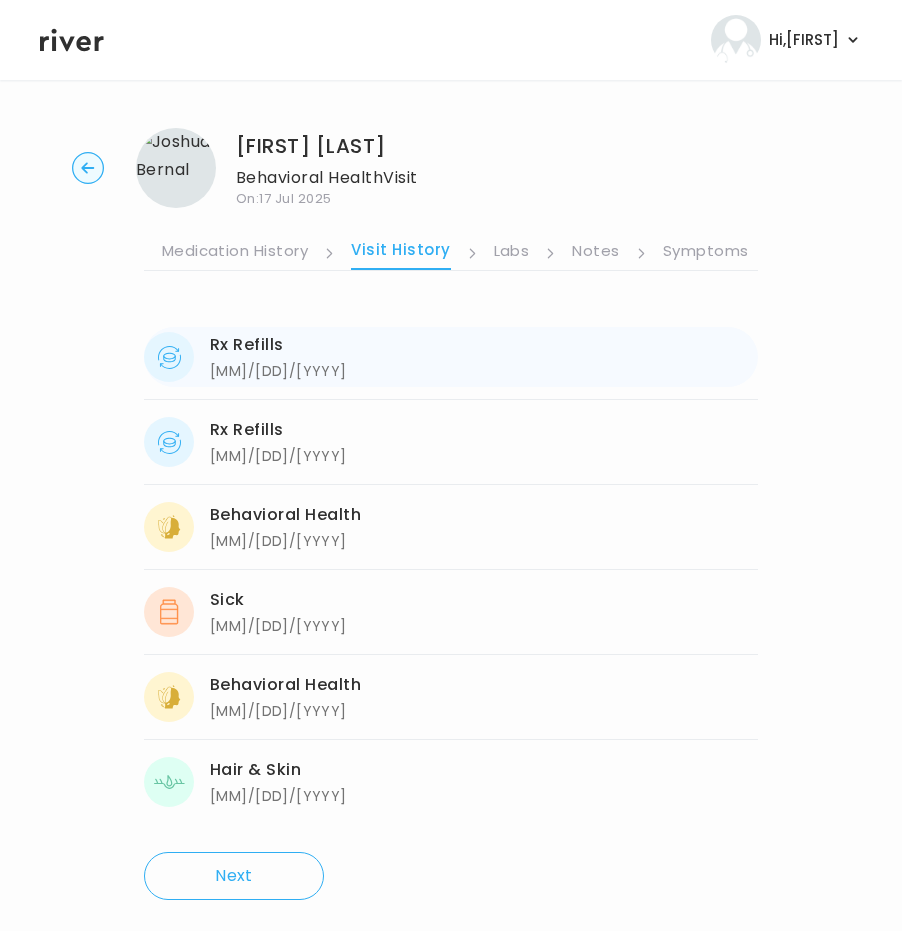 click on "Rx Refills 06/09/2025 06/09/2025" at bounding box center [451, 357] 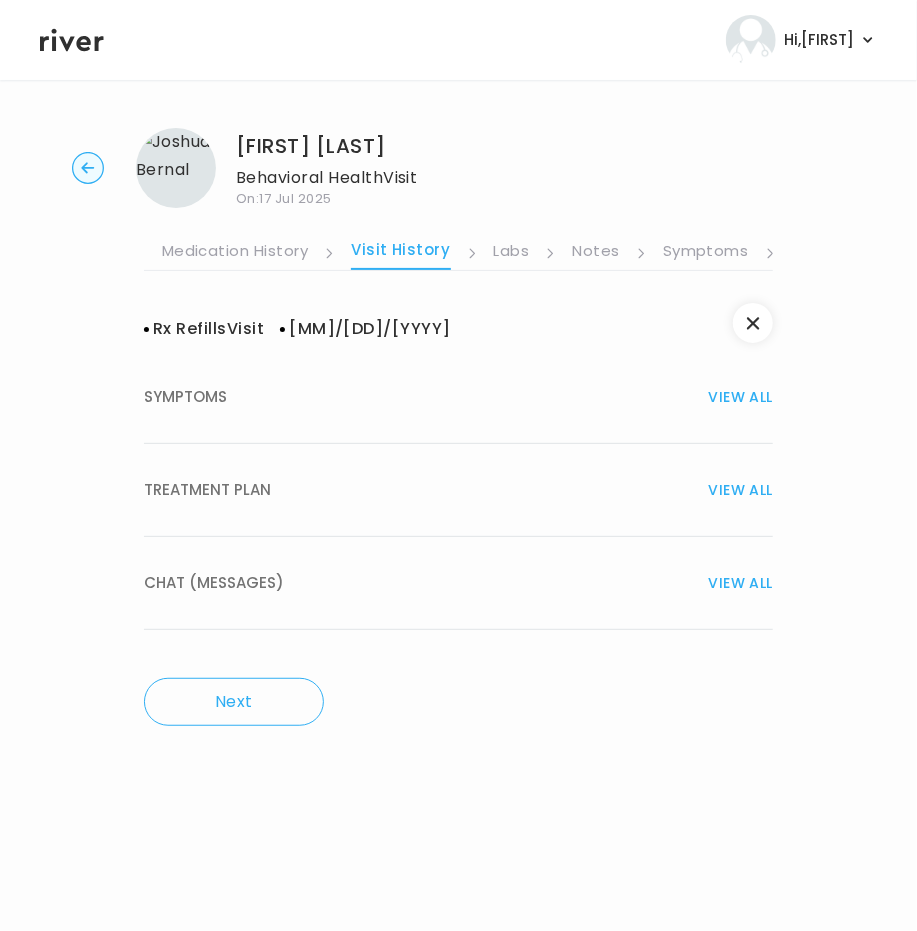 click on "TREATMENT PLAN VIEW ALL" at bounding box center [458, 490] 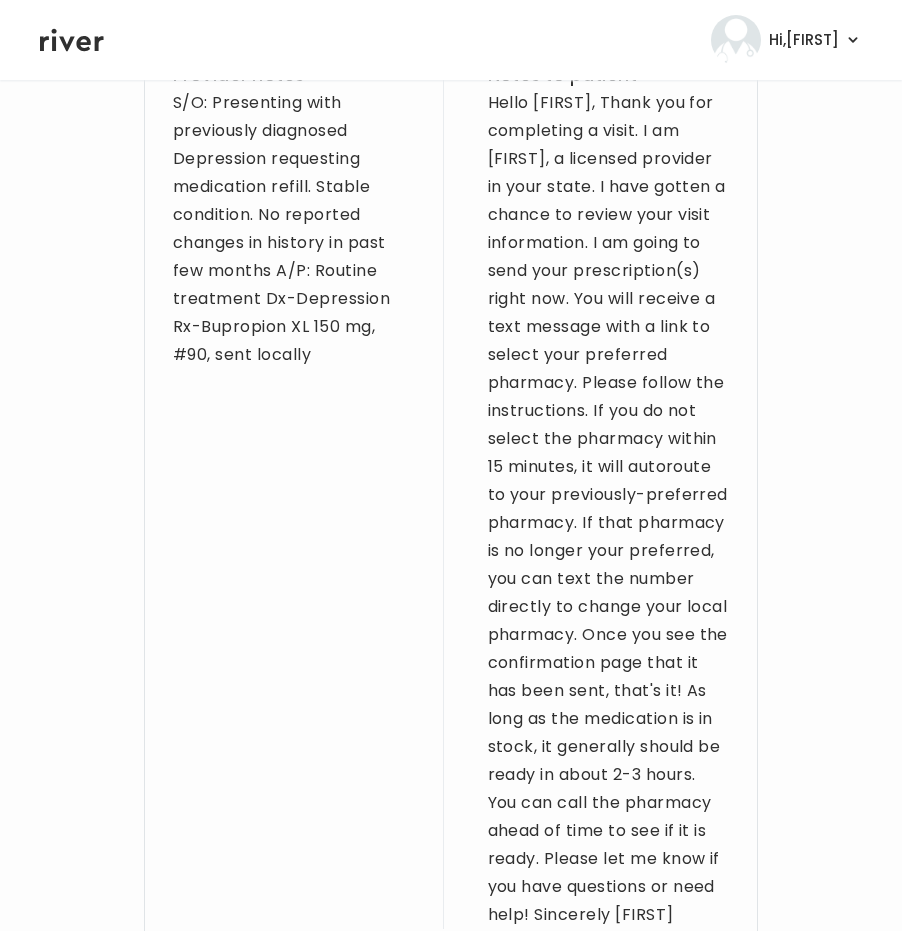 scroll, scrollTop: 951, scrollLeft: 0, axis: vertical 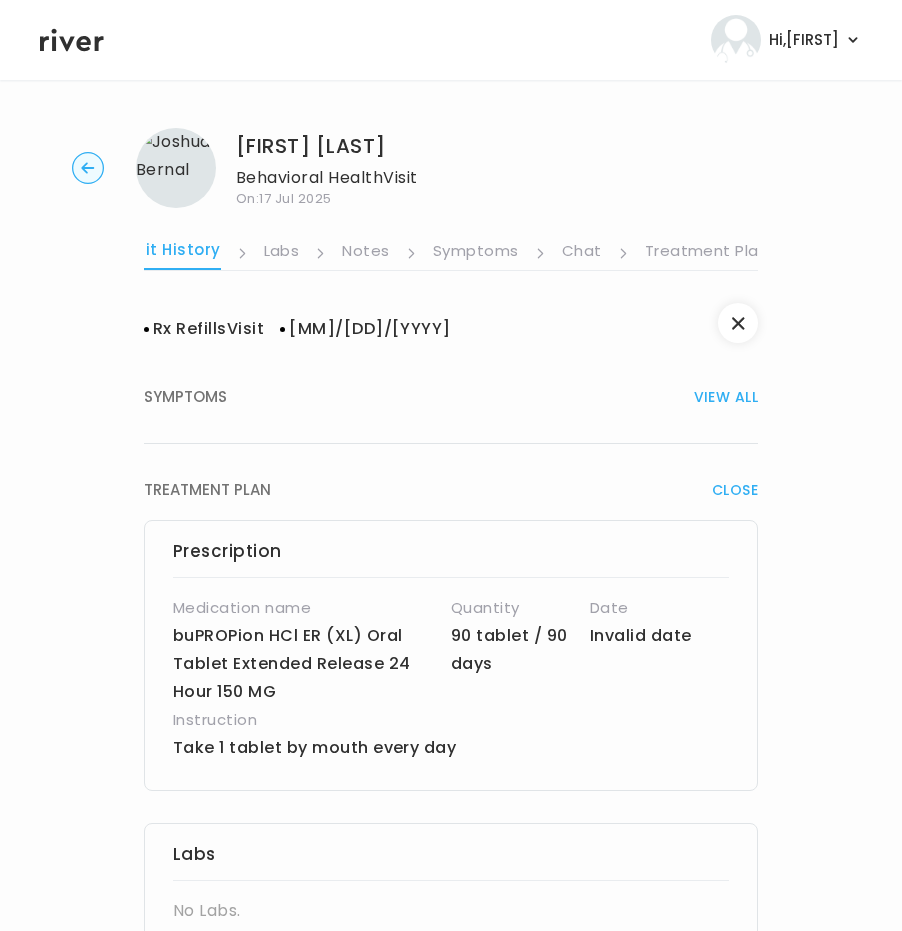 click on "Treatment Plan" at bounding box center (707, 253) 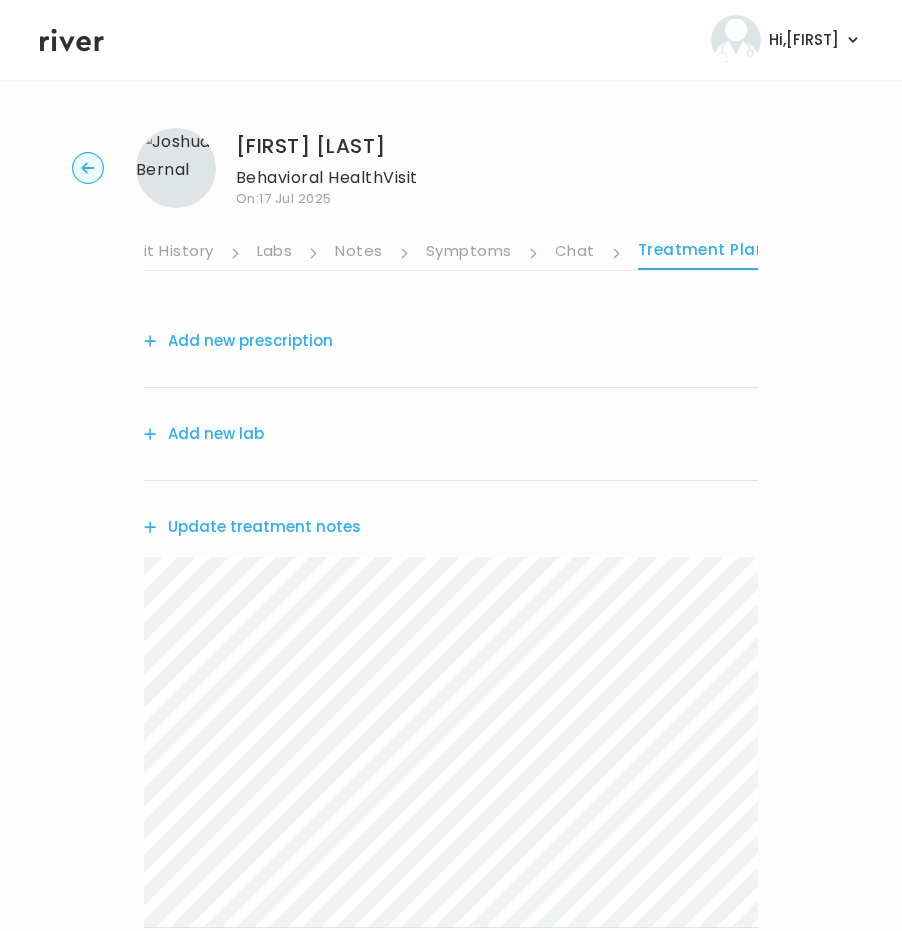click on "Update treatment notes" at bounding box center [252, 527] 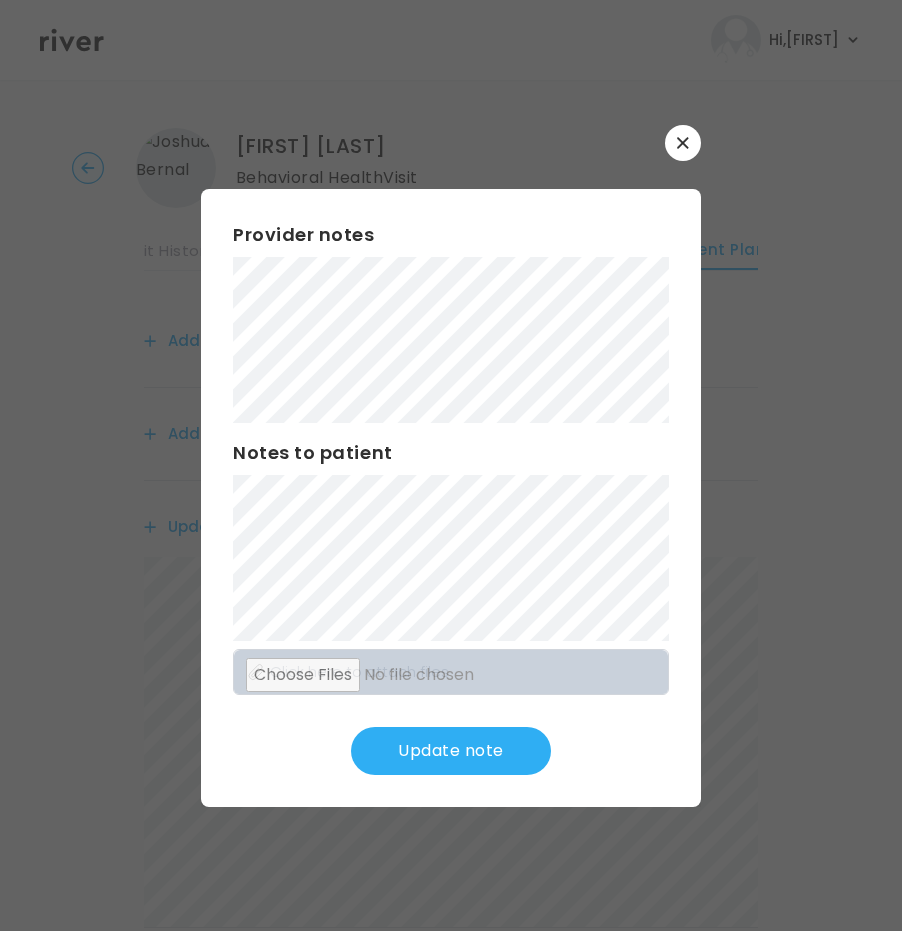click on "​ Provider notes Notes to patient Click here to attach files Update note" at bounding box center [451, 465] 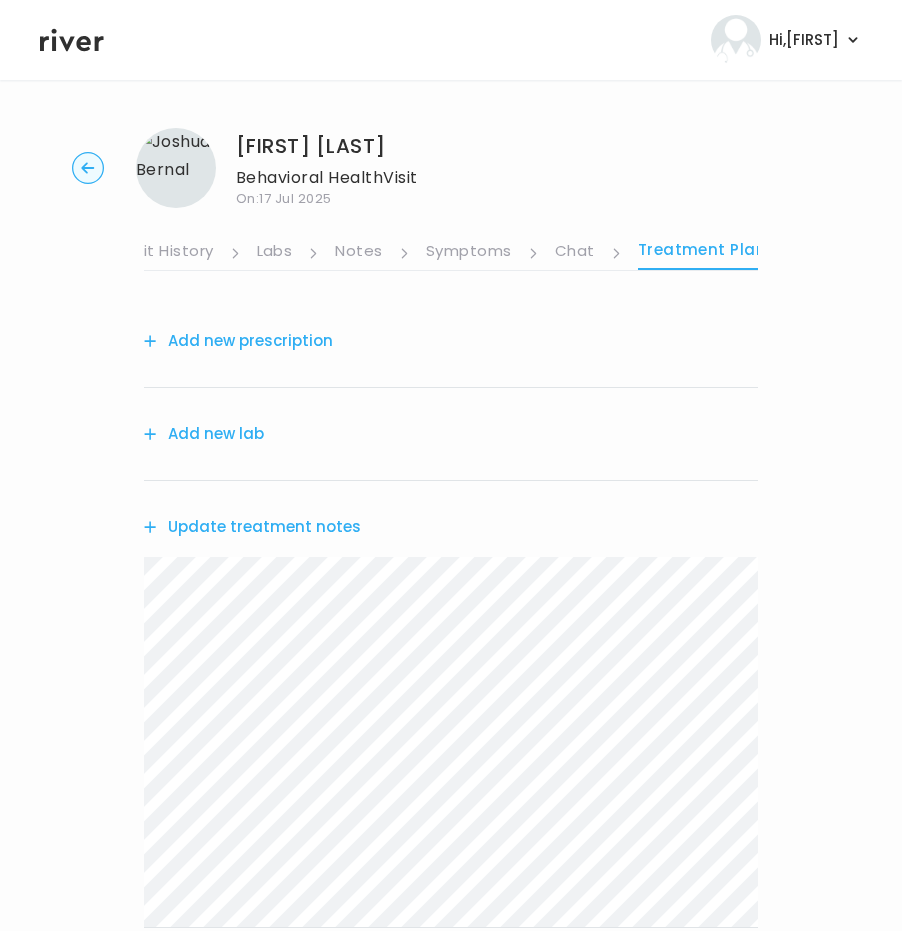 click on "Joshua Bernal Behavioral Health  Visit On:  17 Jul 2025 About Medical History Medication History Visit History Labs Notes Symptoms Chat Treatment Plan Add new prescription Add new lab Update treatment notes Referral Ticket No Treatment Plan Offered Complete visit" at bounding box center [451, 644] 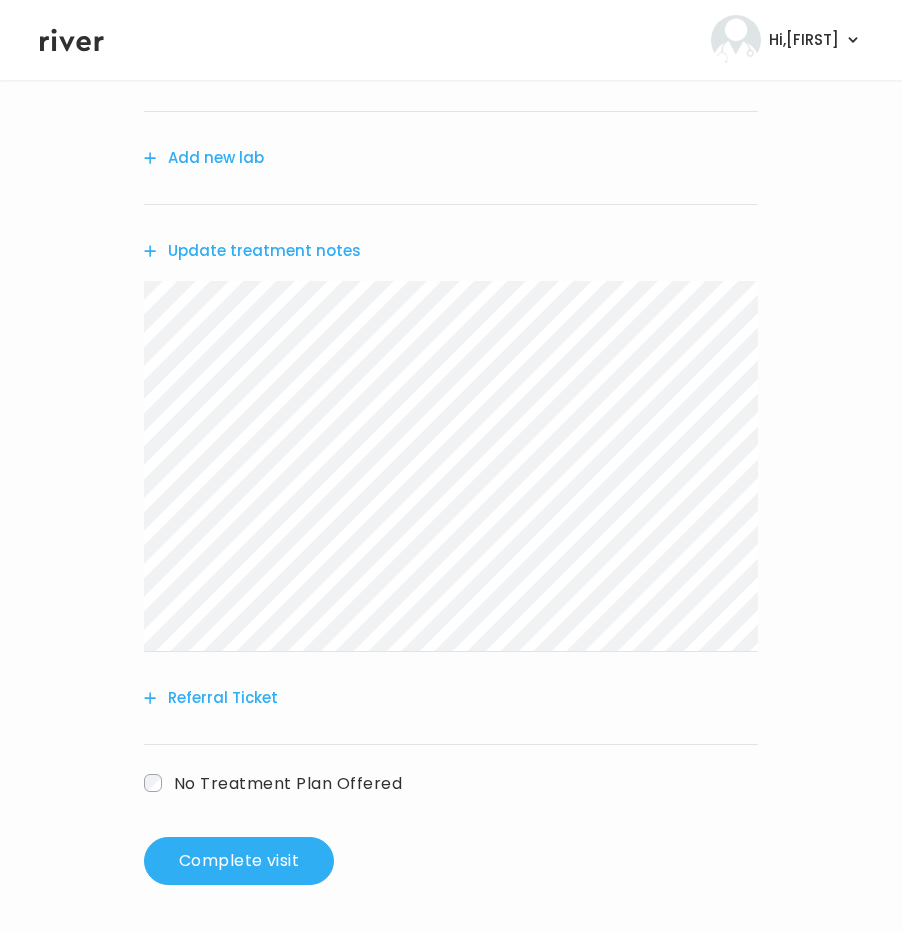 click on "Joshua Bernal Behavioral Health  Visit On:  17 Jul 2025 About Medical History Medication History Visit History Labs Notes Symptoms Chat Treatment Plan Add new prescription Add new lab Update treatment notes Referral Ticket No Treatment Plan Offered Complete visit" at bounding box center (451, 368) 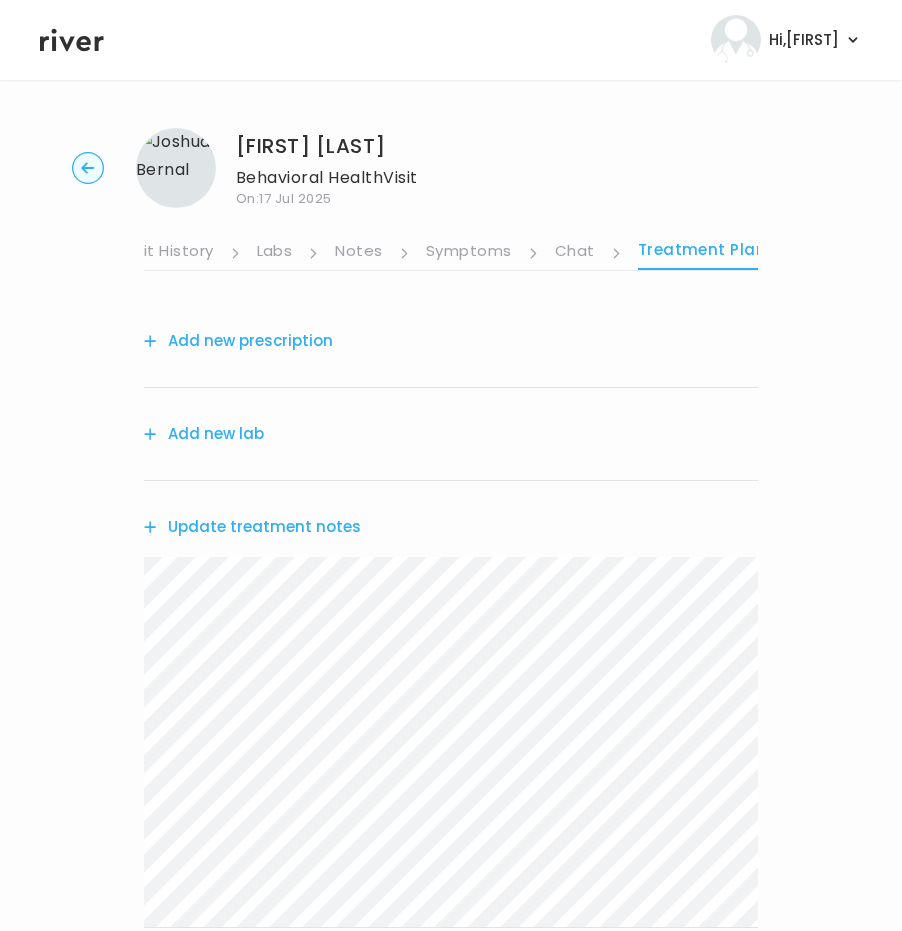click on "Update treatment notes" at bounding box center [252, 527] 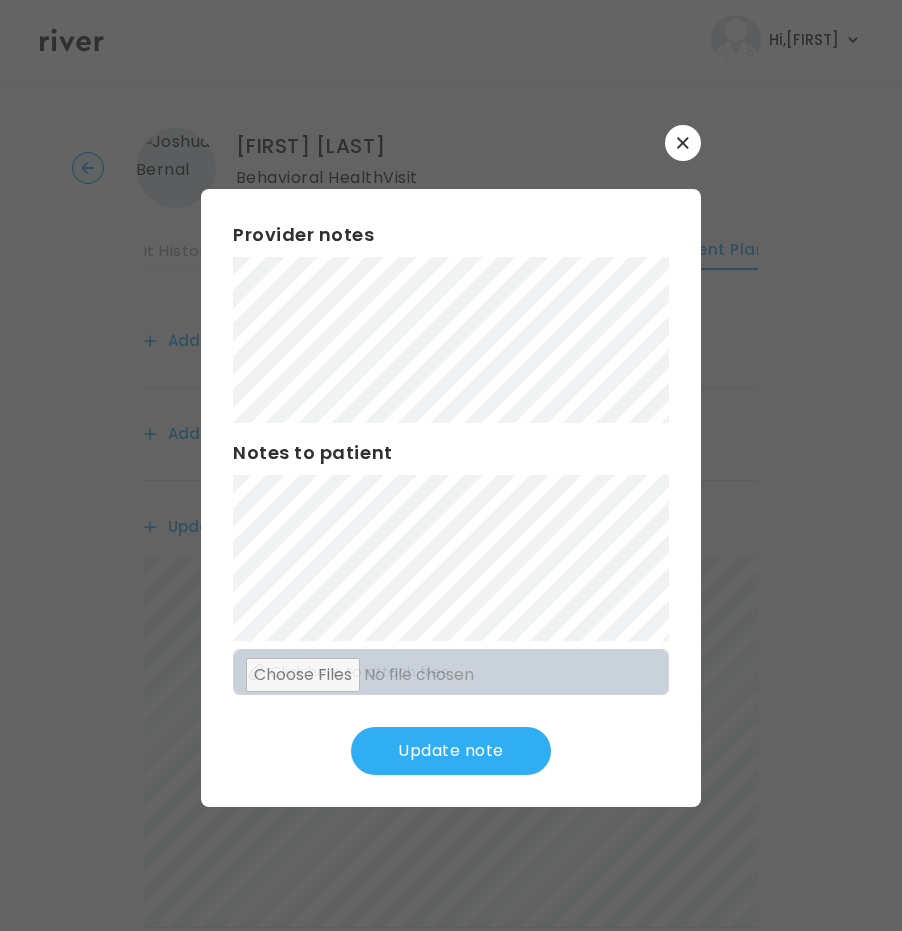 click on "​ Provider notes Notes to patient Click here to attach files Update note" at bounding box center (451, 465) 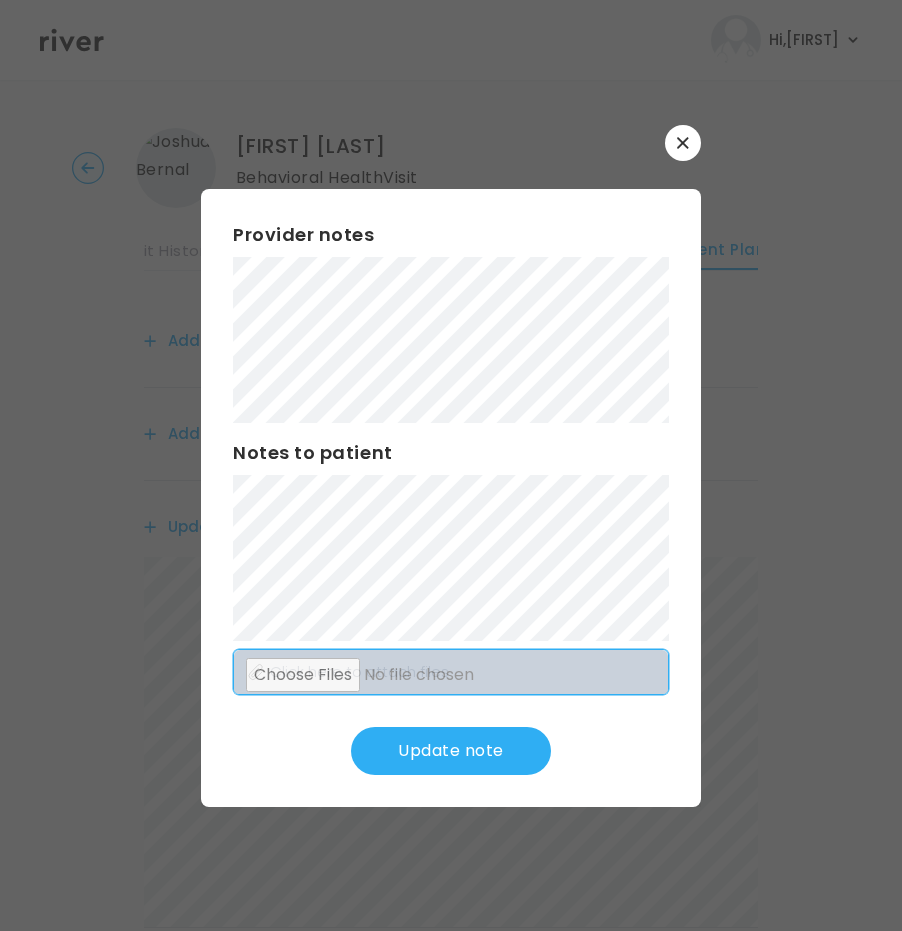scroll, scrollTop: 276, scrollLeft: 0, axis: vertical 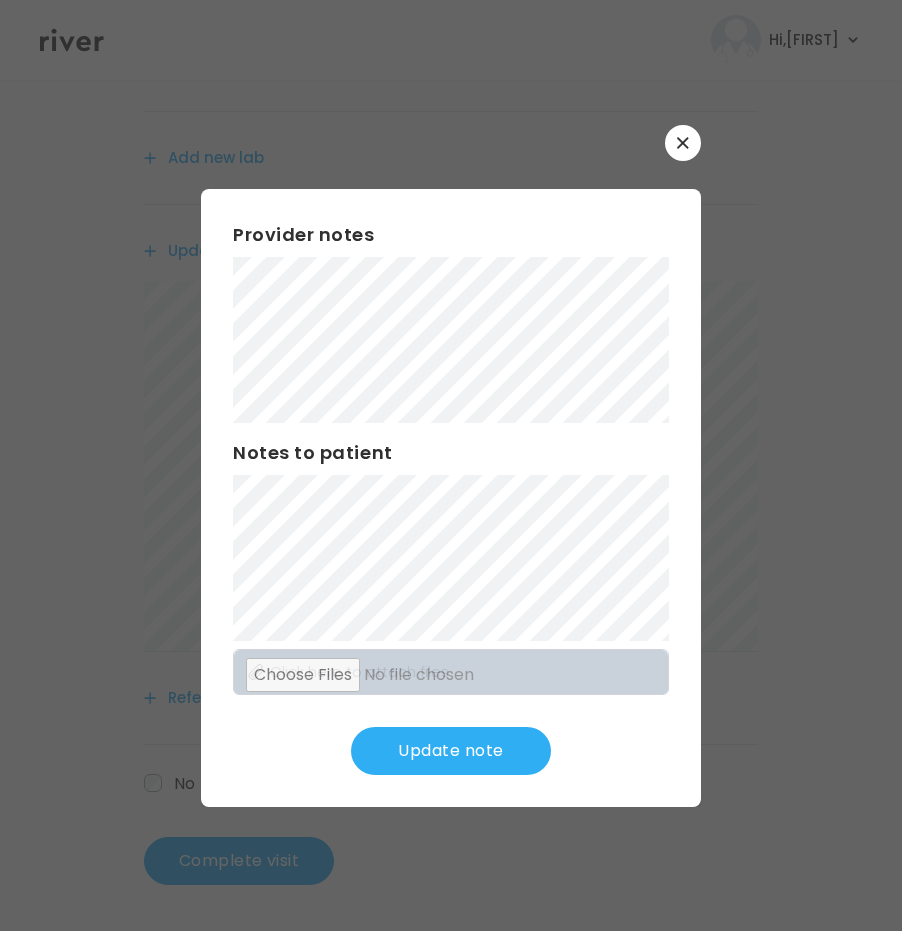 click on "Update note" at bounding box center (451, 751) 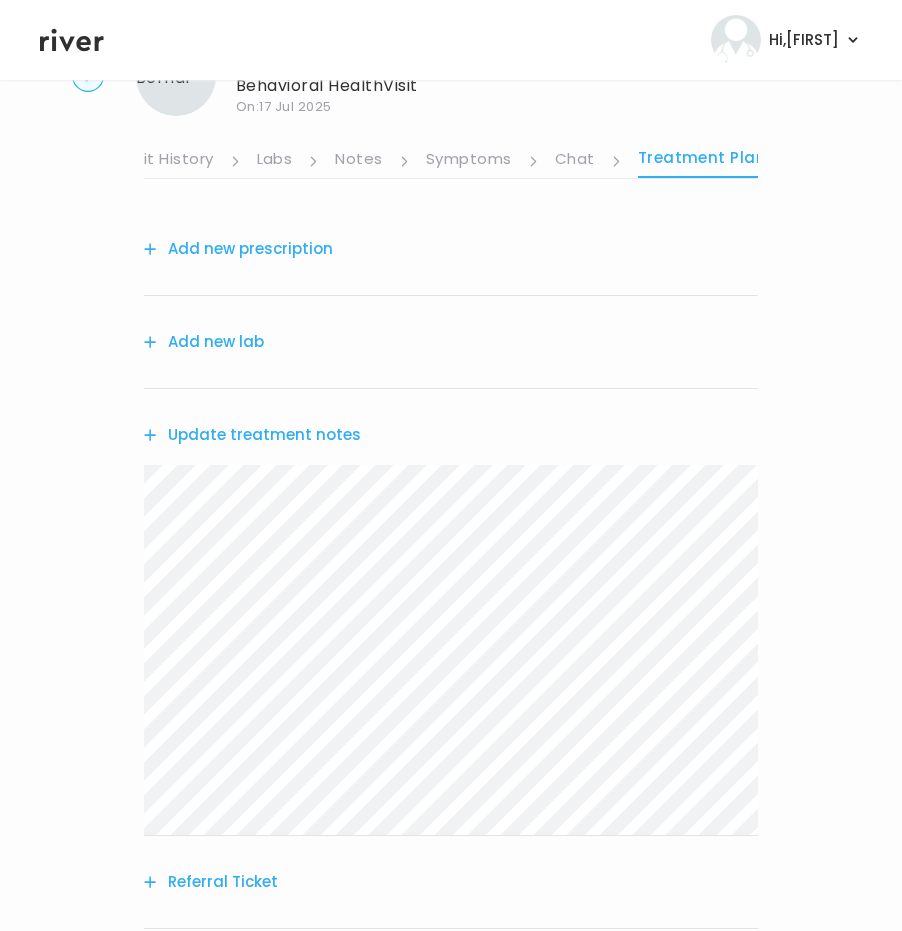 scroll, scrollTop: 276, scrollLeft: 0, axis: vertical 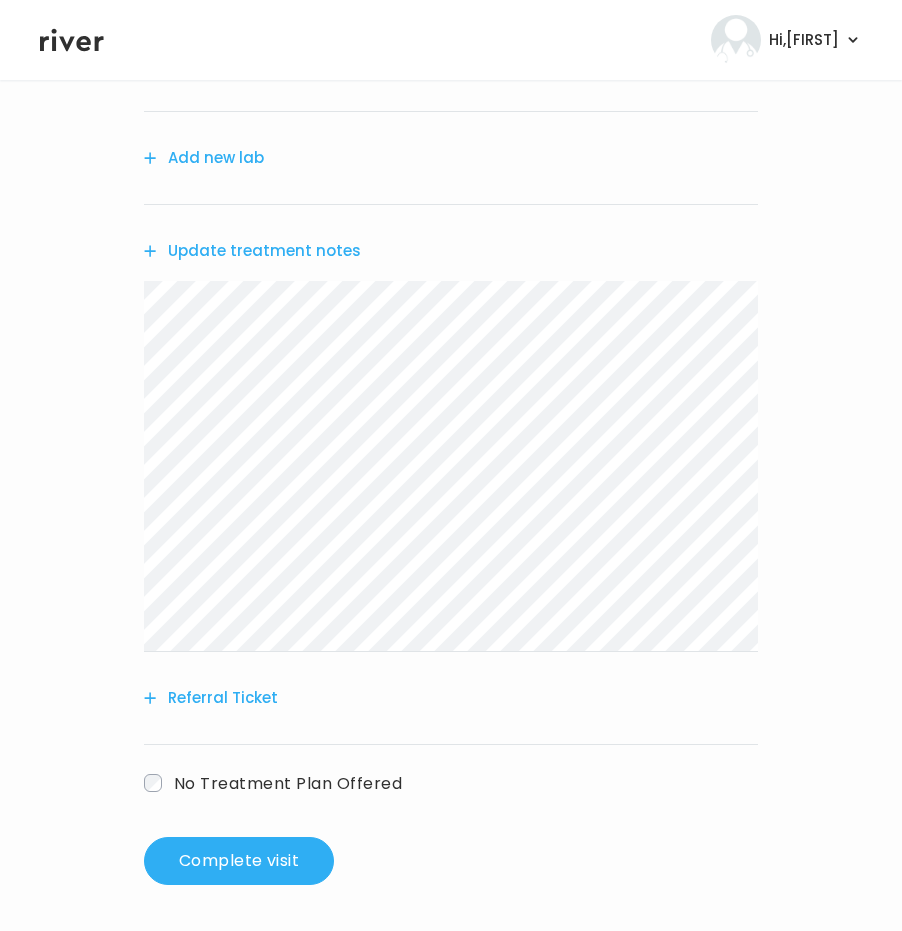 click on "Referral Ticket" at bounding box center [211, 698] 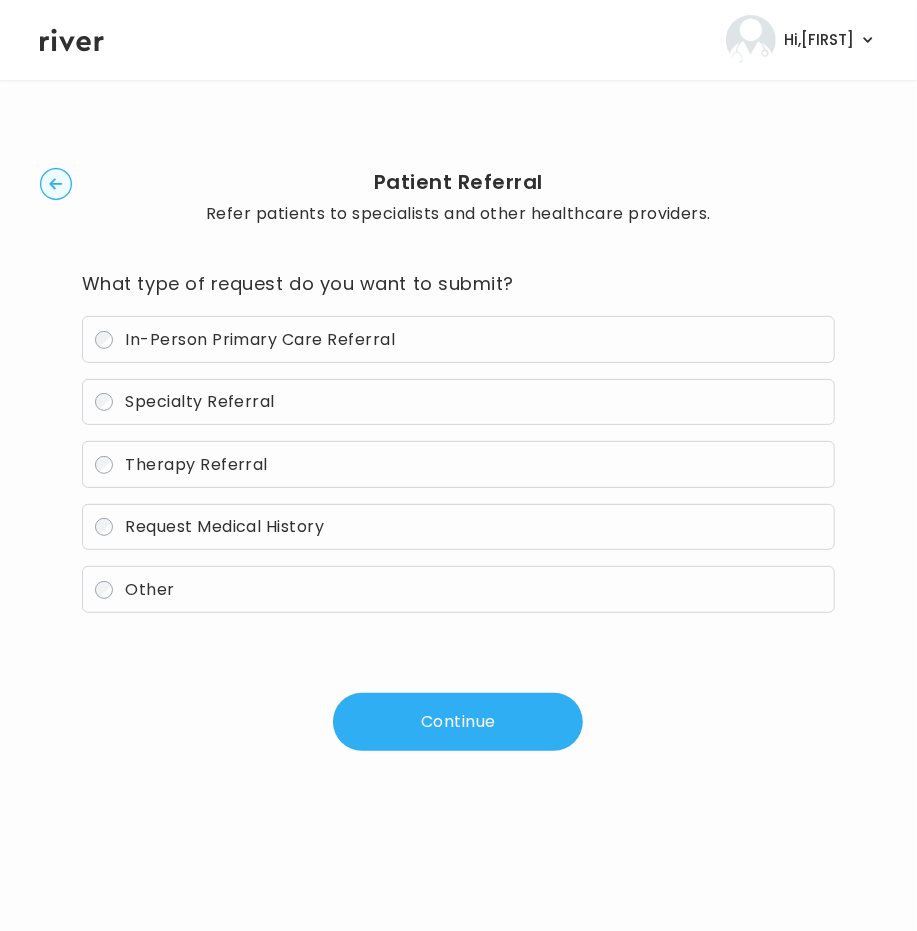 click on "Specialty Referral" at bounding box center (458, 402) 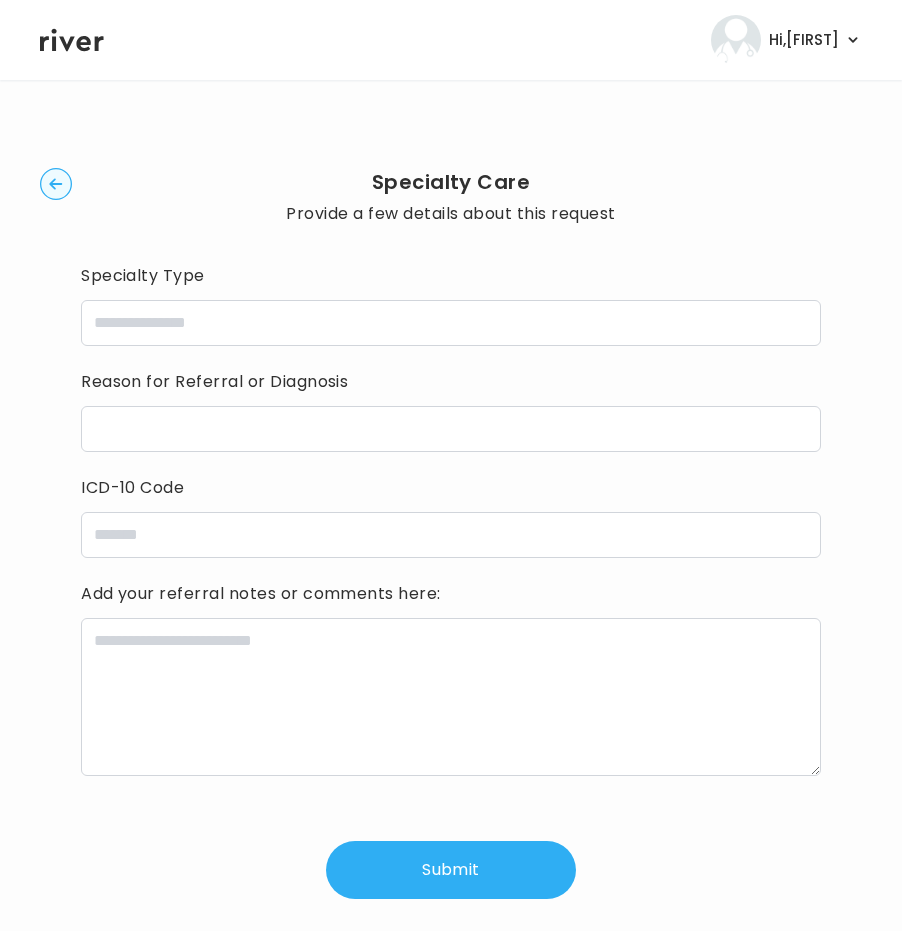 click on "Specialty Care Provide a few details about this request Specialty Type Reason for Referral or Diagnosis ICD-10 Code Add your referral notes or comments here: Submit" at bounding box center (451, 533) 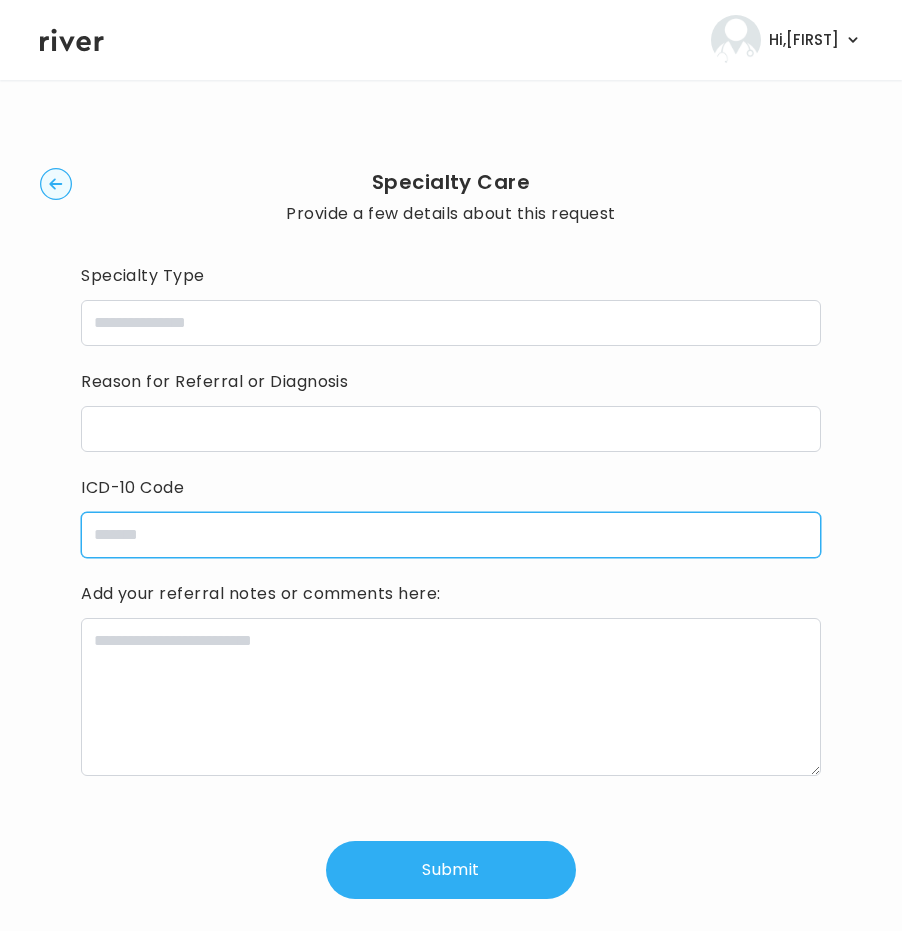 click at bounding box center (451, 535) 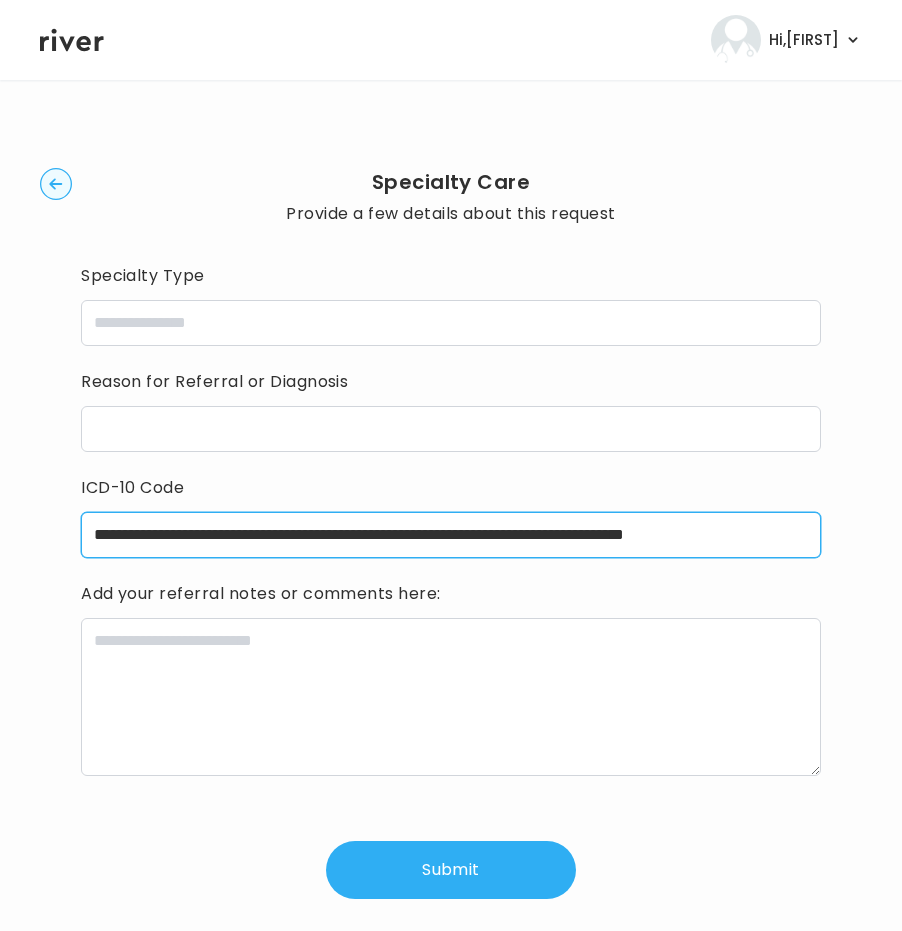 scroll, scrollTop: 0, scrollLeft: 15, axis: horizontal 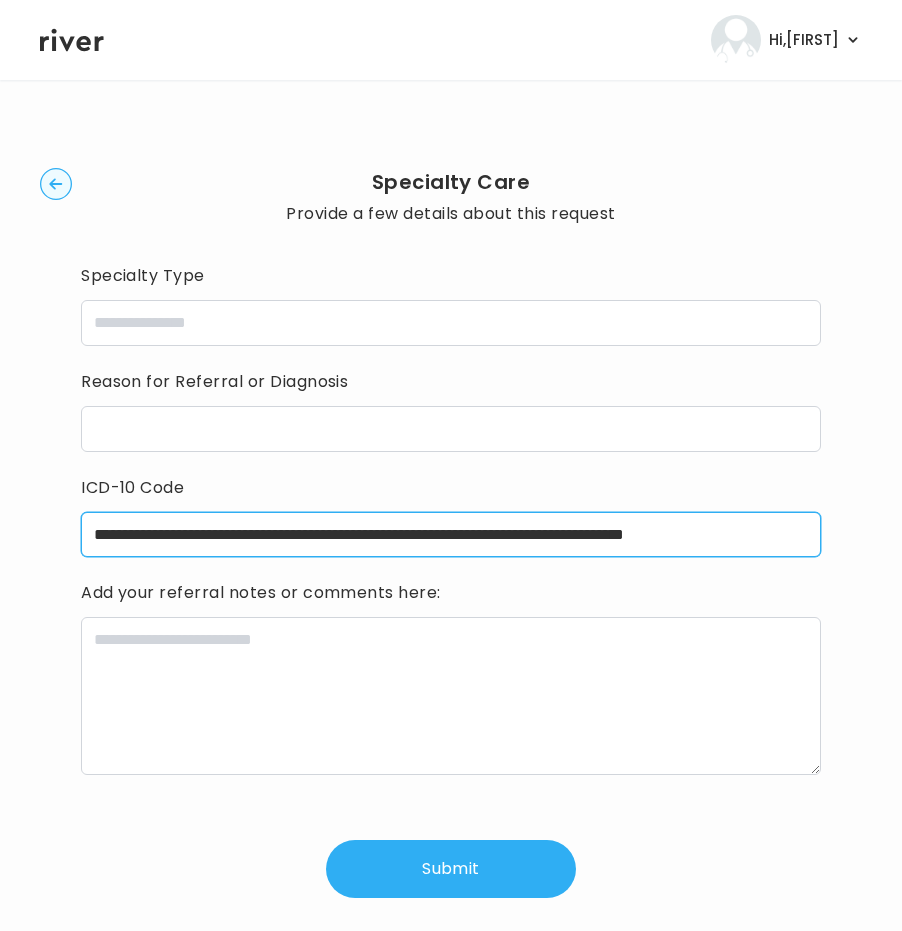 type on "**********" 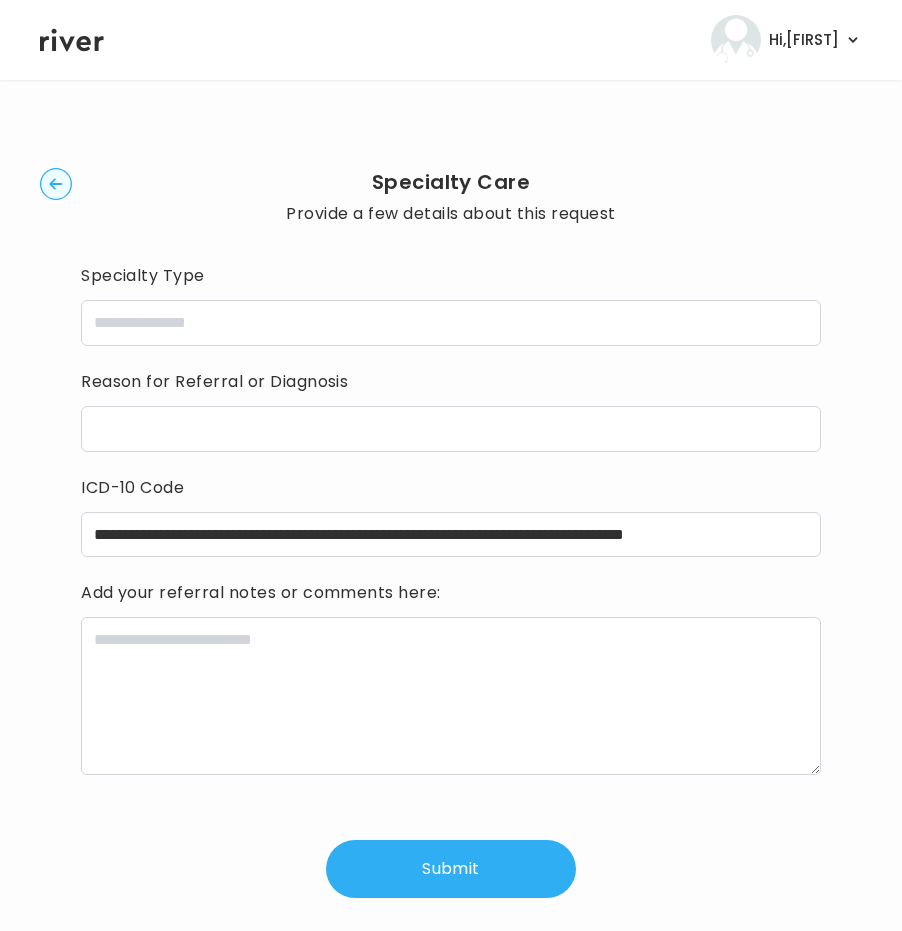 scroll, scrollTop: 0, scrollLeft: 0, axis: both 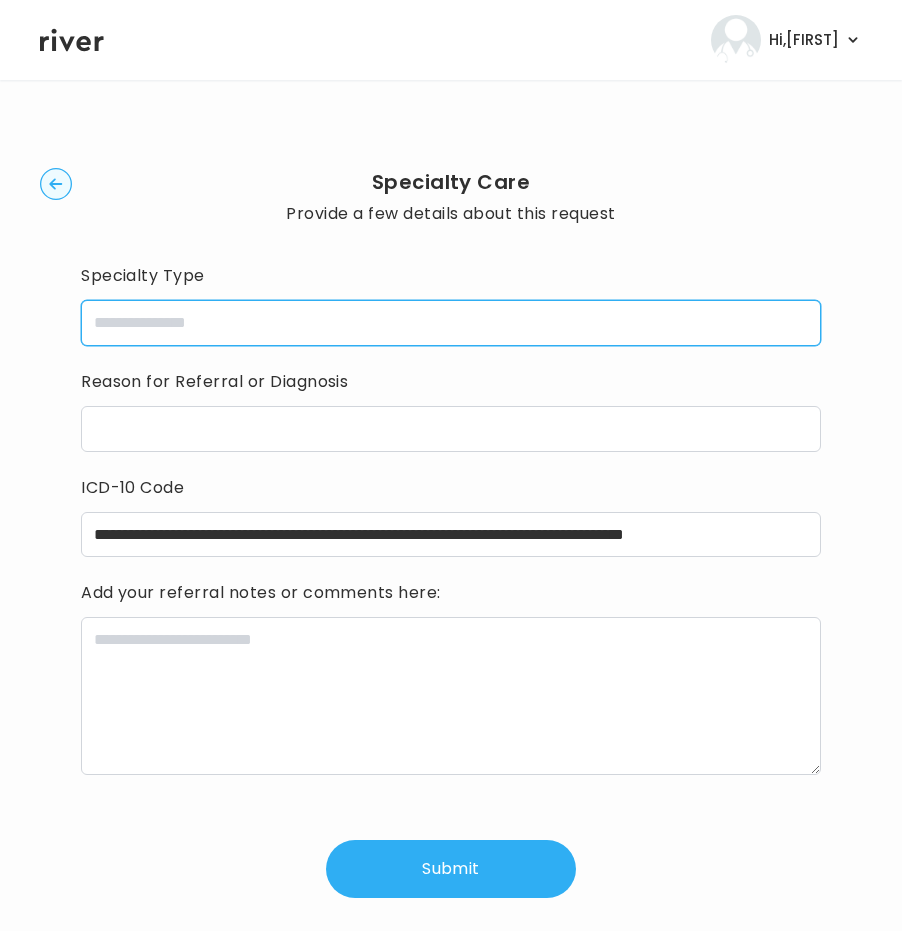 click at bounding box center (451, 323) 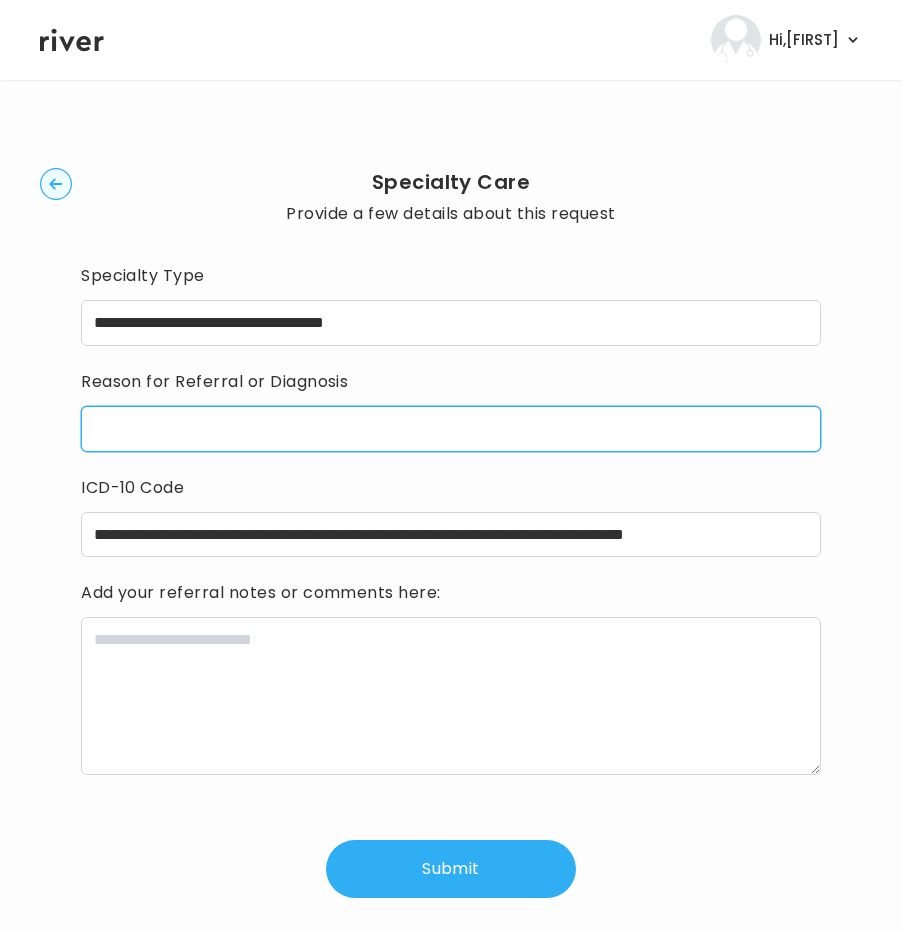 click at bounding box center (451, 429) 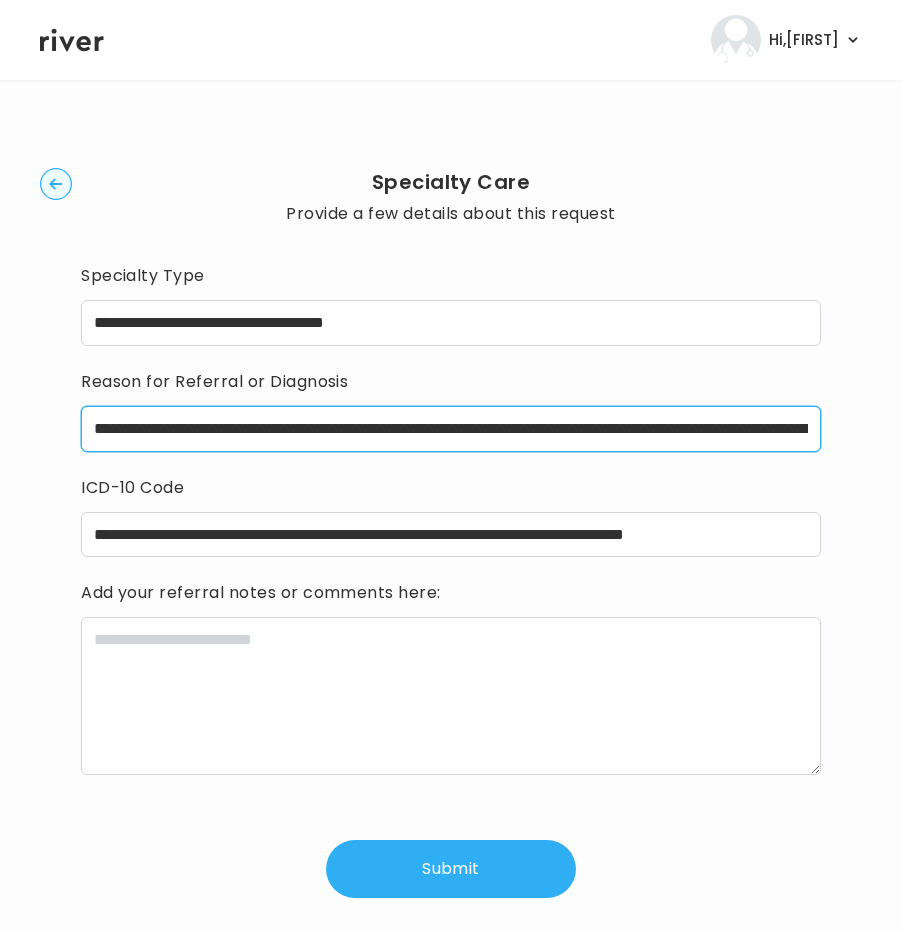 scroll, scrollTop: 0, scrollLeft: 942, axis: horizontal 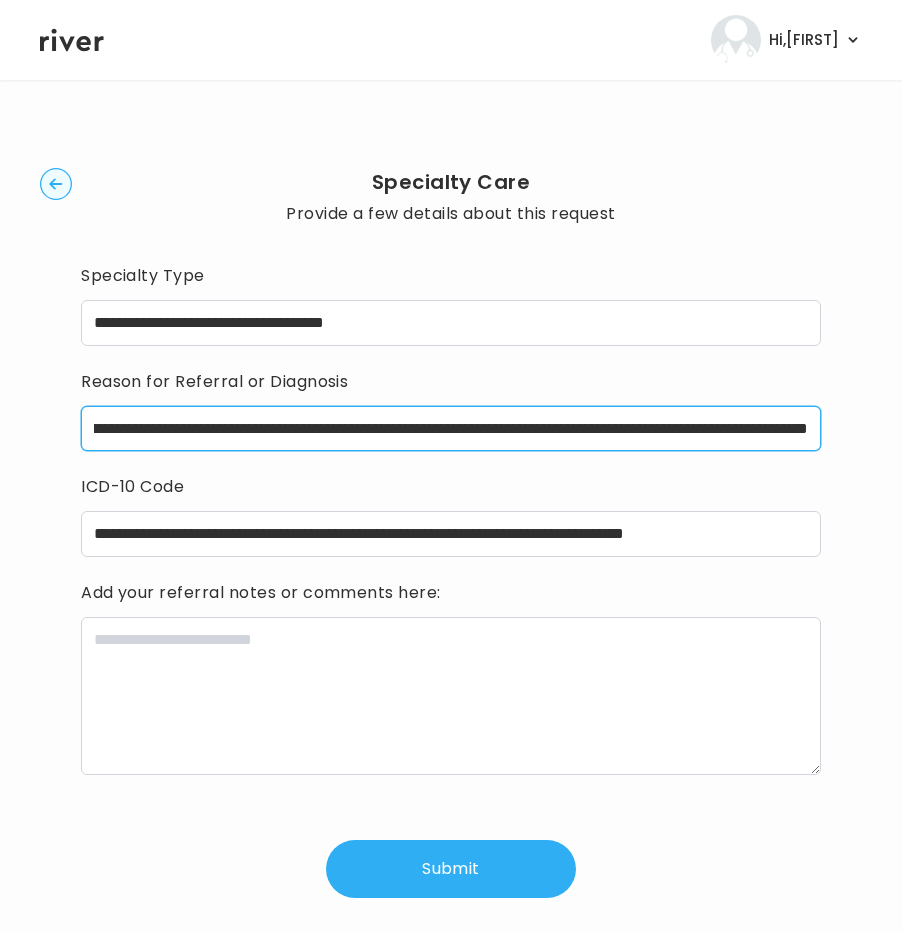 type on "**********" 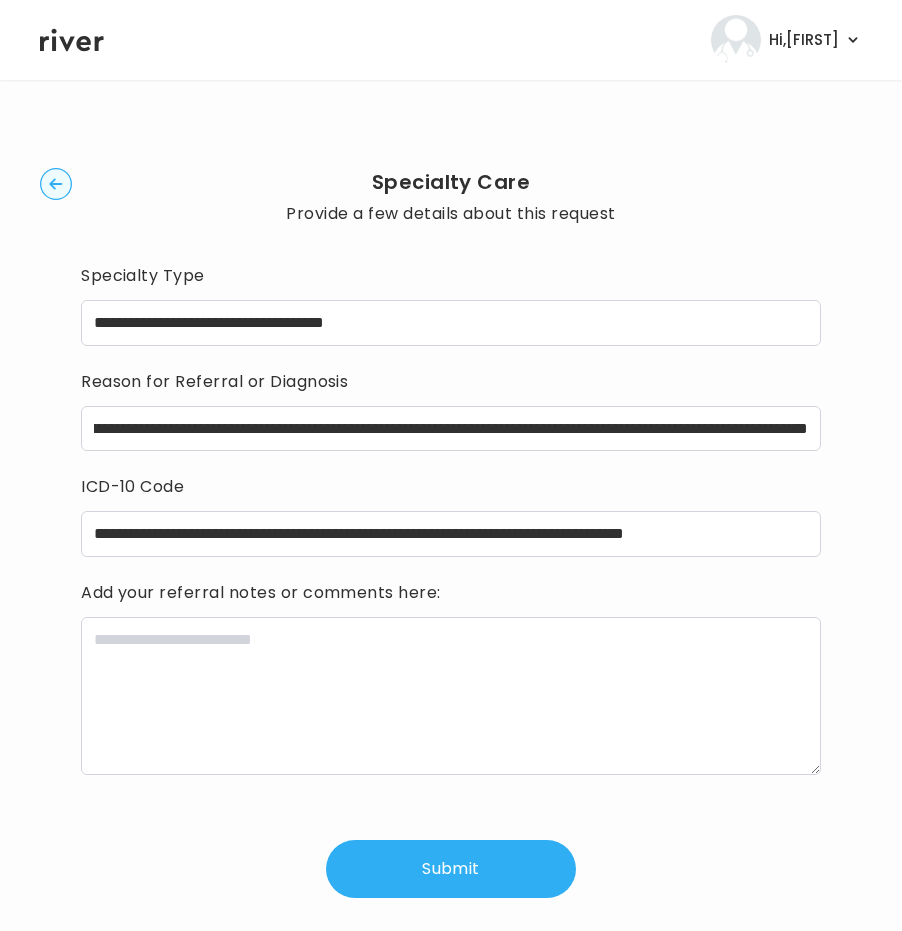scroll, scrollTop: 0, scrollLeft: 0, axis: both 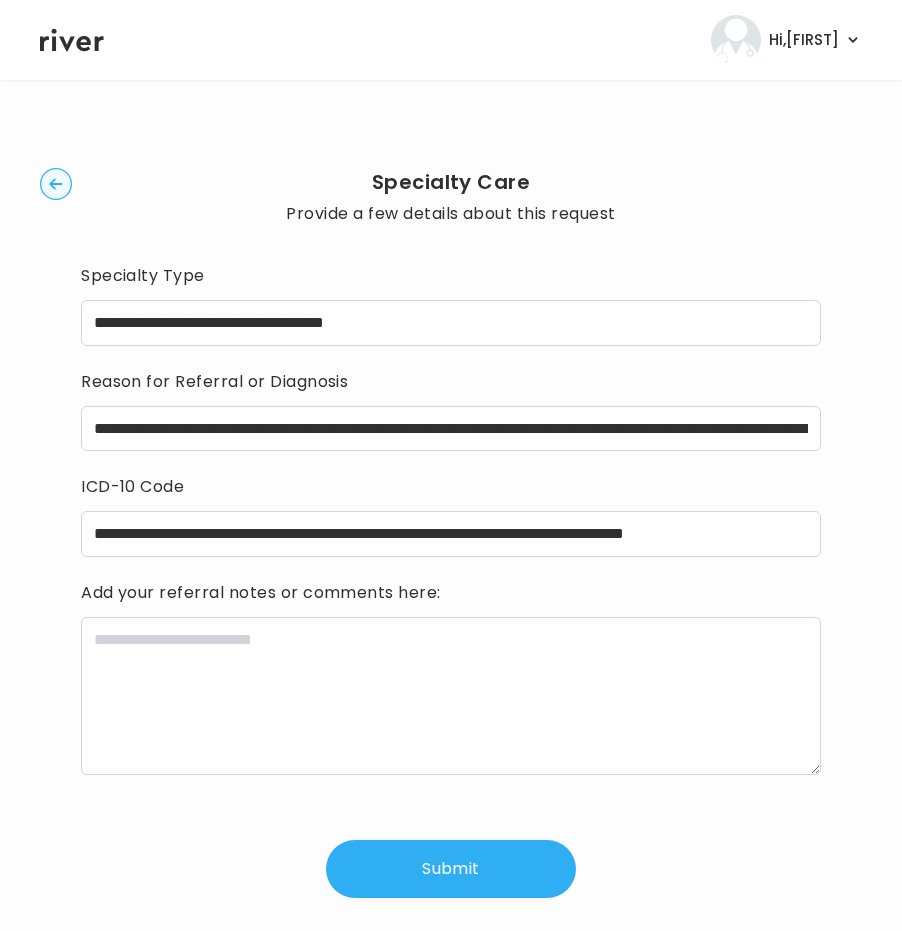 drag, startPoint x: 78, startPoint y: 635, endPoint x: 94, endPoint y: 637, distance: 16.124516 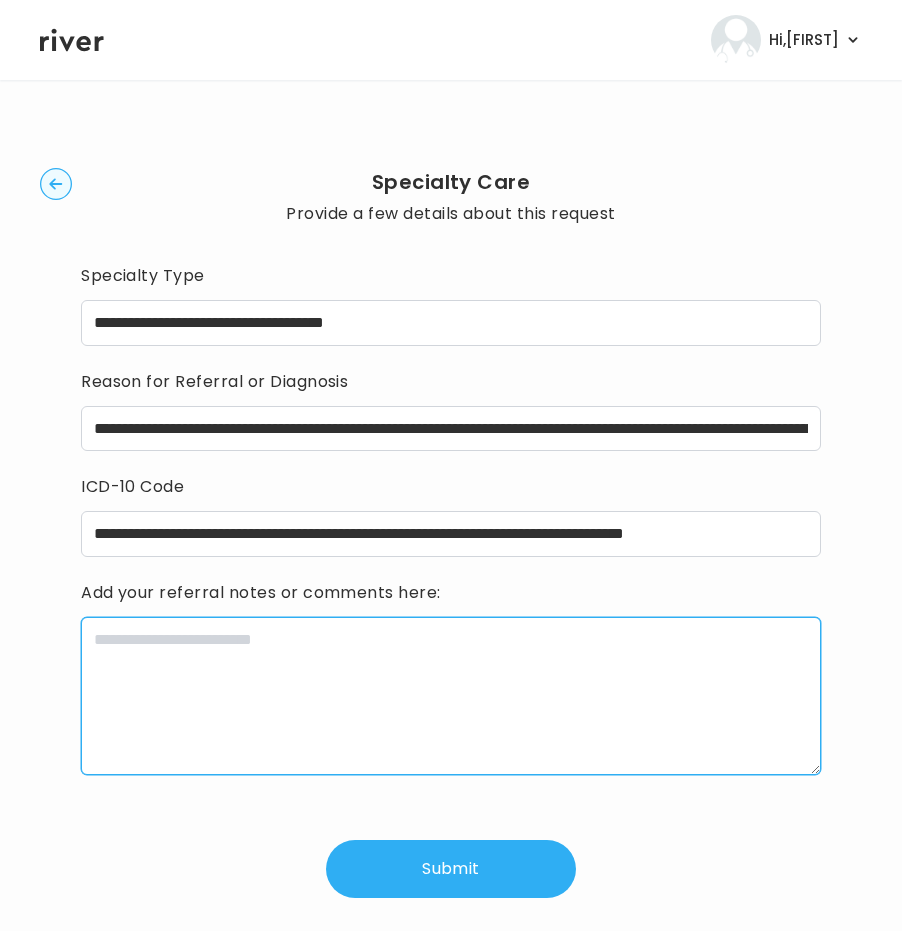 click at bounding box center (451, 696) 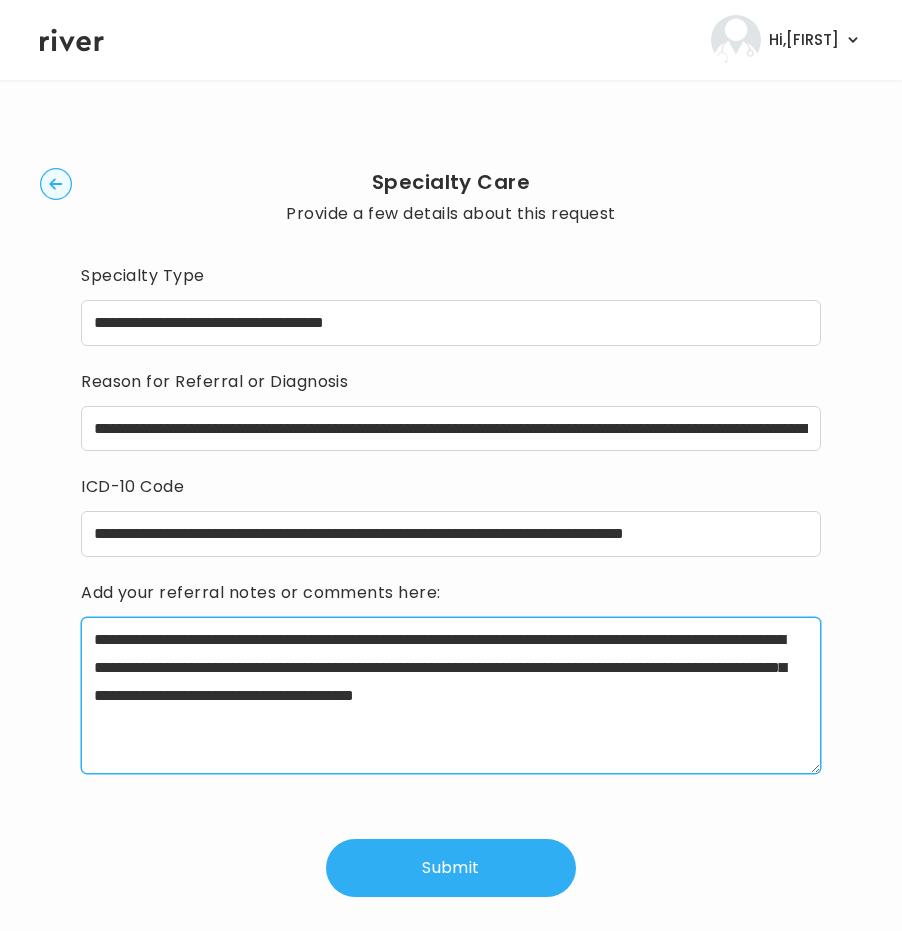 type on "**********" 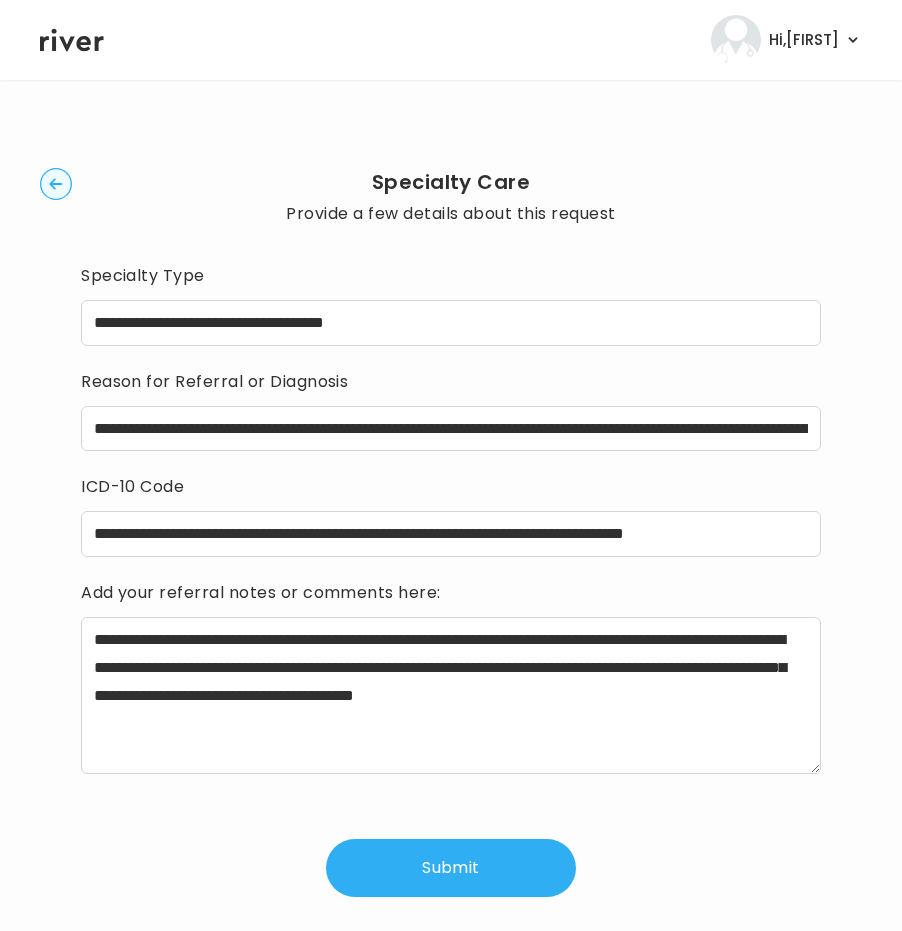 click on "Submit" at bounding box center (451, 868) 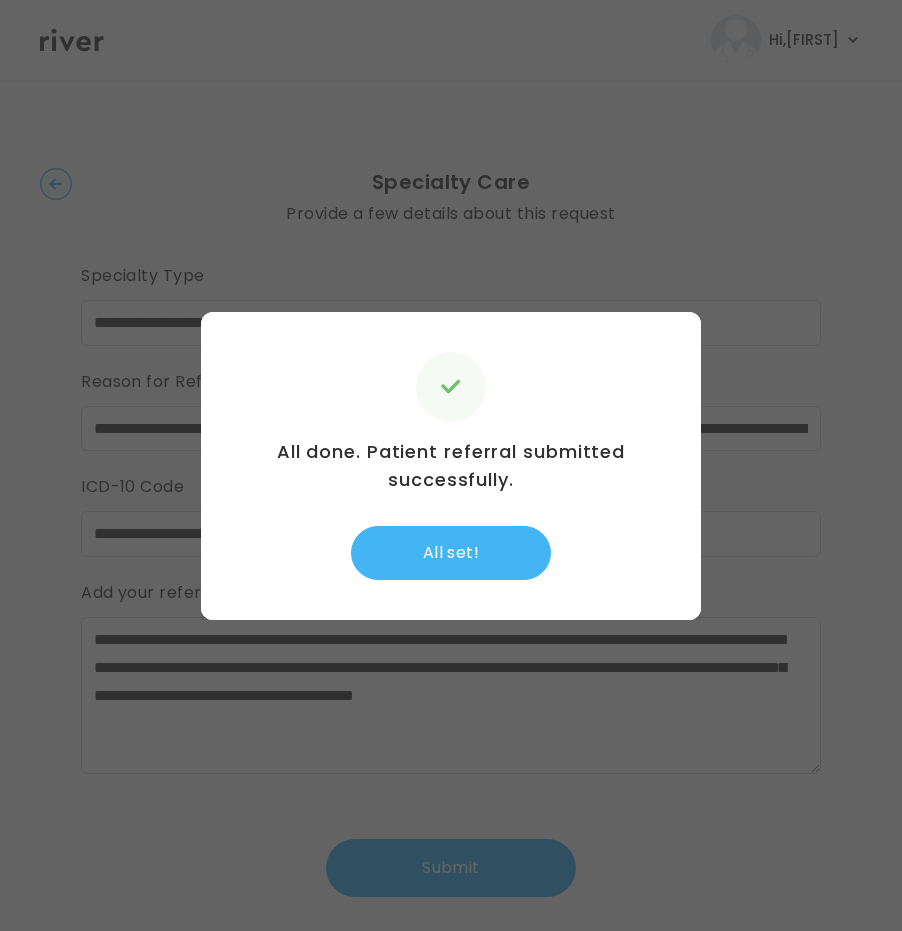 click on "All set!" at bounding box center (451, 553) 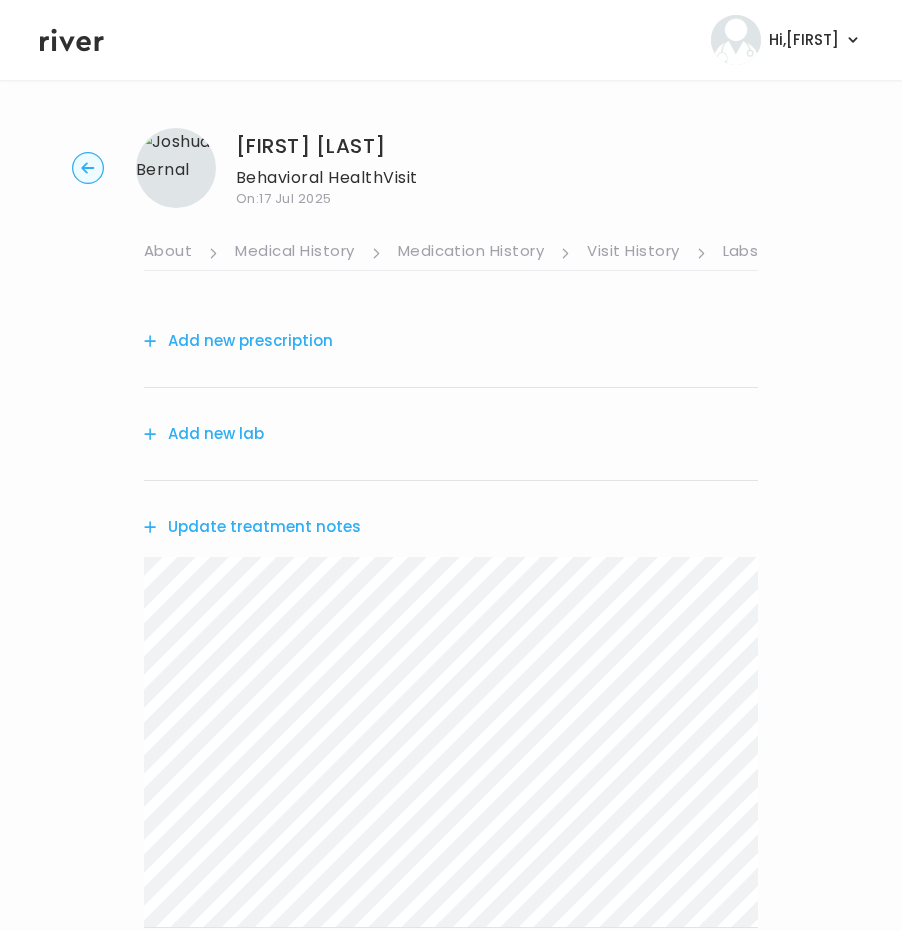 scroll, scrollTop: 449, scrollLeft: 0, axis: vertical 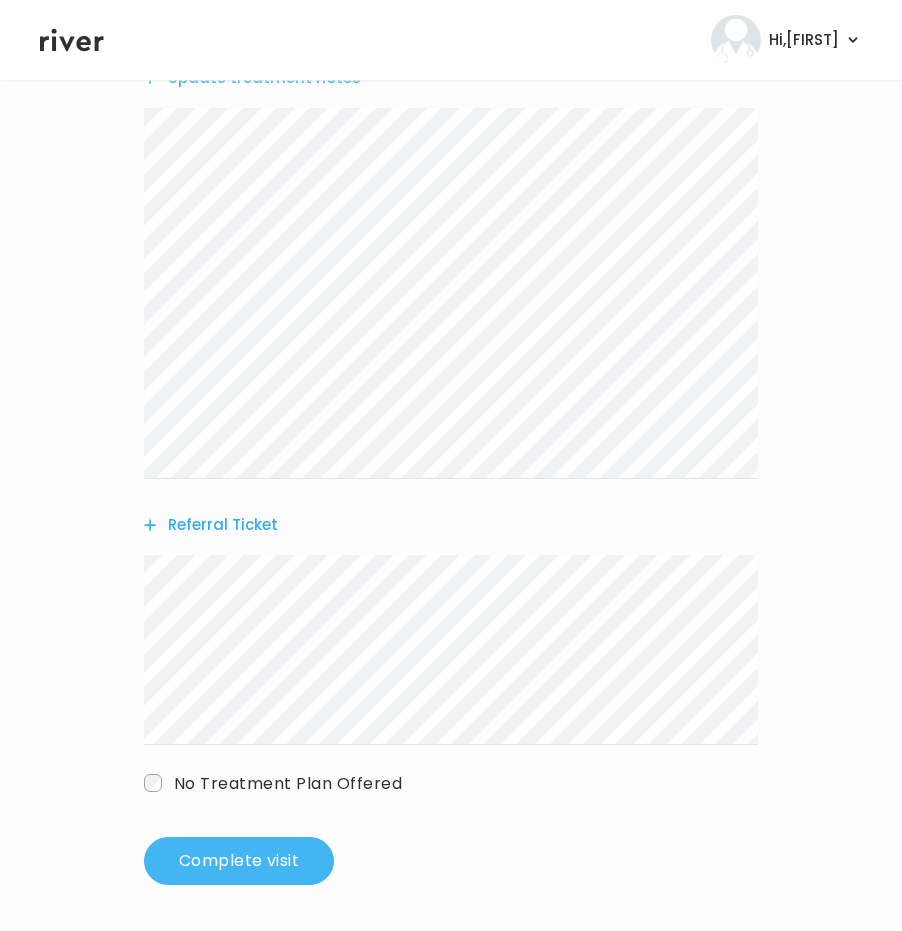 click on "Complete visit" at bounding box center (239, 861) 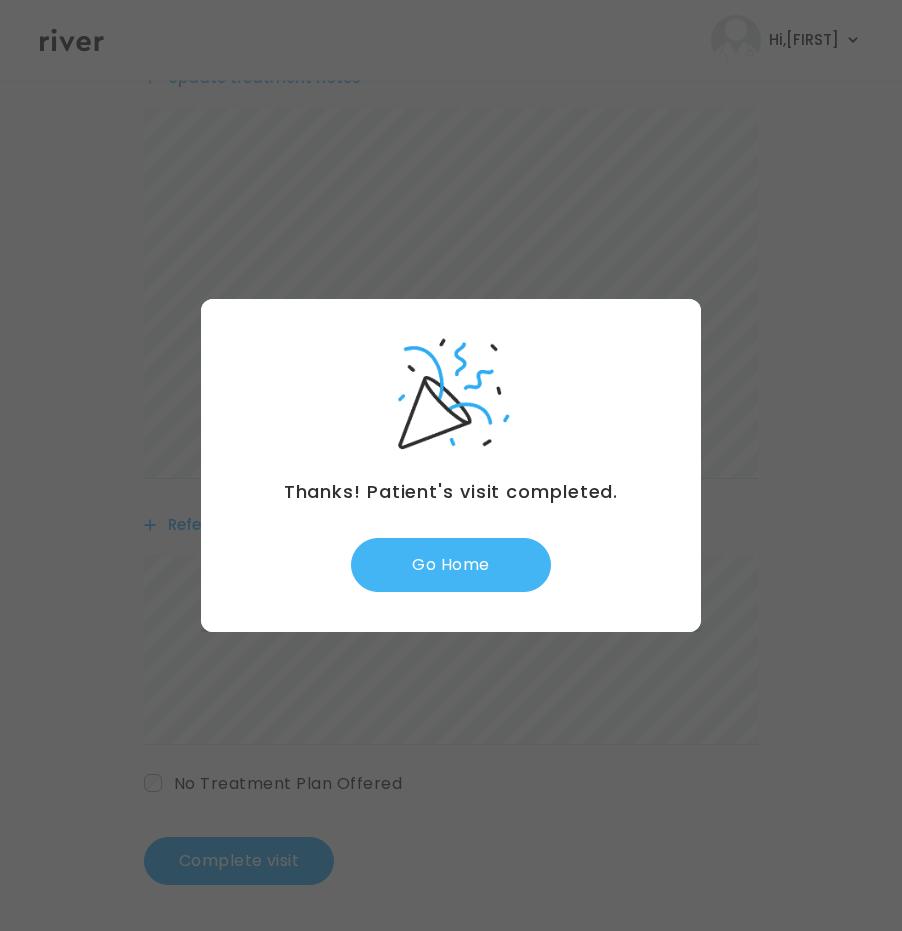 click on "Go Home" at bounding box center (451, 565) 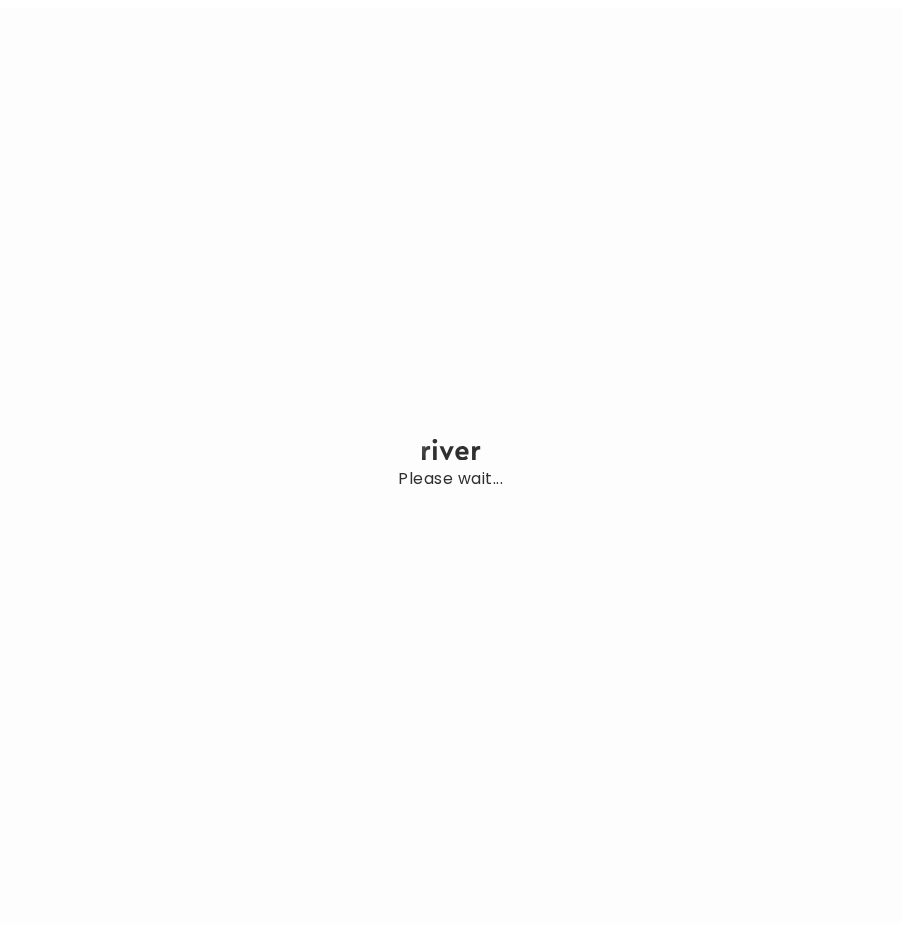 scroll, scrollTop: 0, scrollLeft: 0, axis: both 